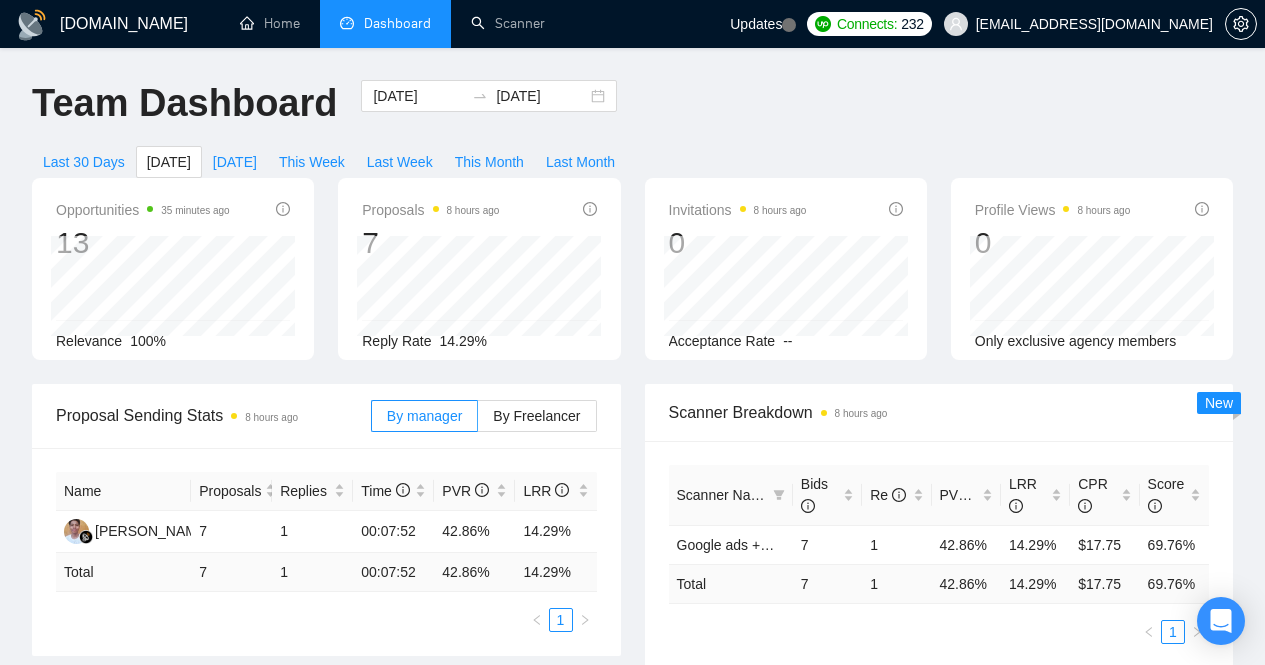 scroll, scrollTop: 0, scrollLeft: 0, axis: both 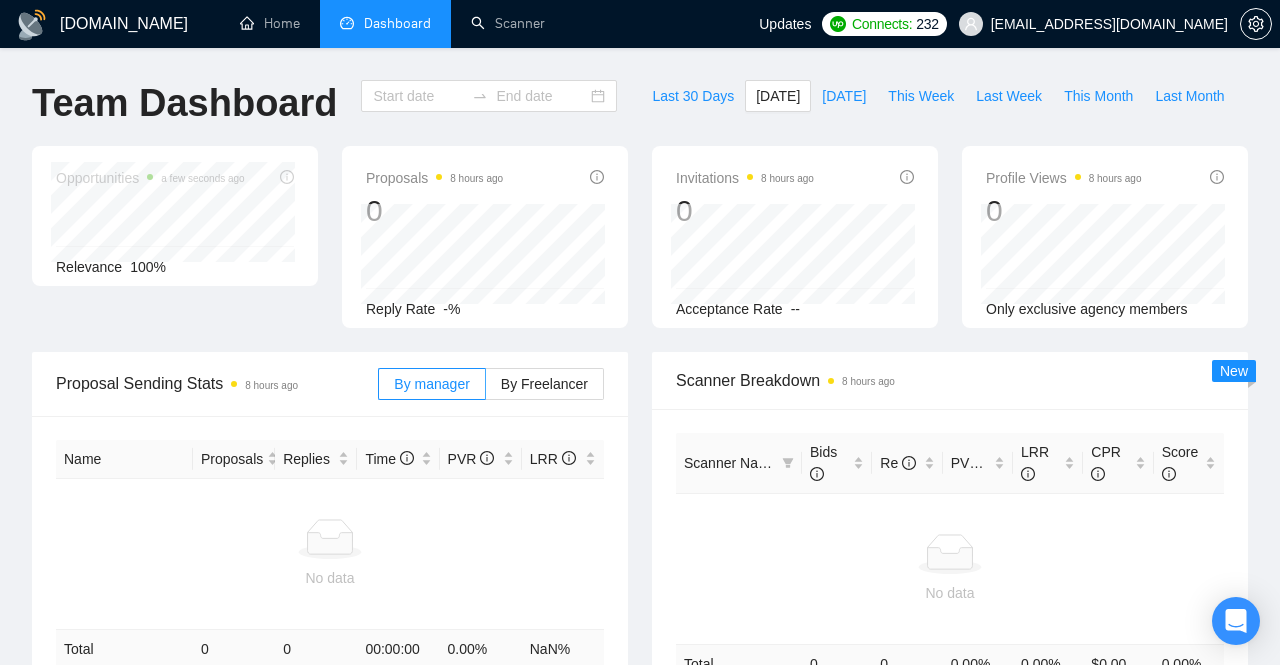 type on "[DATE]" 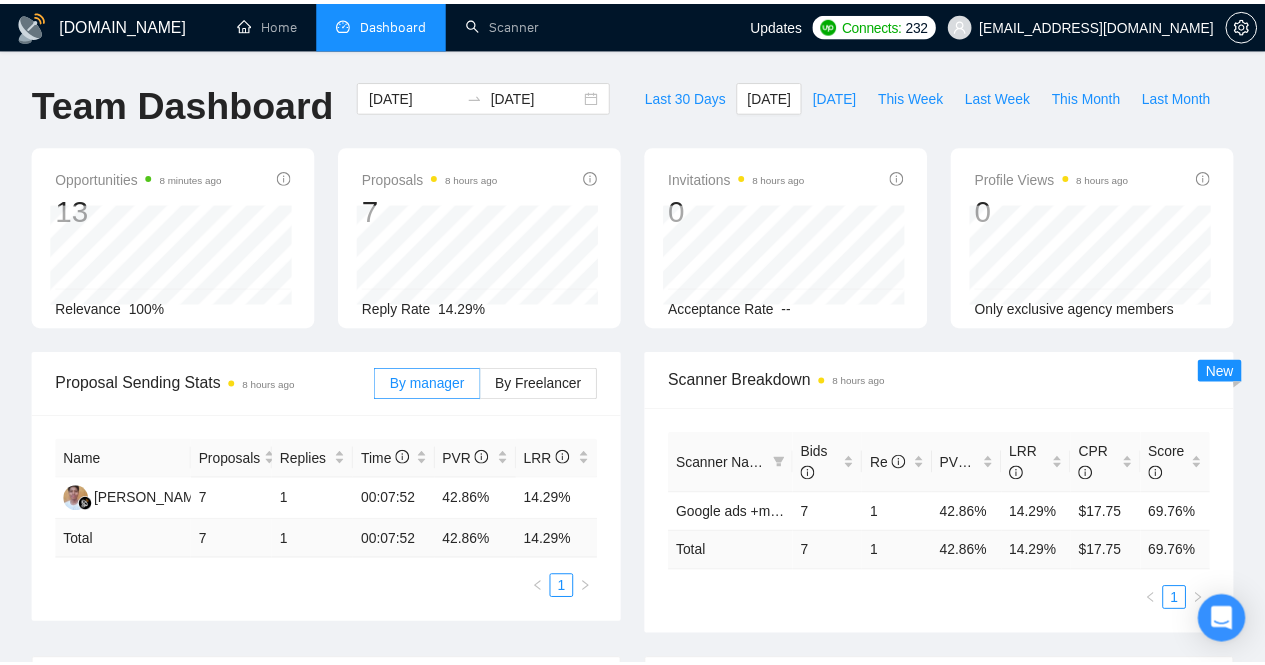 scroll, scrollTop: 0, scrollLeft: 0, axis: both 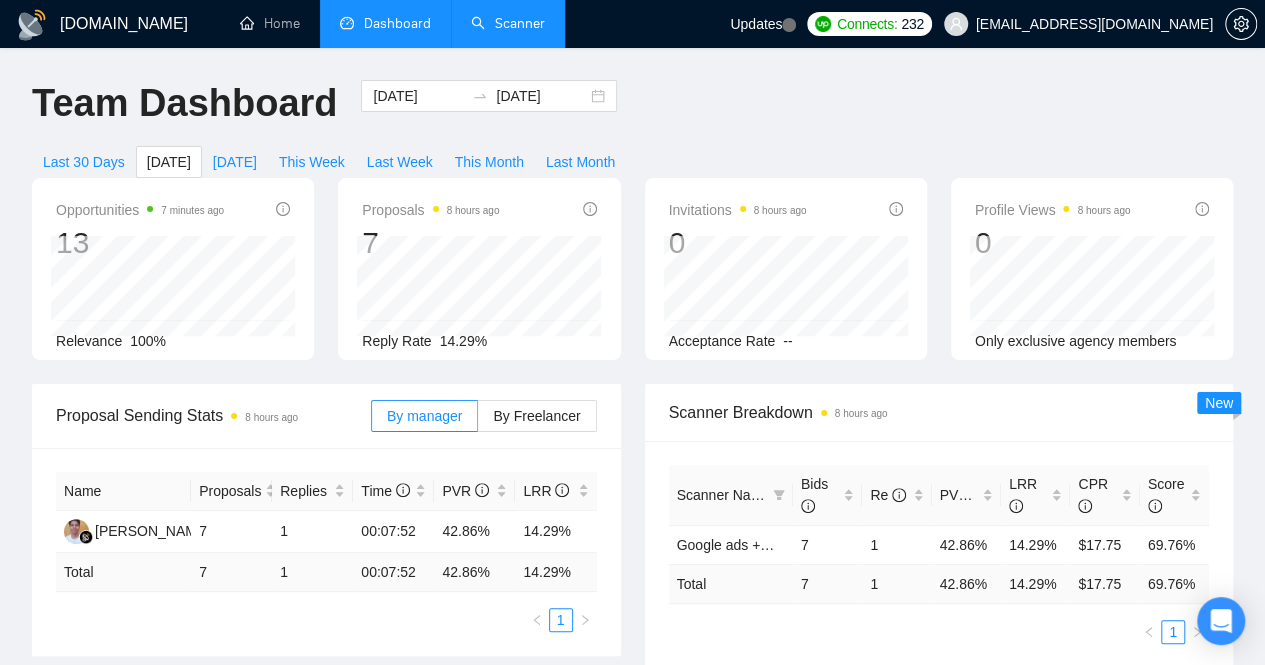 click on "Scanner" at bounding box center (508, 23) 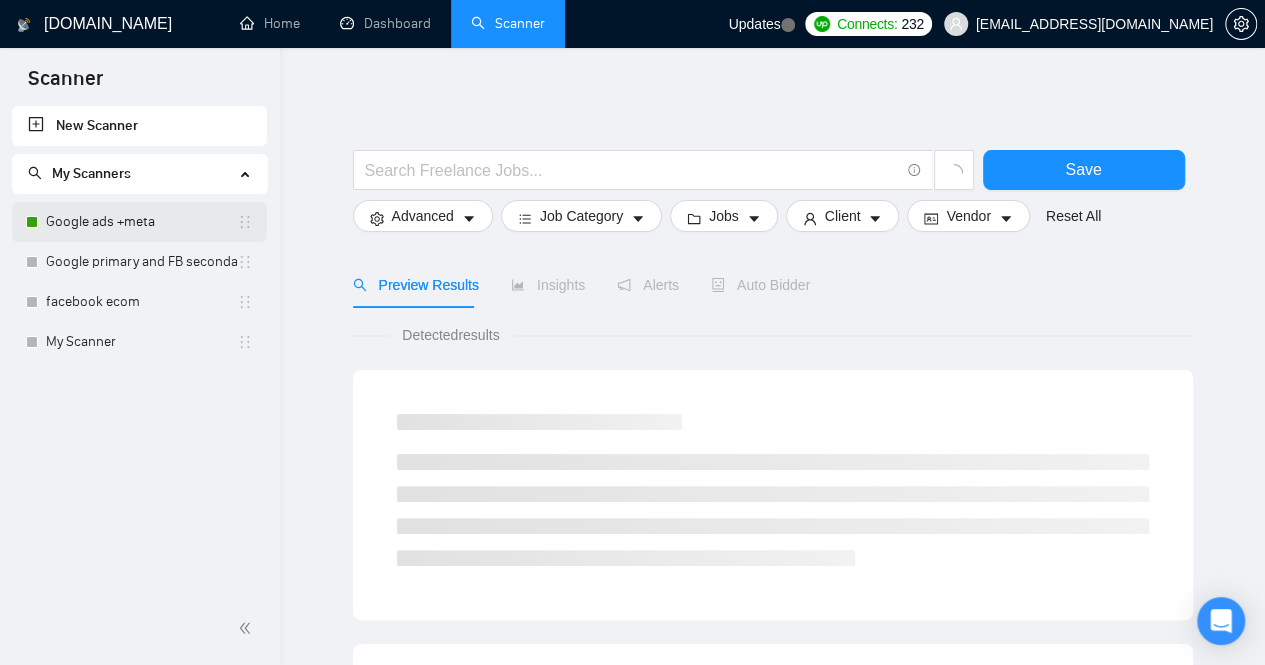 click on "Google ads +meta" at bounding box center [141, 222] 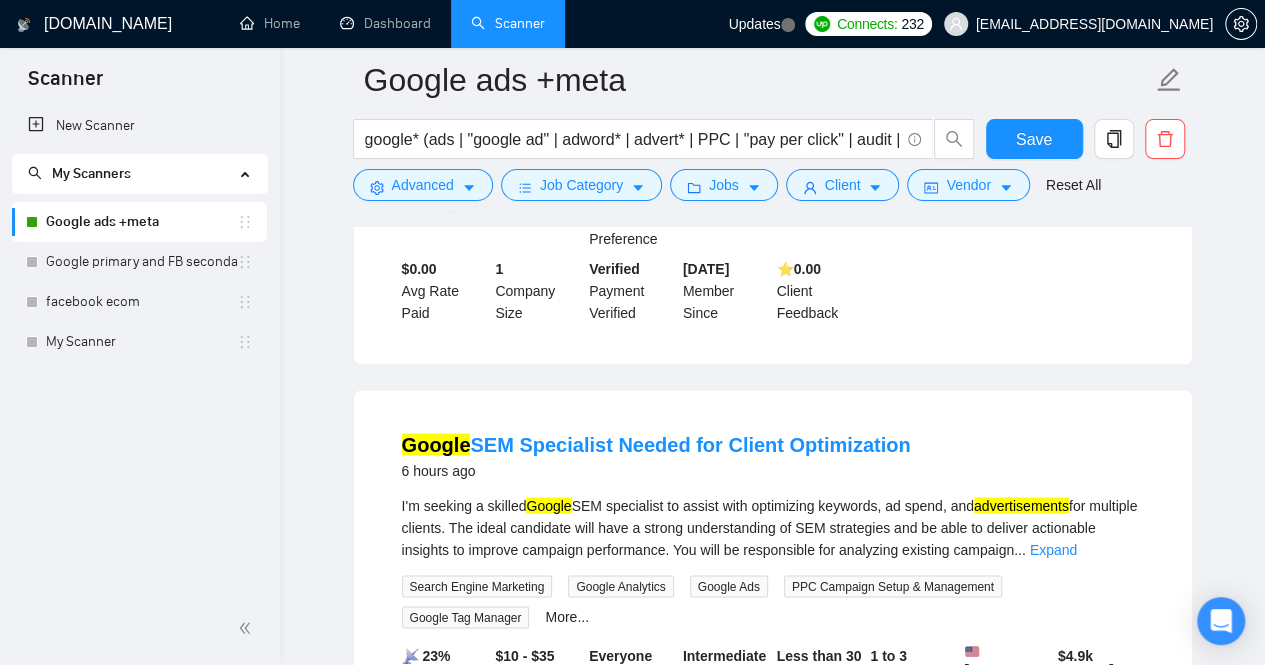 scroll, scrollTop: 1500, scrollLeft: 0, axis: vertical 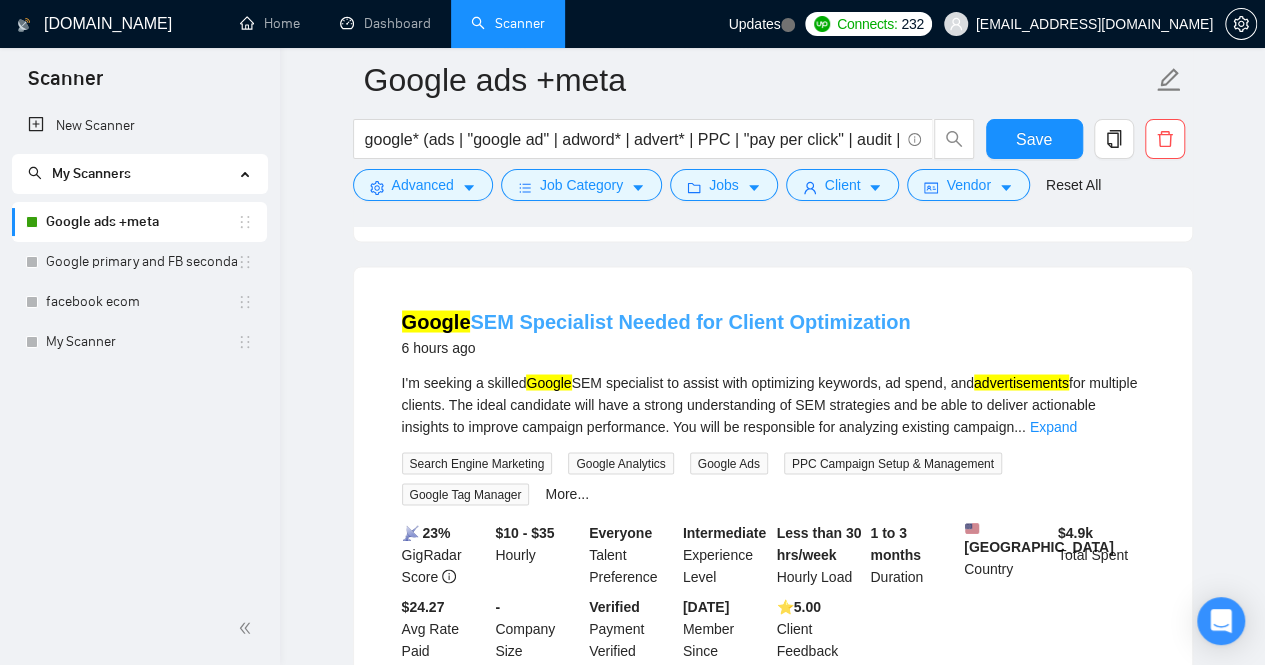 click on "Google  SEM Specialist Needed for Client Optimization" at bounding box center [656, 321] 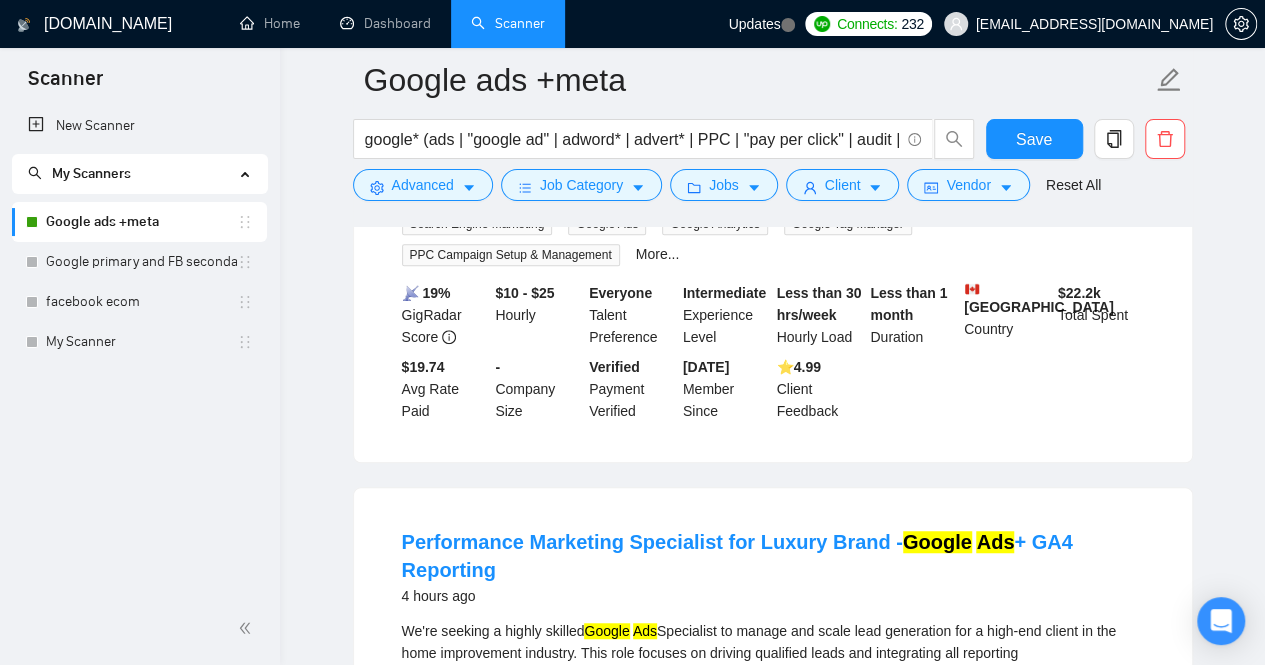 scroll, scrollTop: 217, scrollLeft: 0, axis: vertical 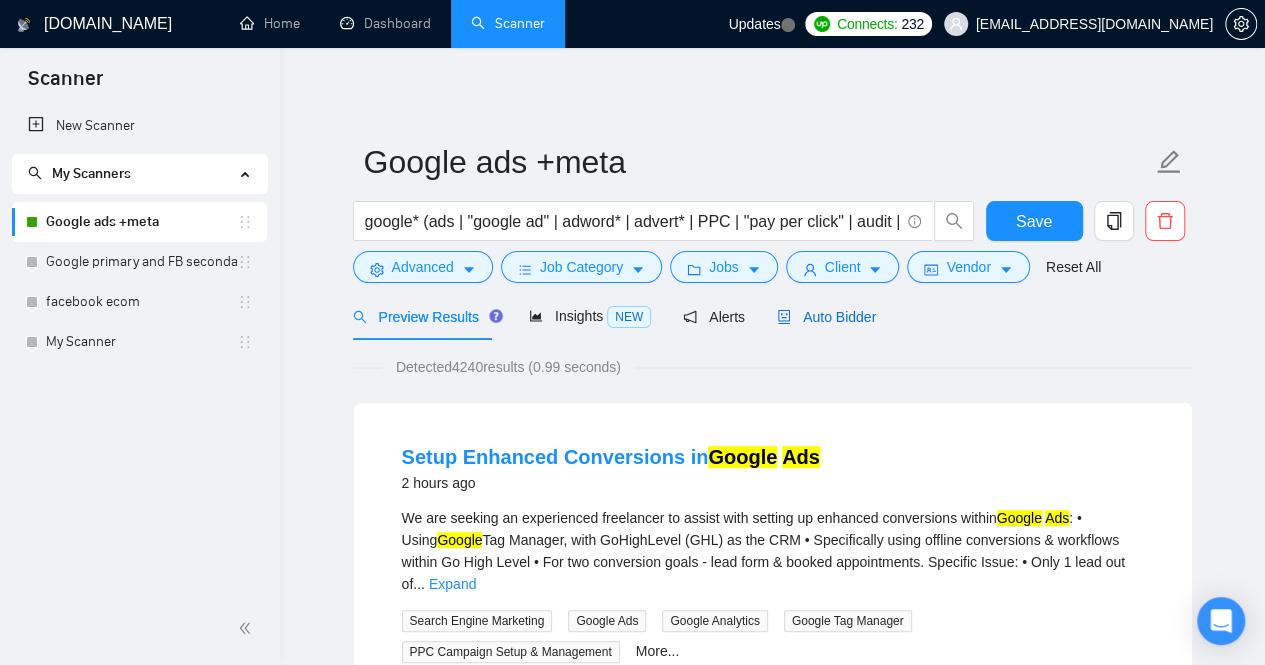 click on "Auto Bidder" at bounding box center (826, 317) 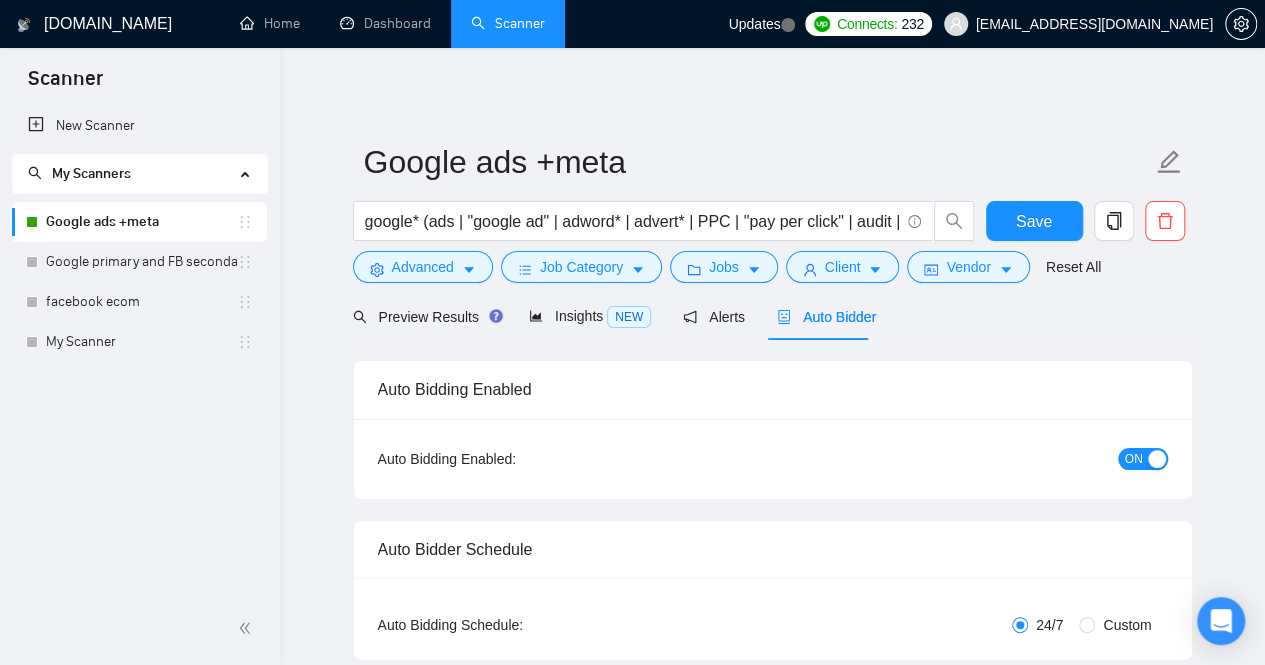type 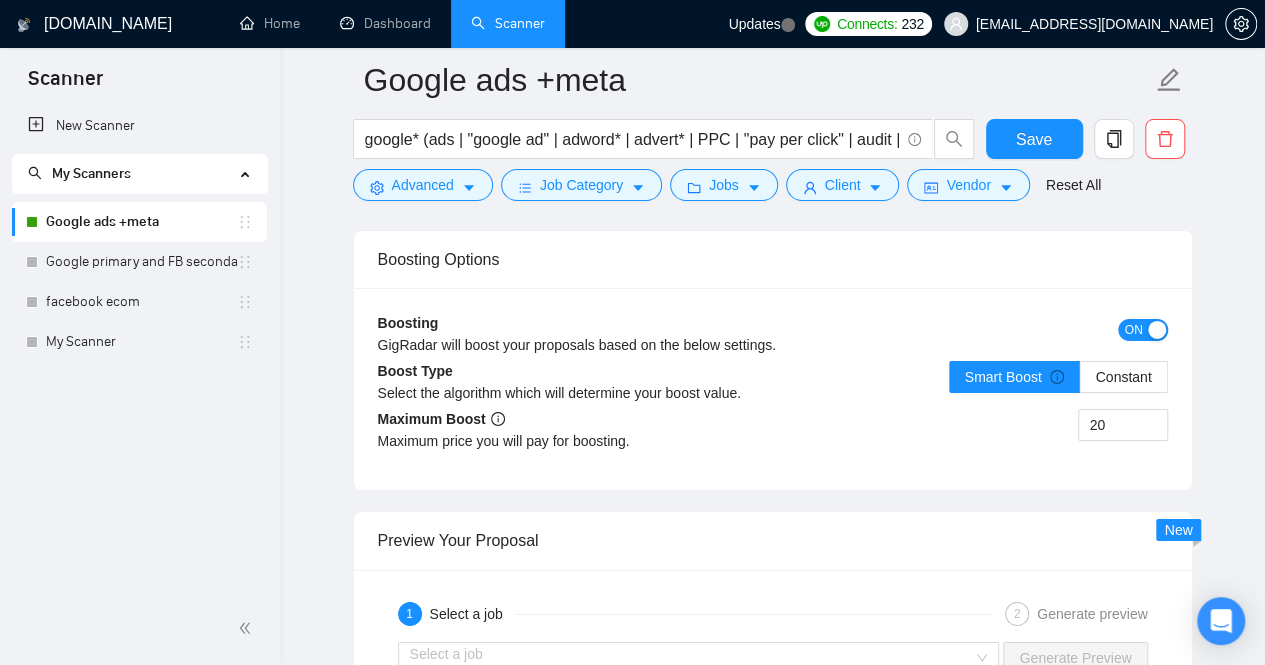 scroll, scrollTop: 3226, scrollLeft: 0, axis: vertical 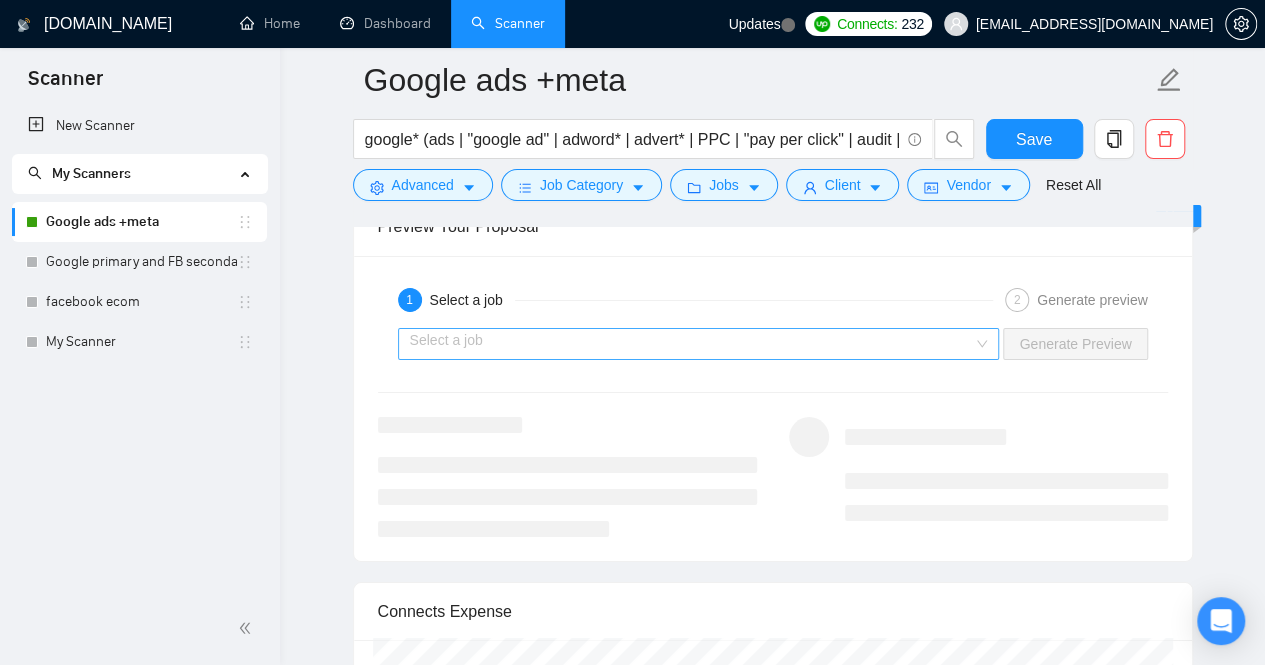 click at bounding box center (692, 344) 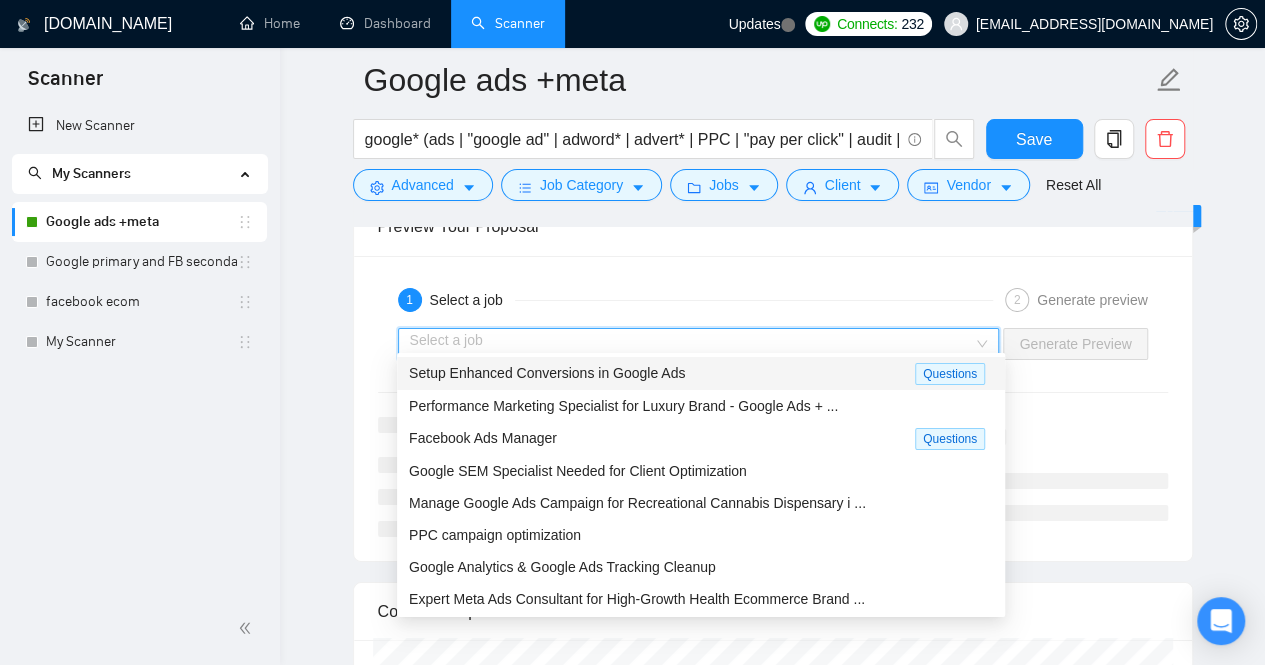 click on "Setup Enhanced Conversions in Google Ads" at bounding box center [547, 373] 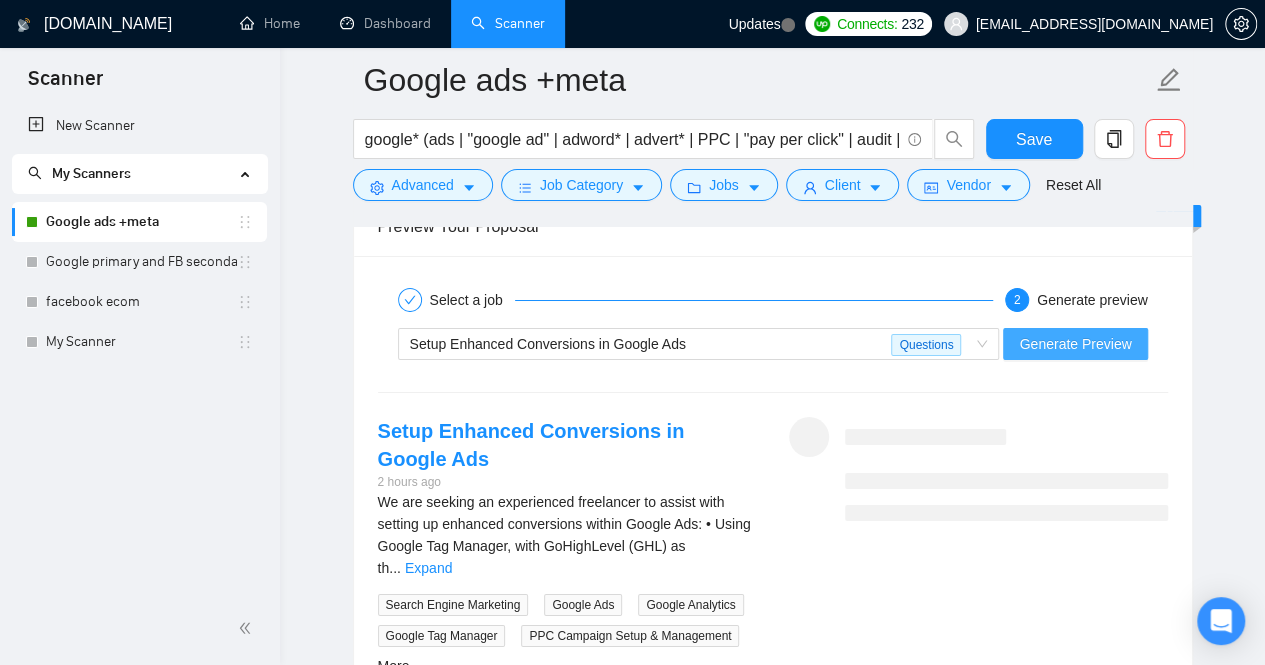 click on "Generate Preview" at bounding box center [1075, 344] 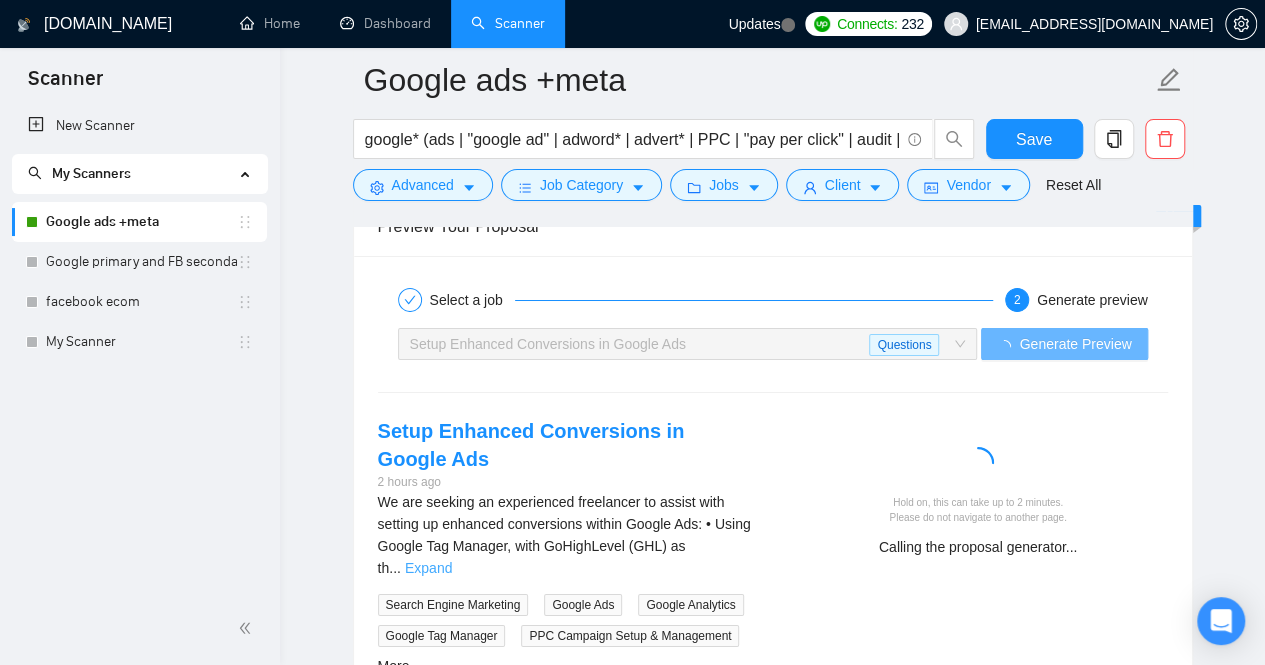 click on "Expand" at bounding box center [428, 568] 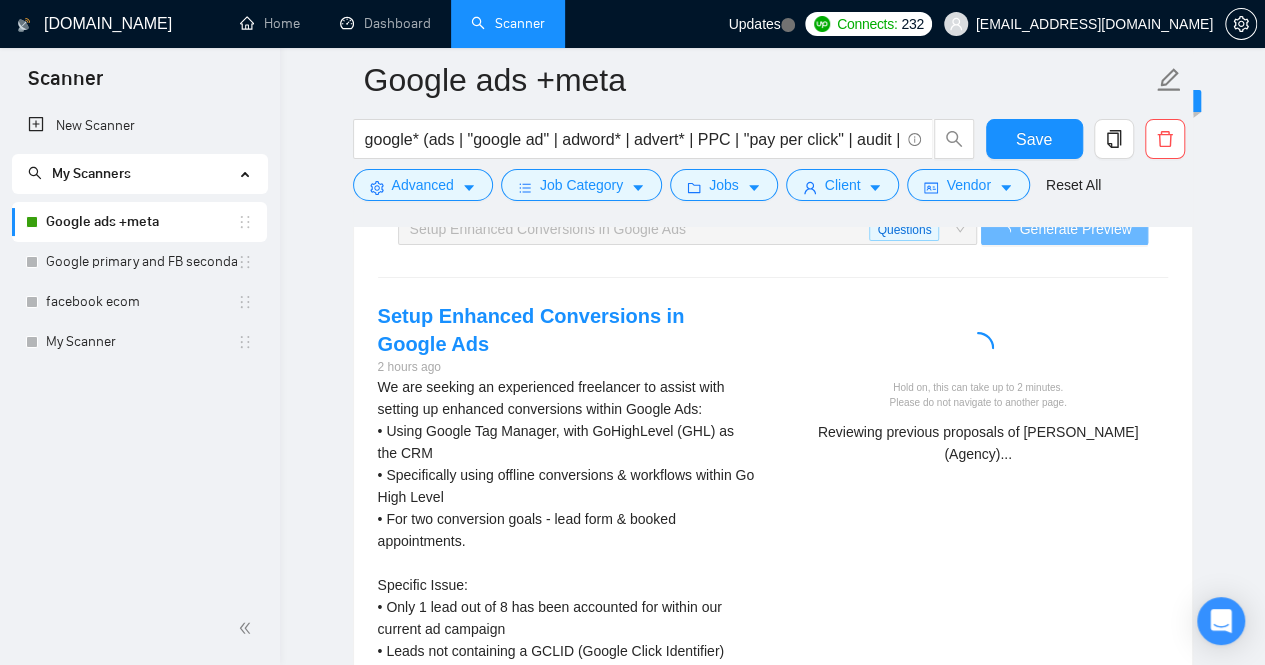 scroll, scrollTop: 3635, scrollLeft: 0, axis: vertical 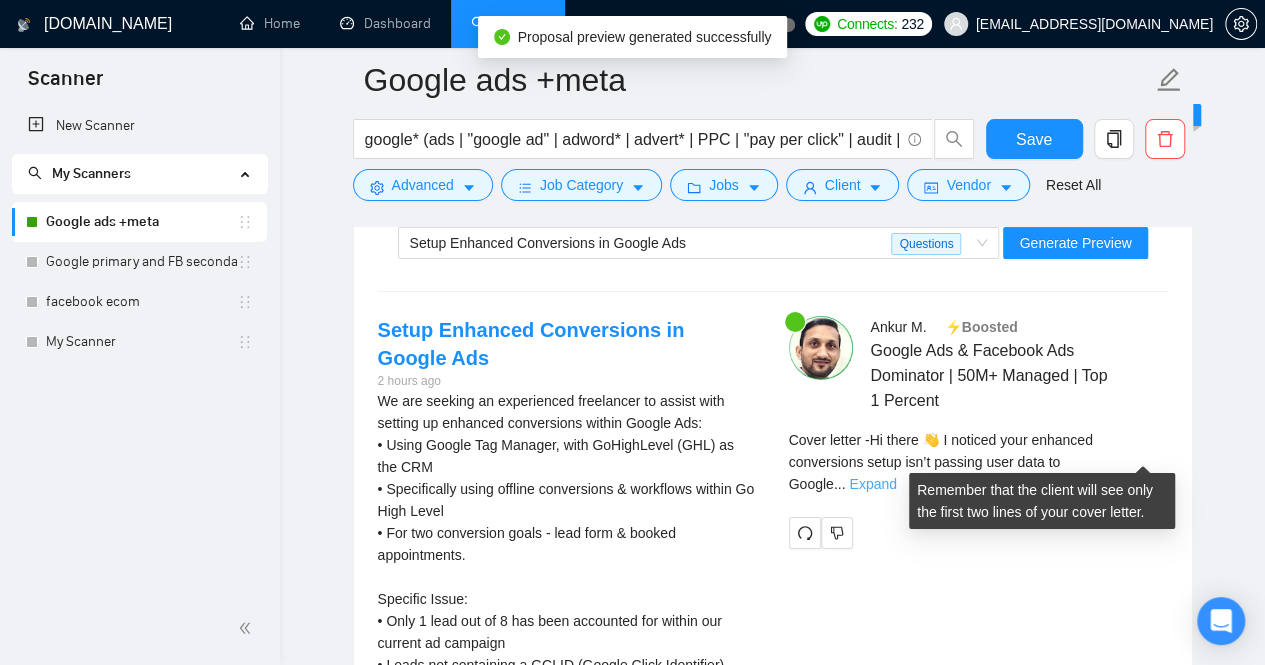 click on "Expand" at bounding box center [872, 484] 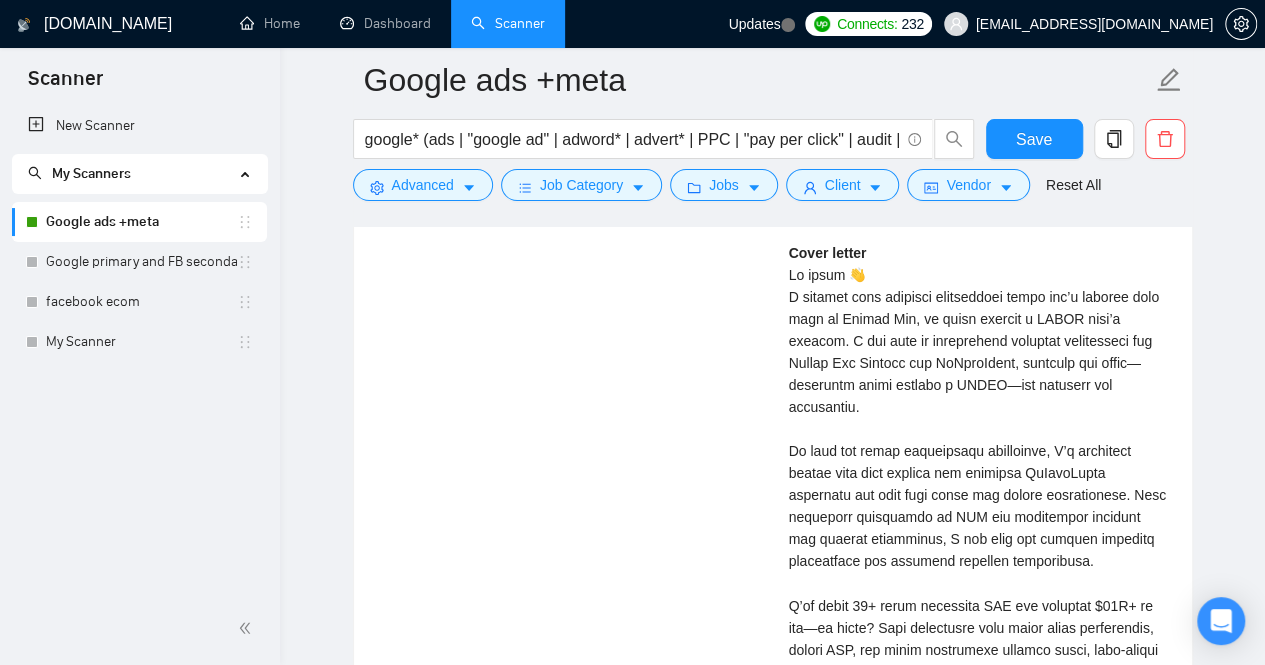 scroll, scrollTop: 5058, scrollLeft: 0, axis: vertical 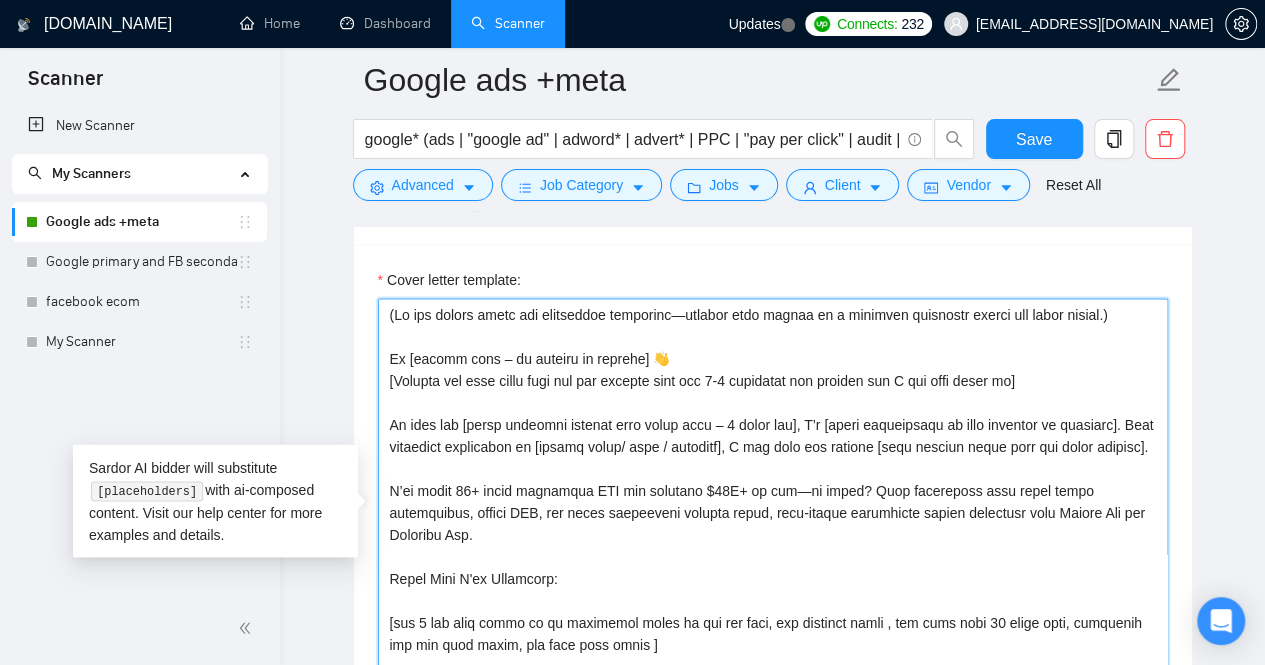 drag, startPoint x: 850, startPoint y: 371, endPoint x: 398, endPoint y: 375, distance: 452.0177 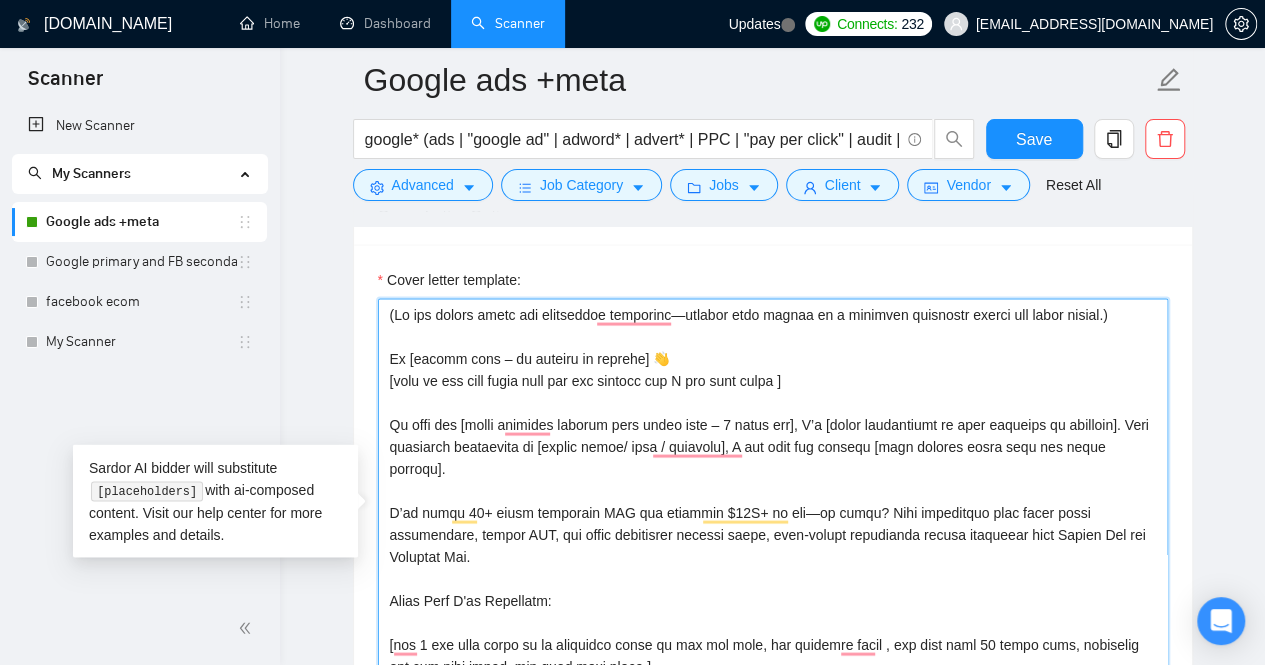 click on "Cover letter template:" at bounding box center (773, 523) 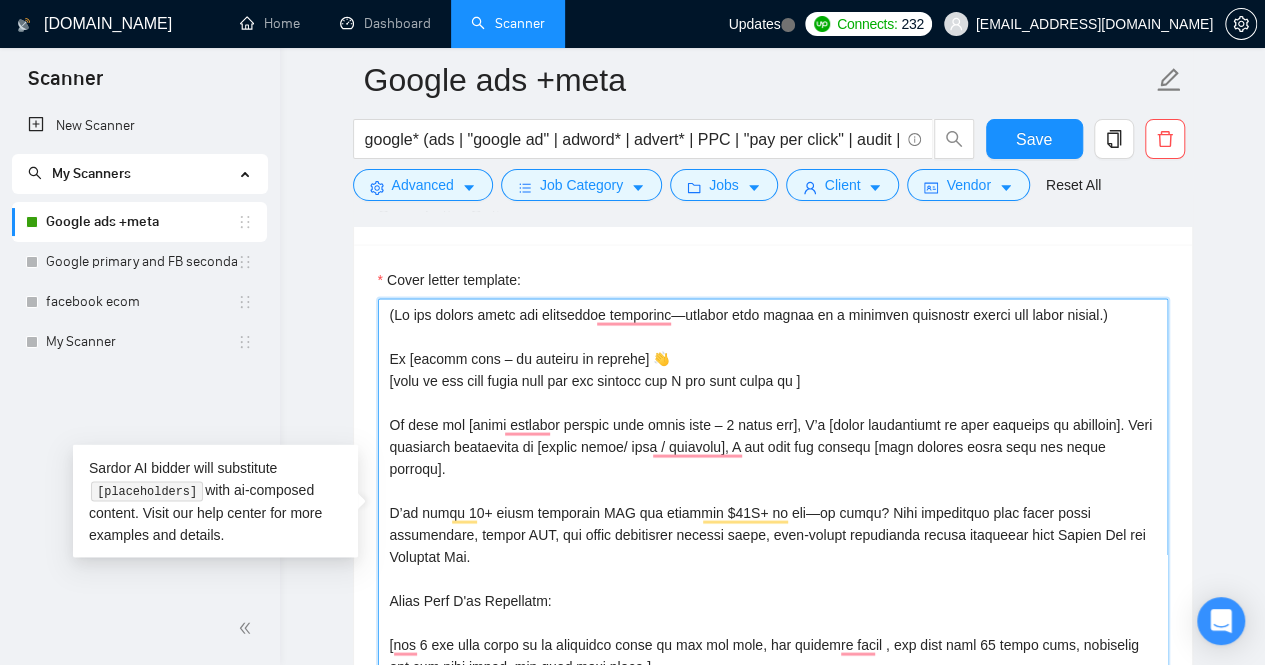 click on "Cover letter template:" at bounding box center (773, 523) 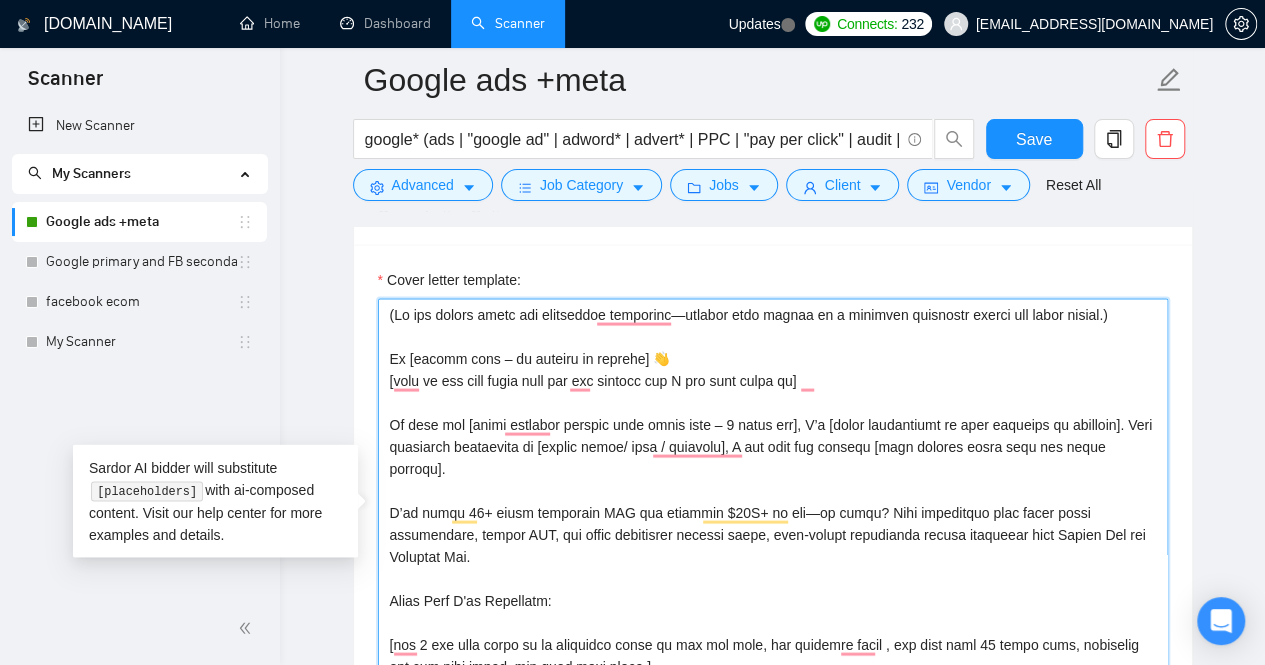 click on "Cover letter template:" at bounding box center [773, 523] 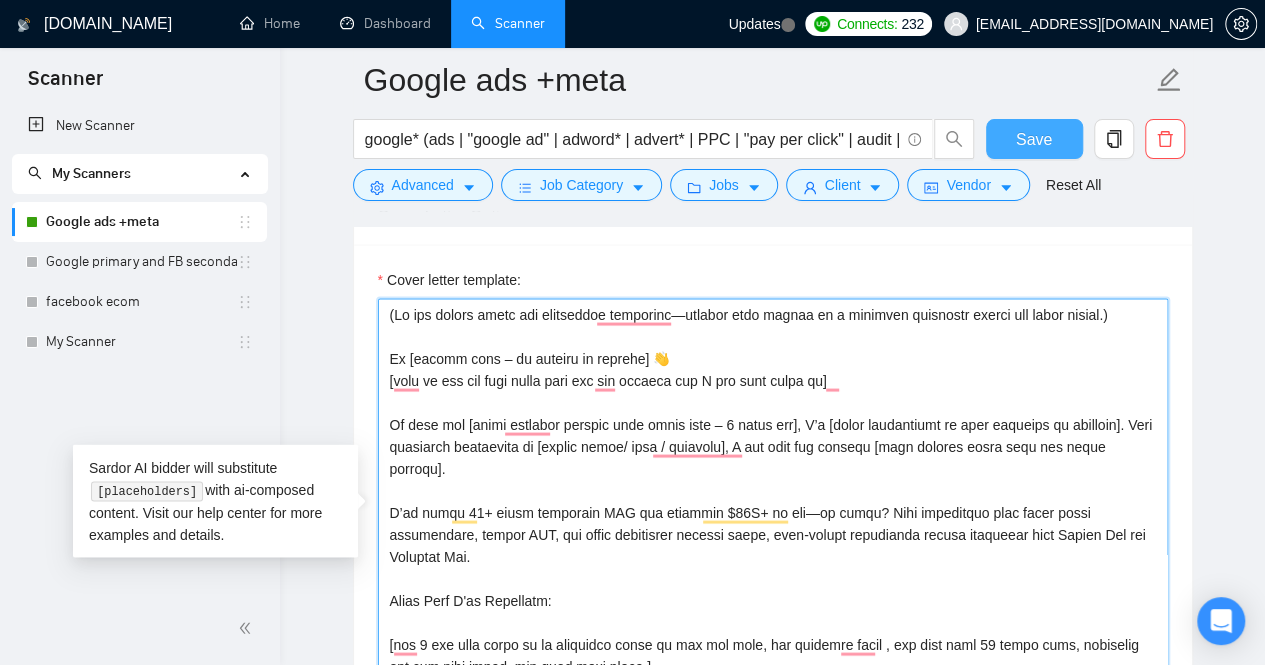 type on "(If the client asked any additional questions—include your answer as a separate paragraph before the cover letter.)
Hi [client name – no company or country] 👋
[pick up one top pain point from job and explain how I can help solve it]
To help you [solve specific problem from their post – 5 words max], I’d [brief explanation of your solution or approach]. With extensive experience in [client niche/ area / industry], I can help you achieve [what success looks like for their project].
I’ve spent 15+ years mastering PPC and managing $50M+ in ads—my focus? Help businesses like yours drive conversions, reduce CPA, and scale profitably through smart, data-driven strategies across platforms like Google Ads and  Facebook Ads.
Quick Wins I've Delivered:
[add 3 the best match of my portfolio cases to the job post, not skipping links , not more than 30 words each, analyzing the job post needs, add them with emoji ]
[the best call to action, in 2 sentences, to make the client immediately respond, include some emo..." 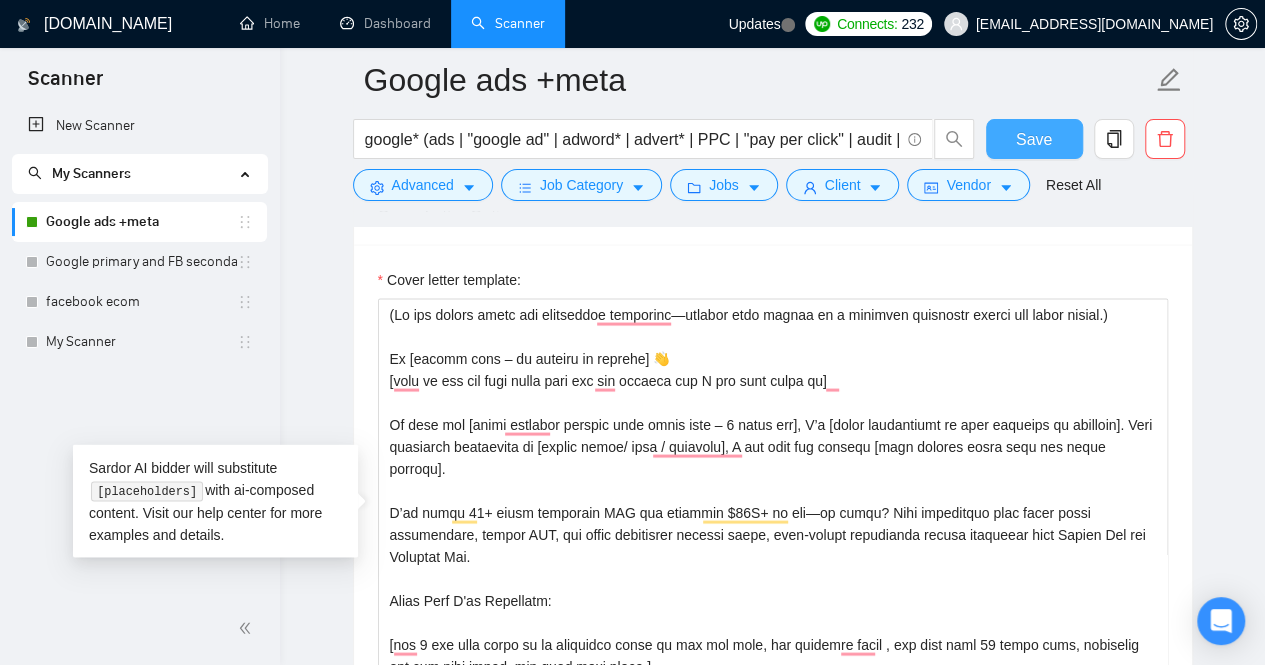 click on "Save" at bounding box center [1034, 139] 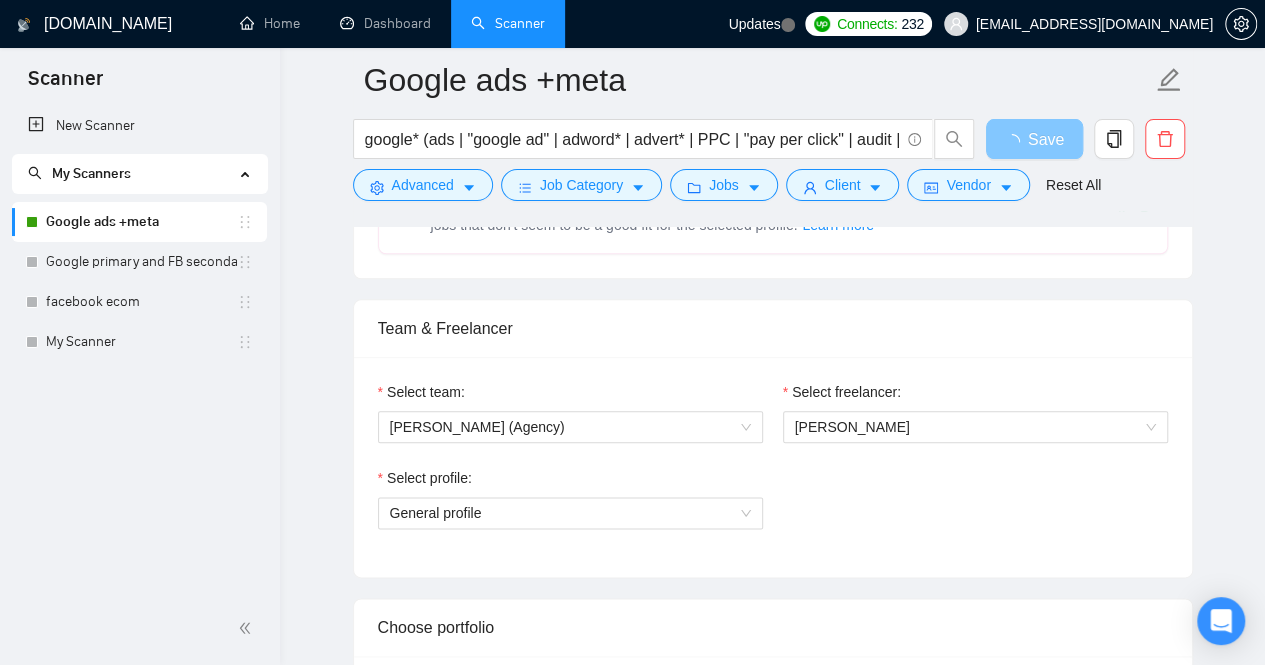 scroll, scrollTop: 0, scrollLeft: 0, axis: both 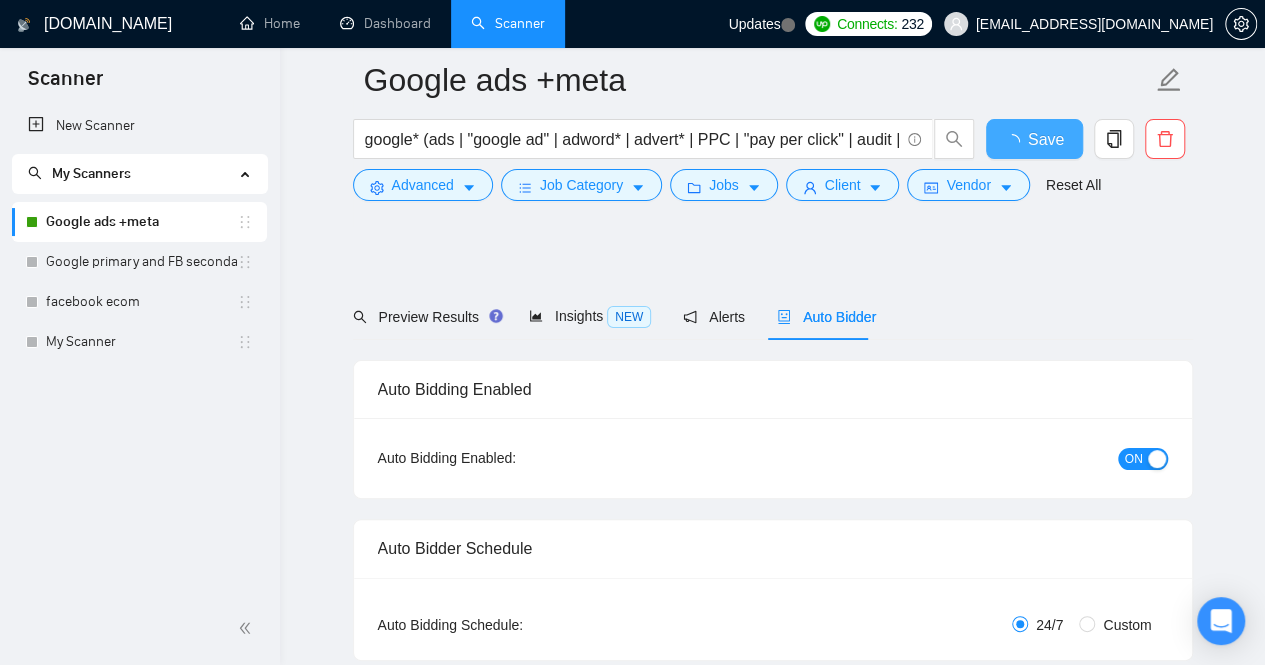 type 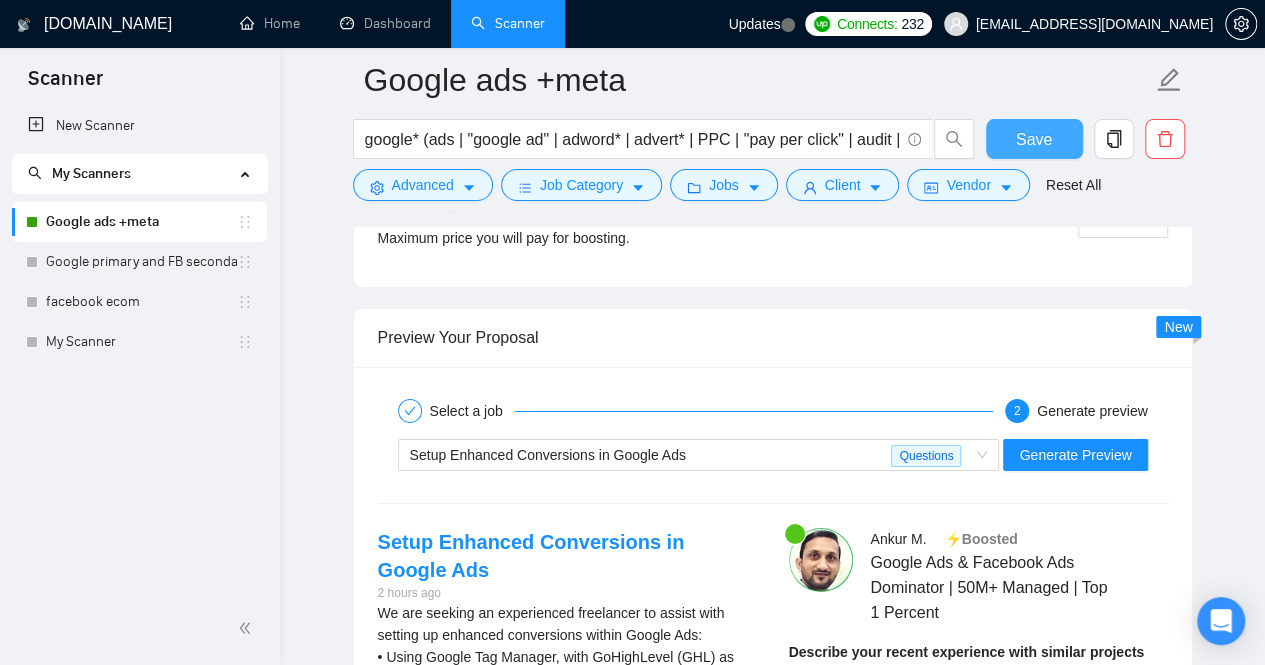 scroll, scrollTop: 3608, scrollLeft: 0, axis: vertical 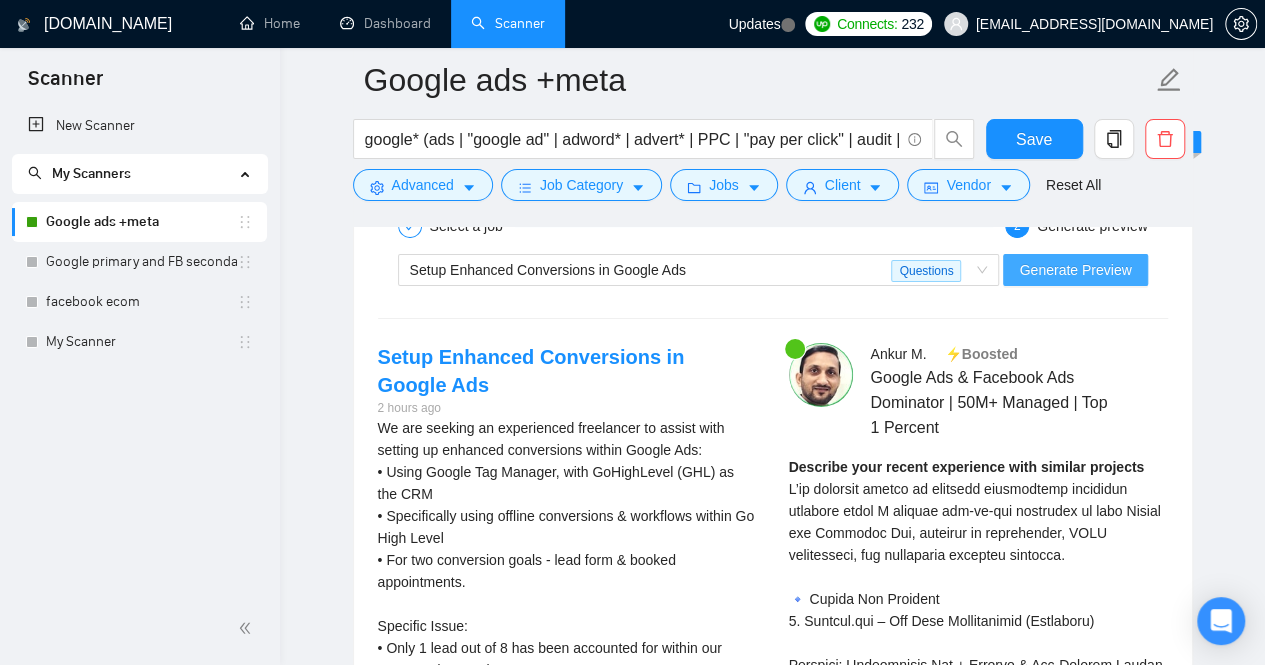 click on "Generate Preview" at bounding box center [1075, 270] 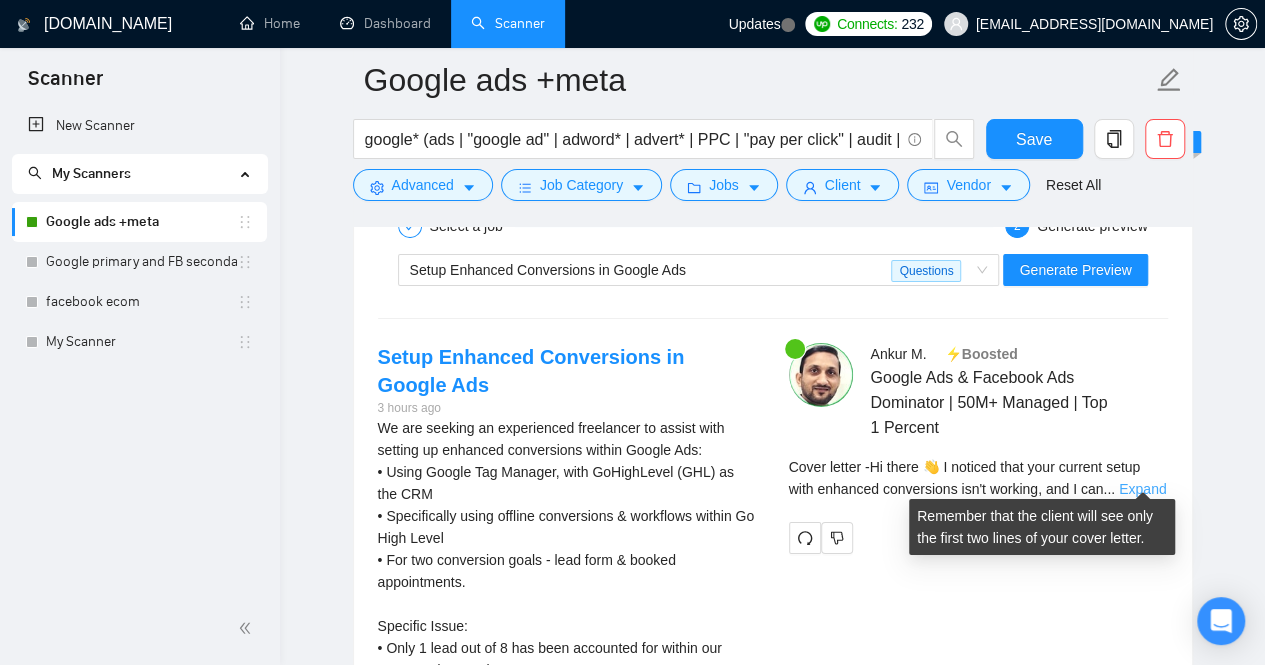 click on "Expand" at bounding box center [1142, 489] 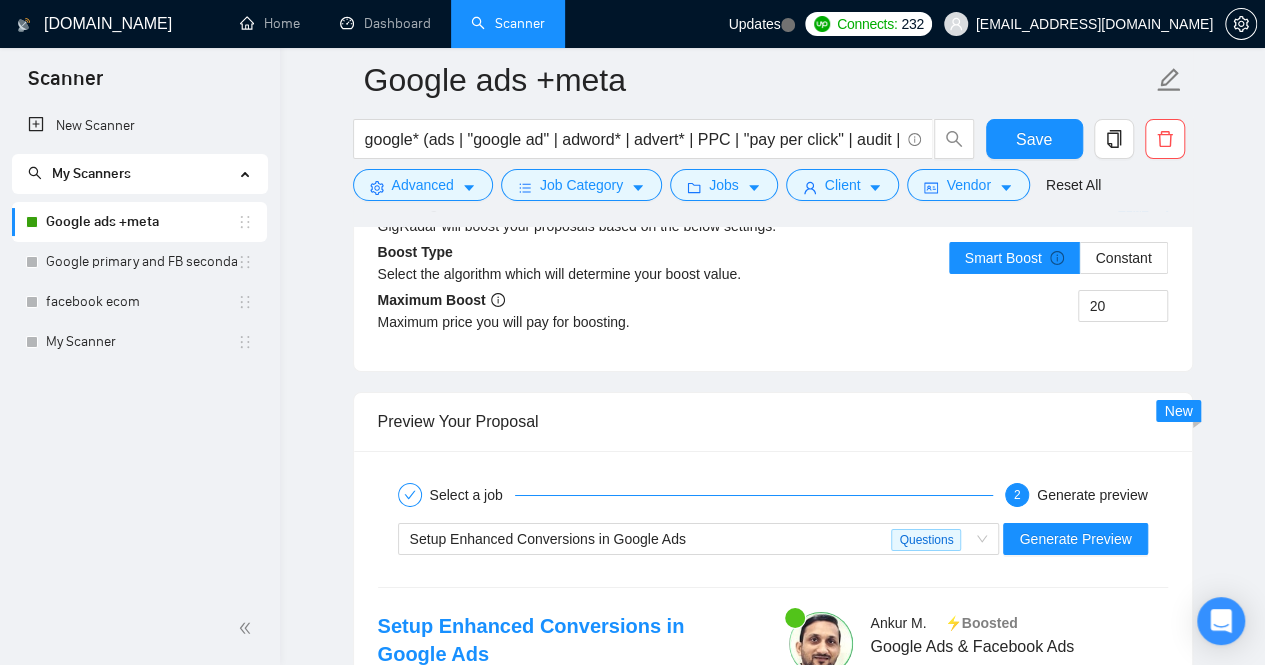 scroll, scrollTop: 3400, scrollLeft: 0, axis: vertical 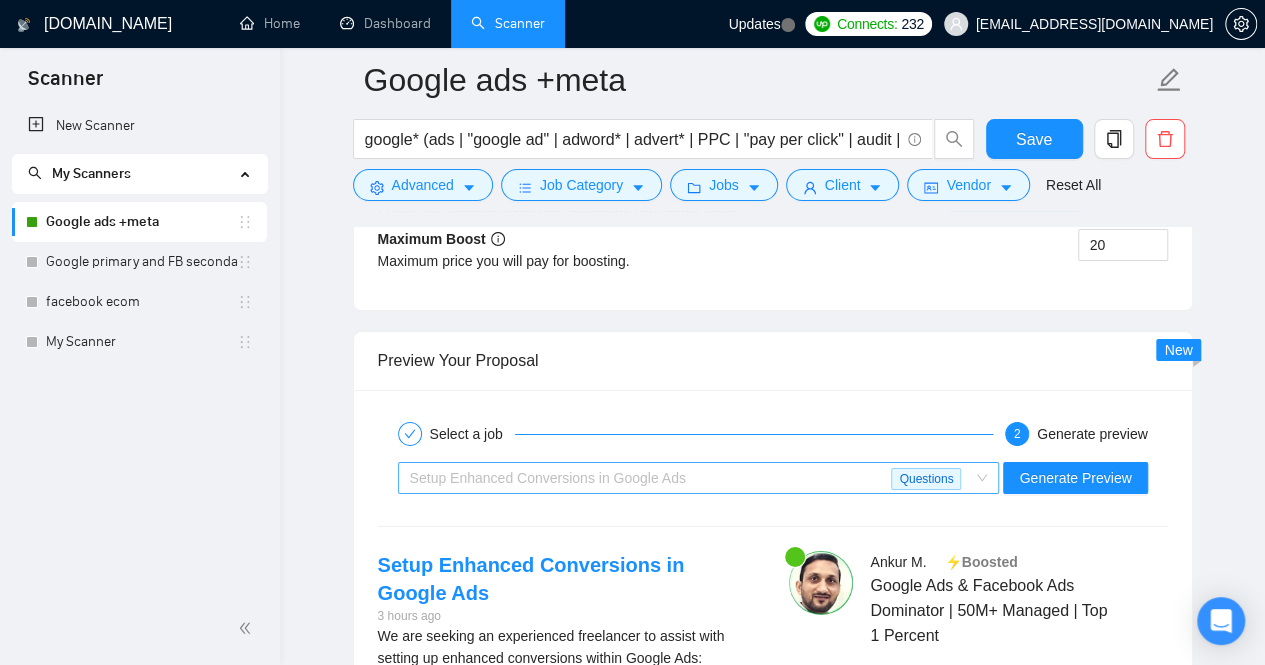 click on "Setup Enhanced Conversions in Google Ads" at bounding box center (651, 478) 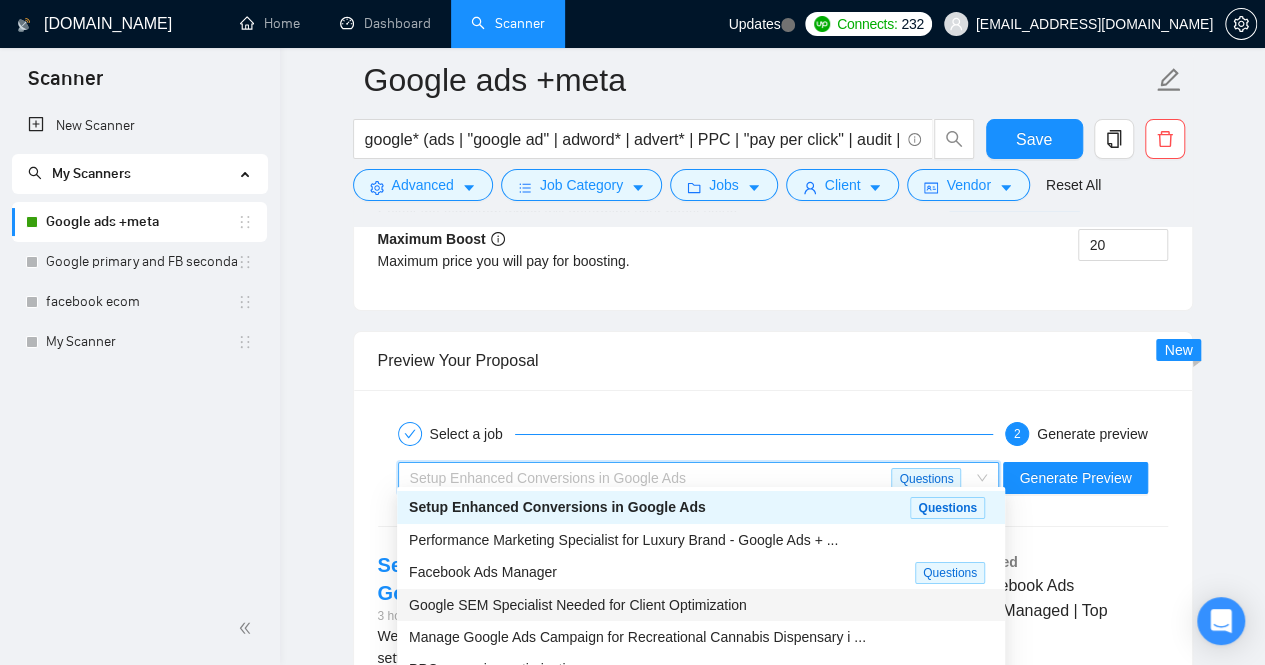 click on "Google SEM Specialist Needed for Client Optimization" at bounding box center [578, 605] 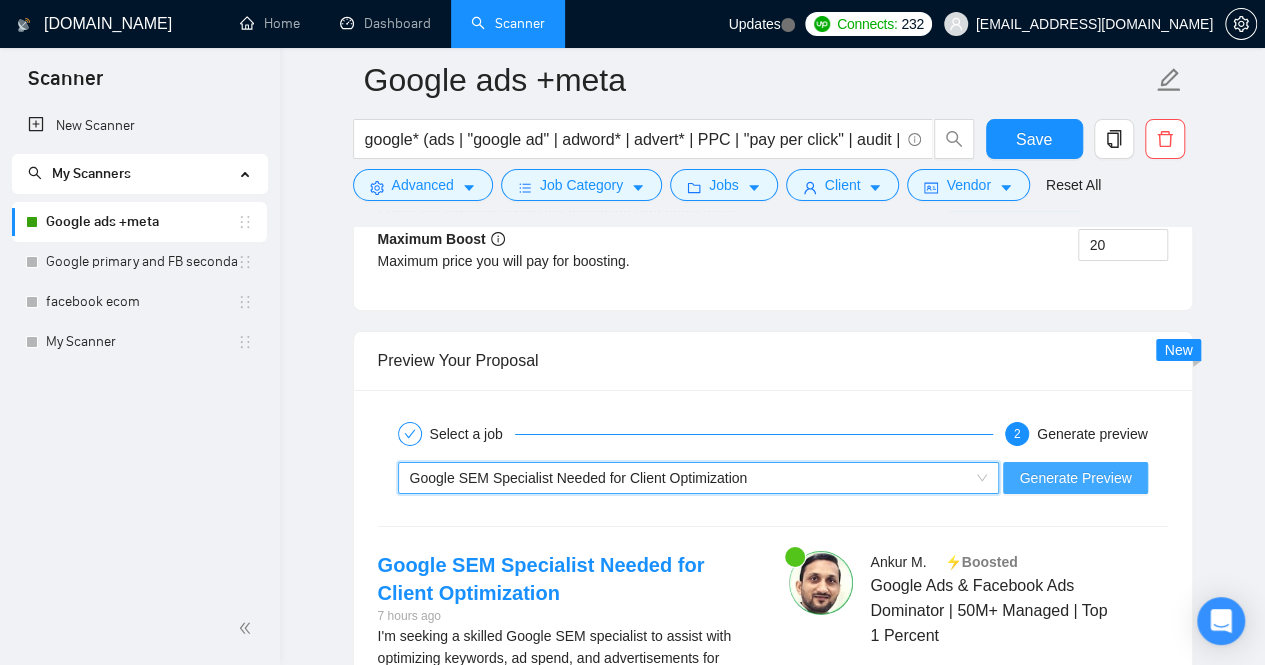 click on "Generate Preview" at bounding box center [1075, 478] 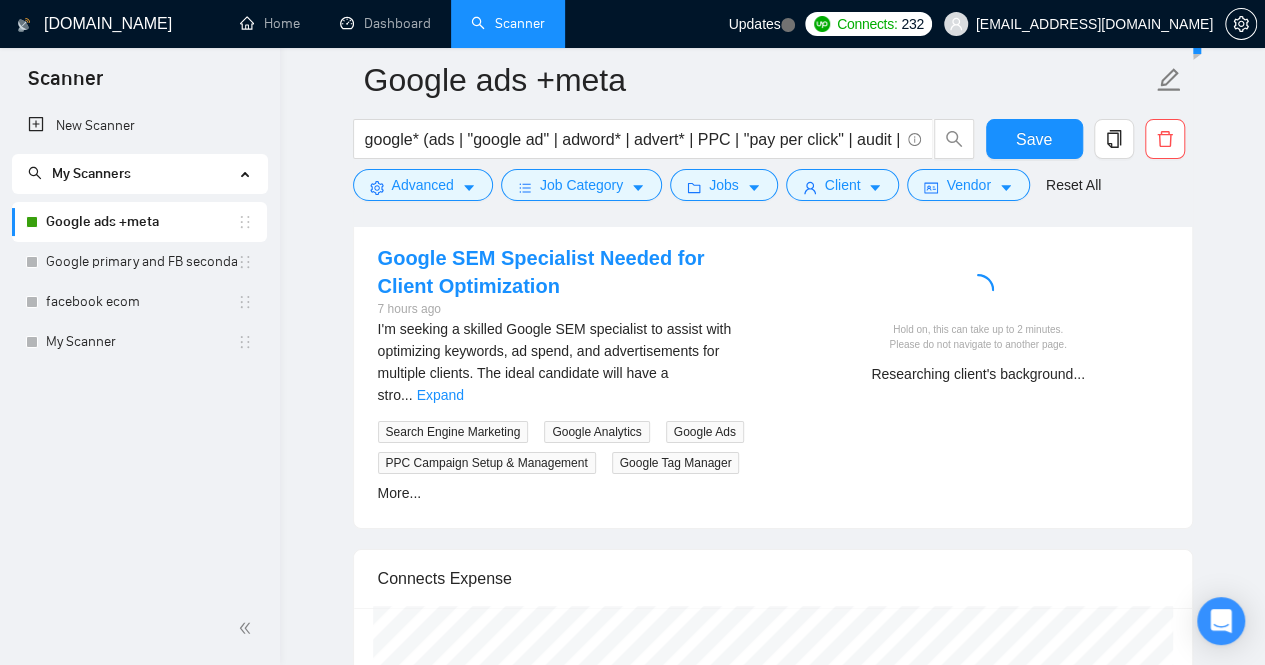 scroll, scrollTop: 3733, scrollLeft: 0, axis: vertical 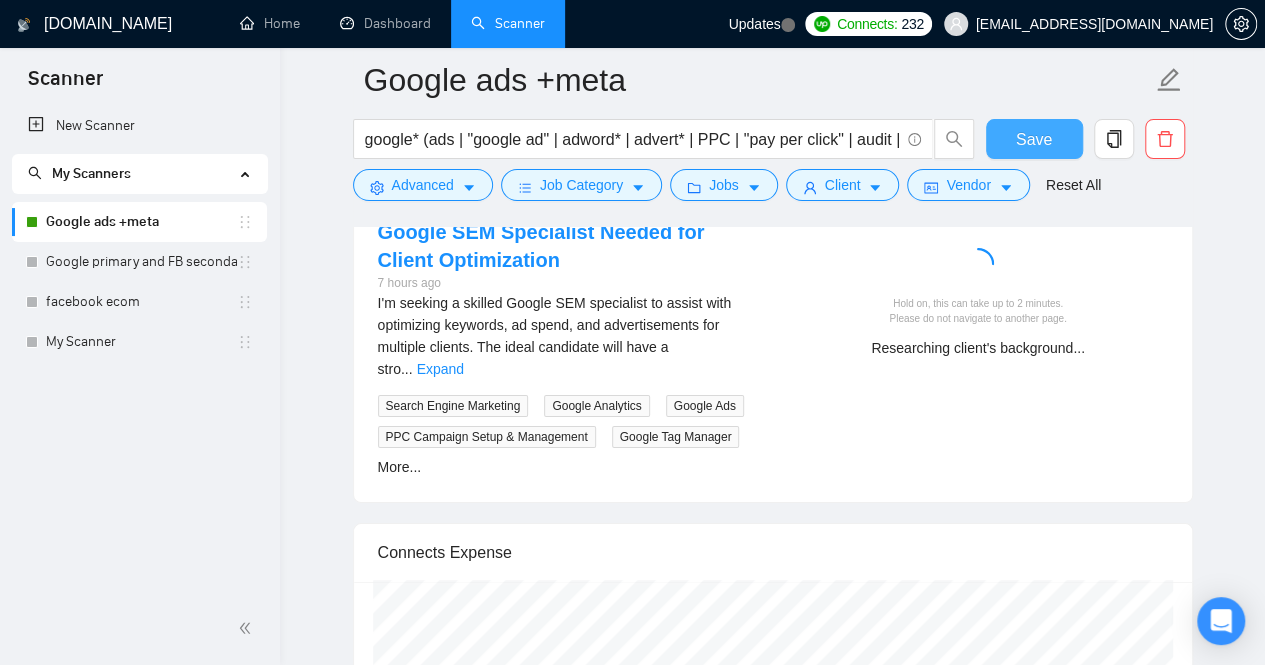 click on "Save" at bounding box center (1034, 139) 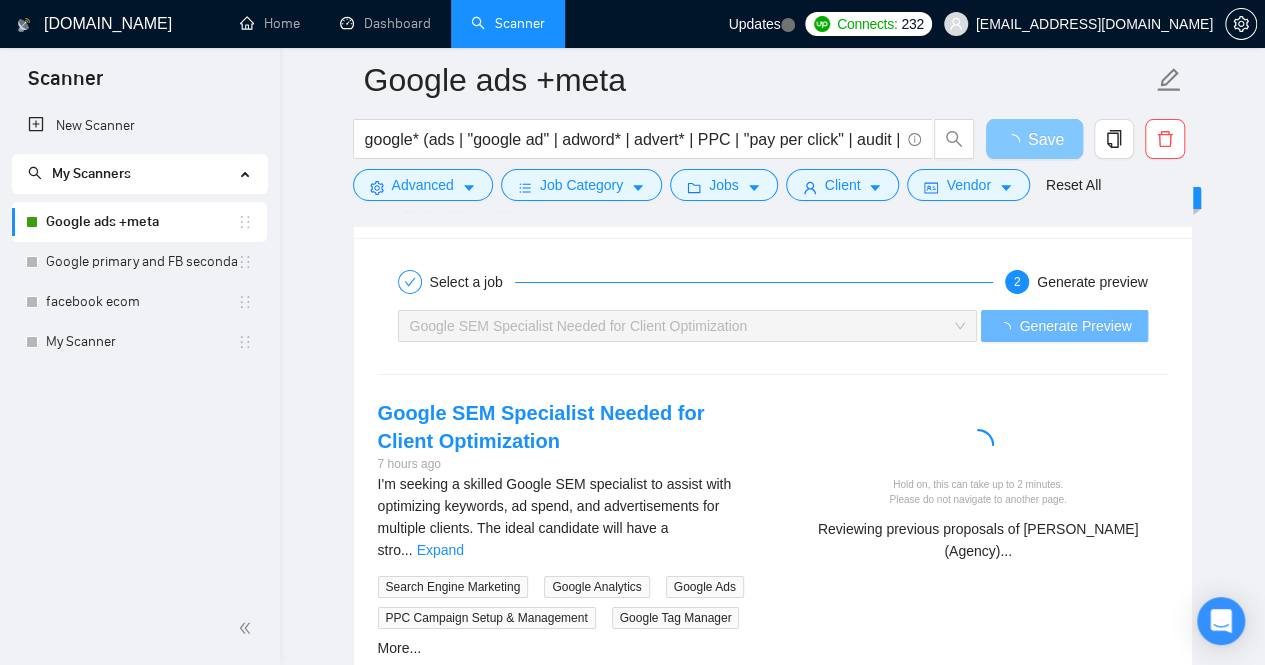 scroll, scrollTop: 3558, scrollLeft: 0, axis: vertical 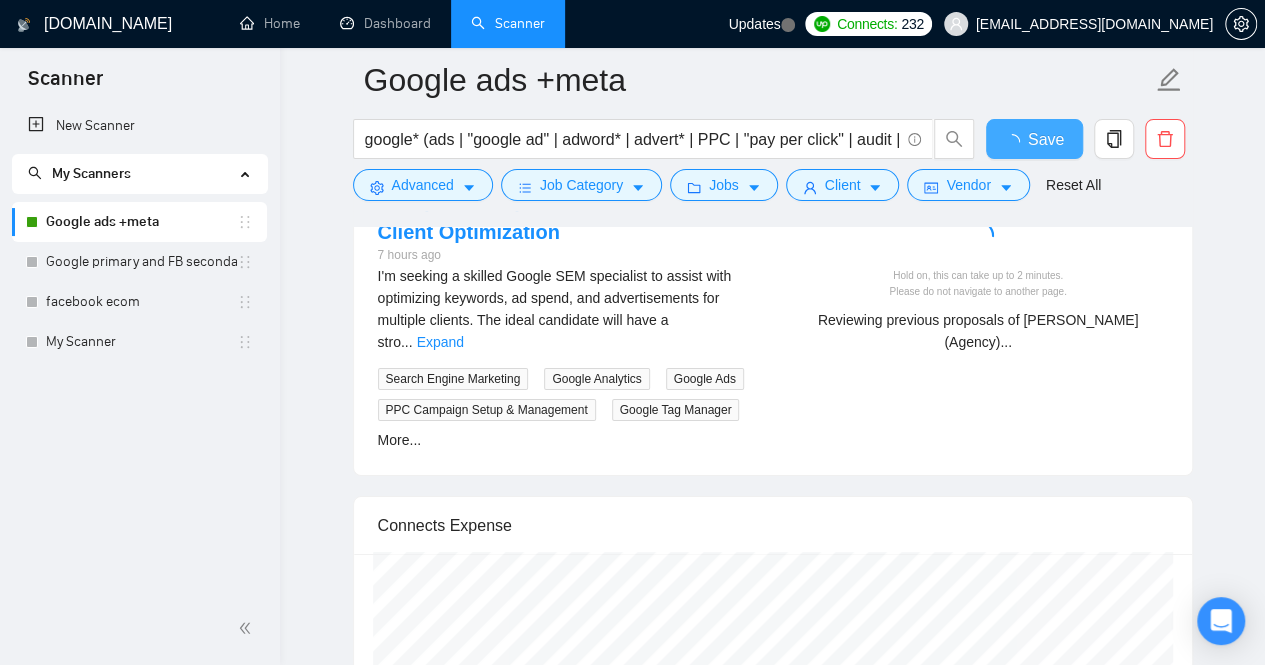 type 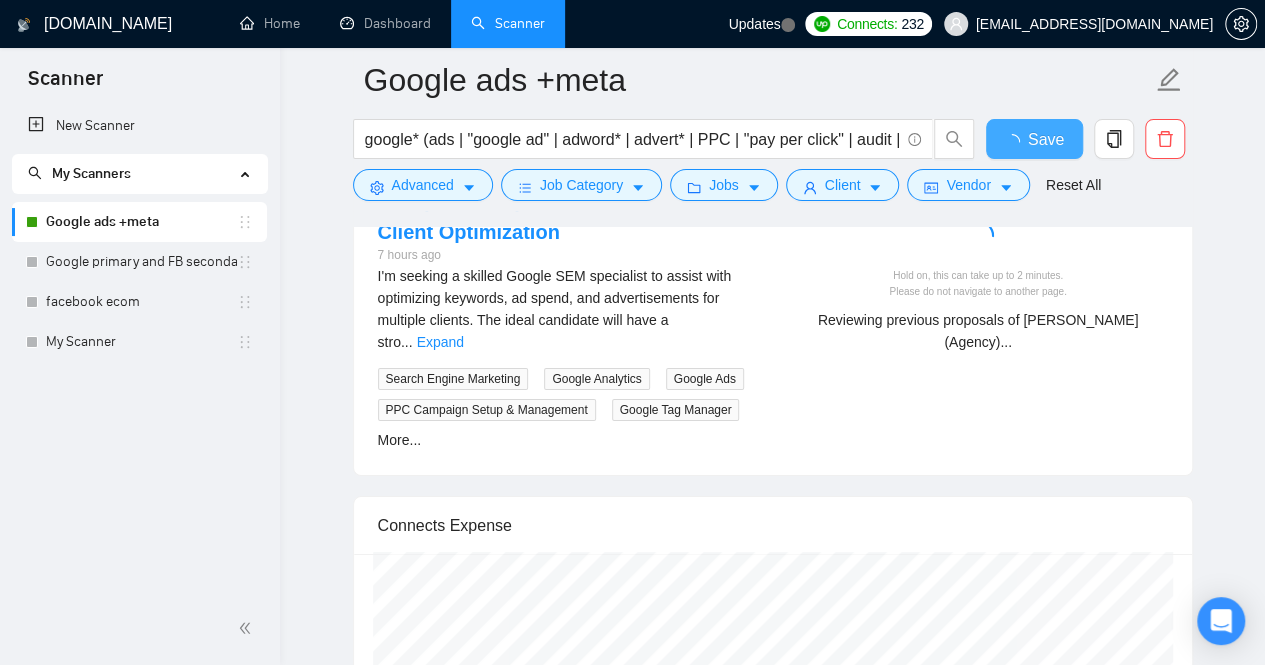 checkbox on "true" 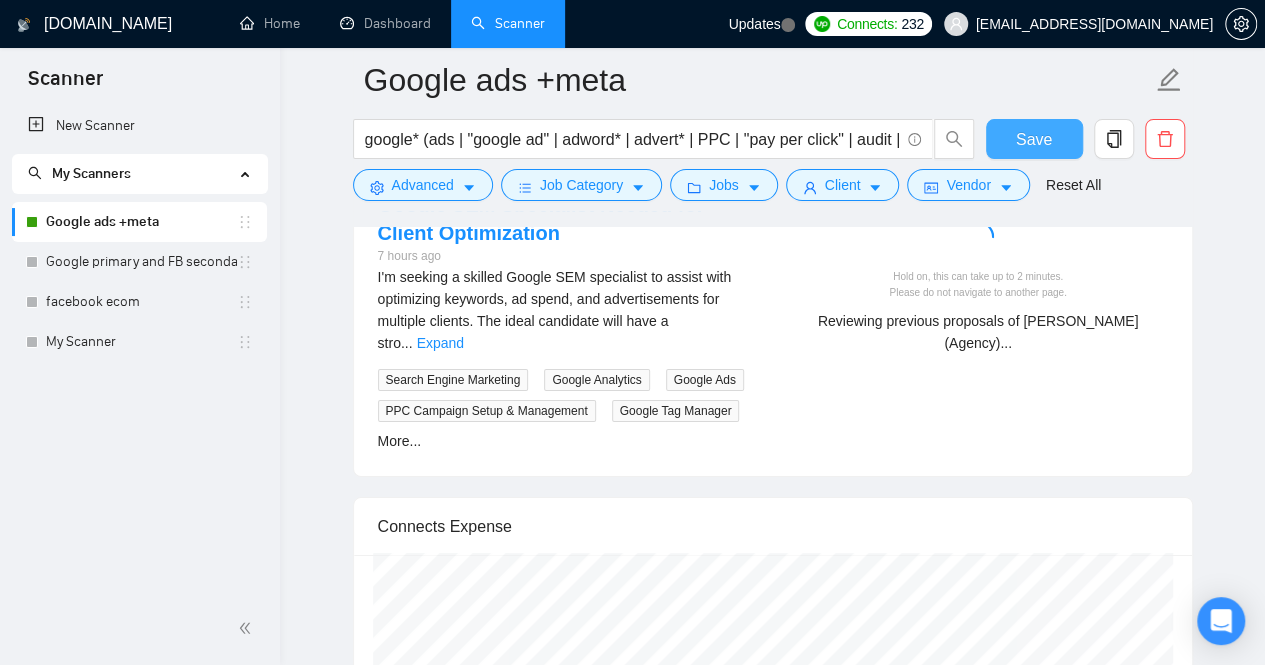 type 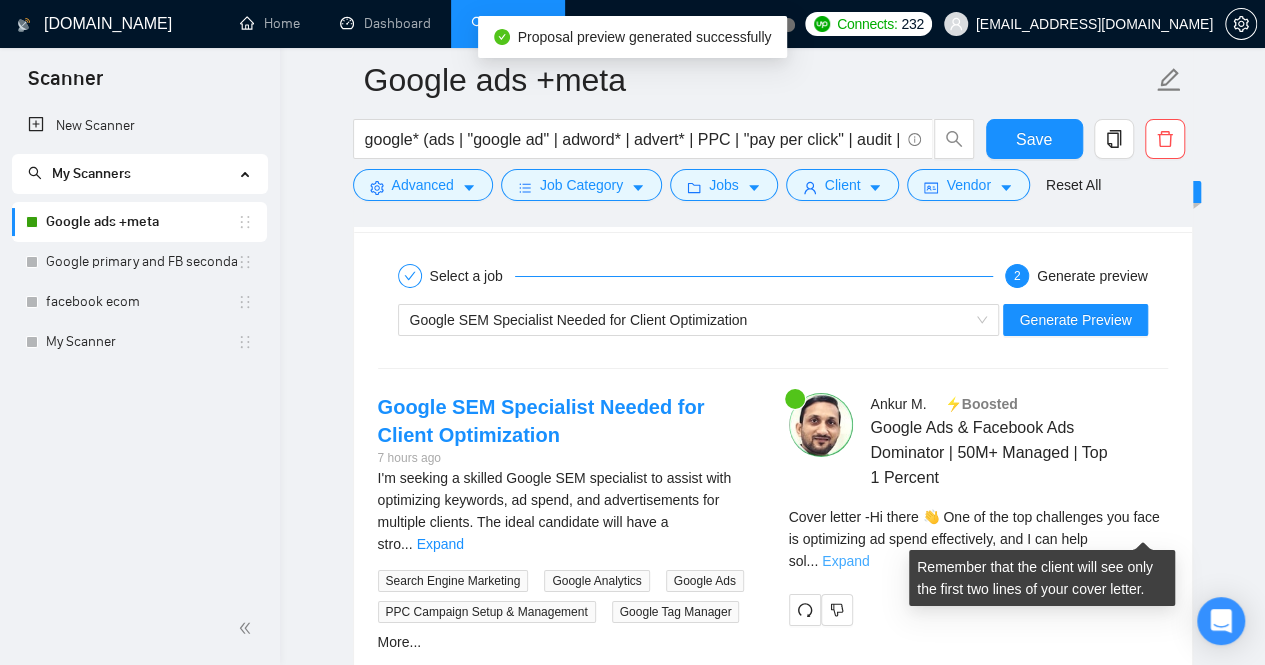 click on "Expand" at bounding box center [845, 561] 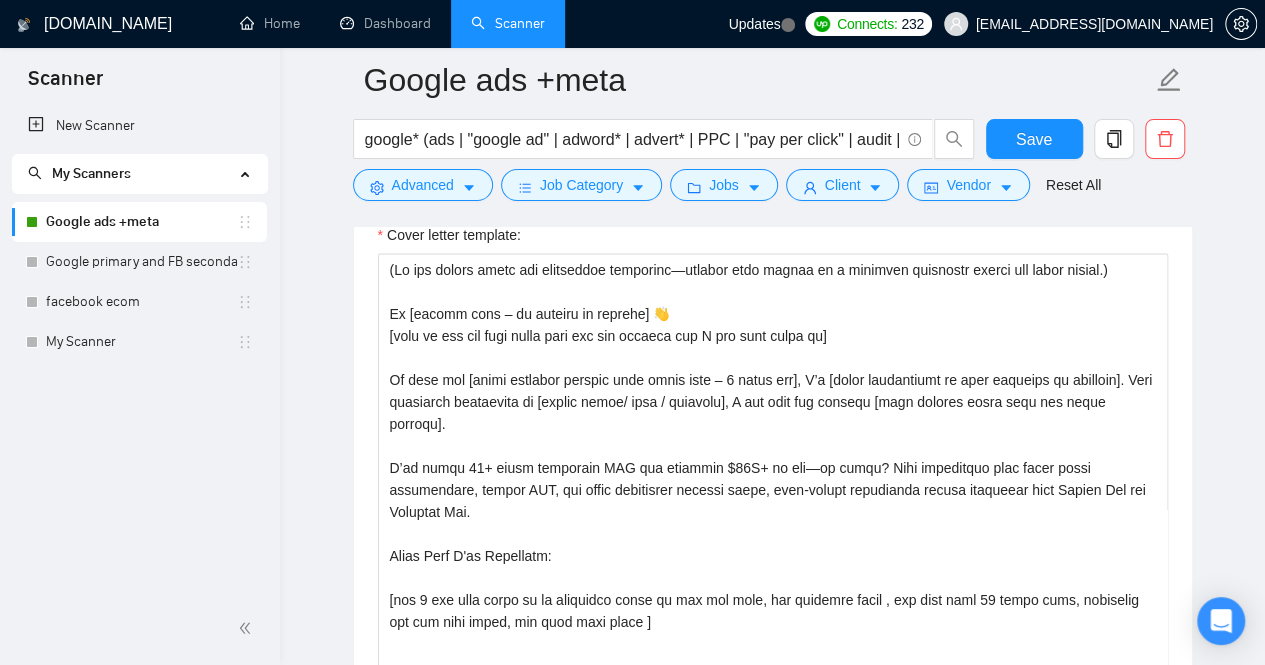 scroll, scrollTop: 1923, scrollLeft: 0, axis: vertical 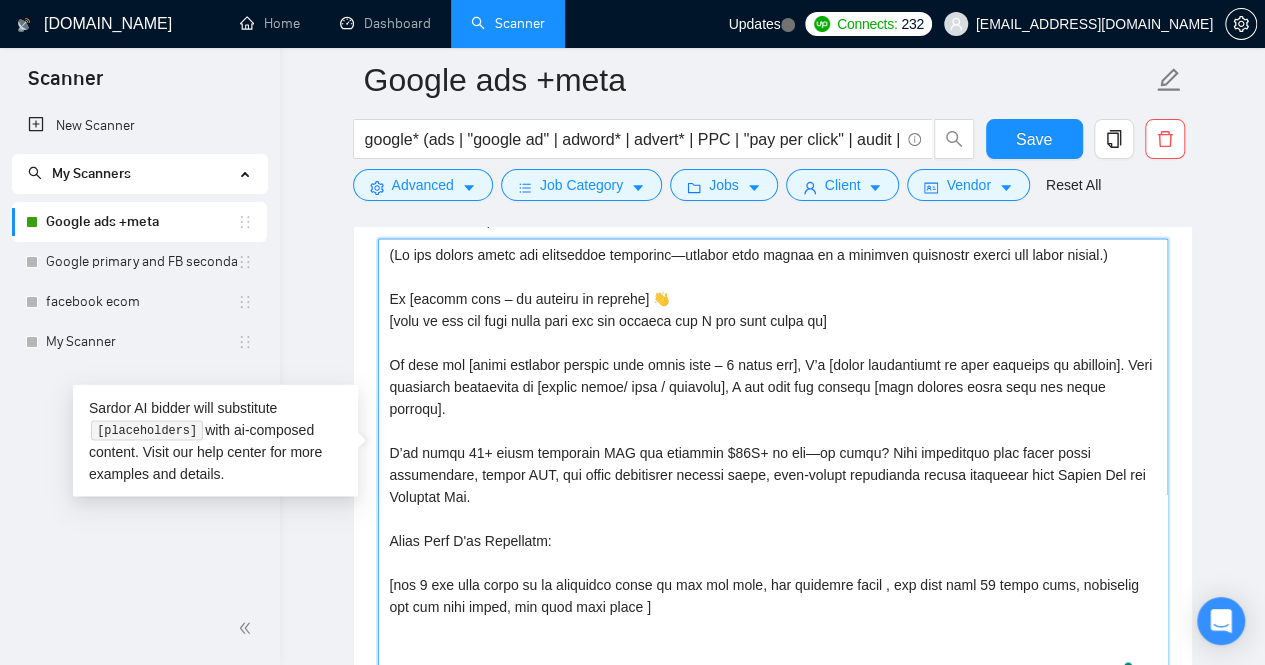 drag, startPoint x: 644, startPoint y: 315, endPoint x: 394, endPoint y: 313, distance: 250.008 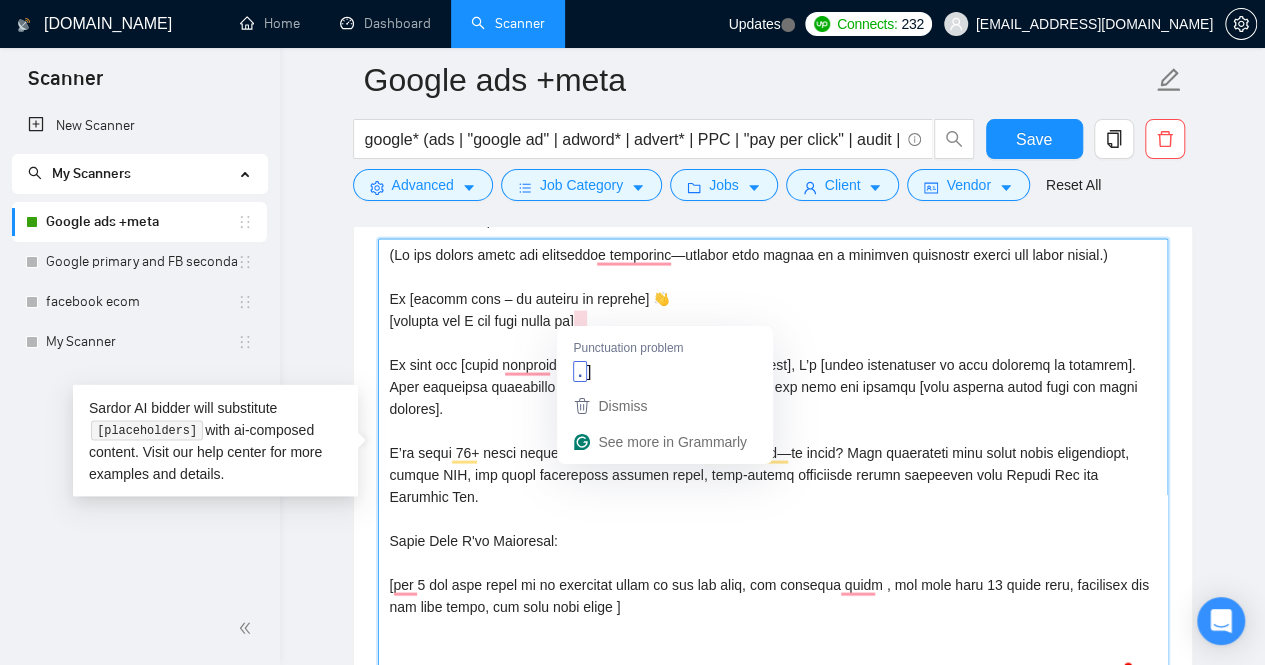 click on "Cover letter template:" at bounding box center [773, 464] 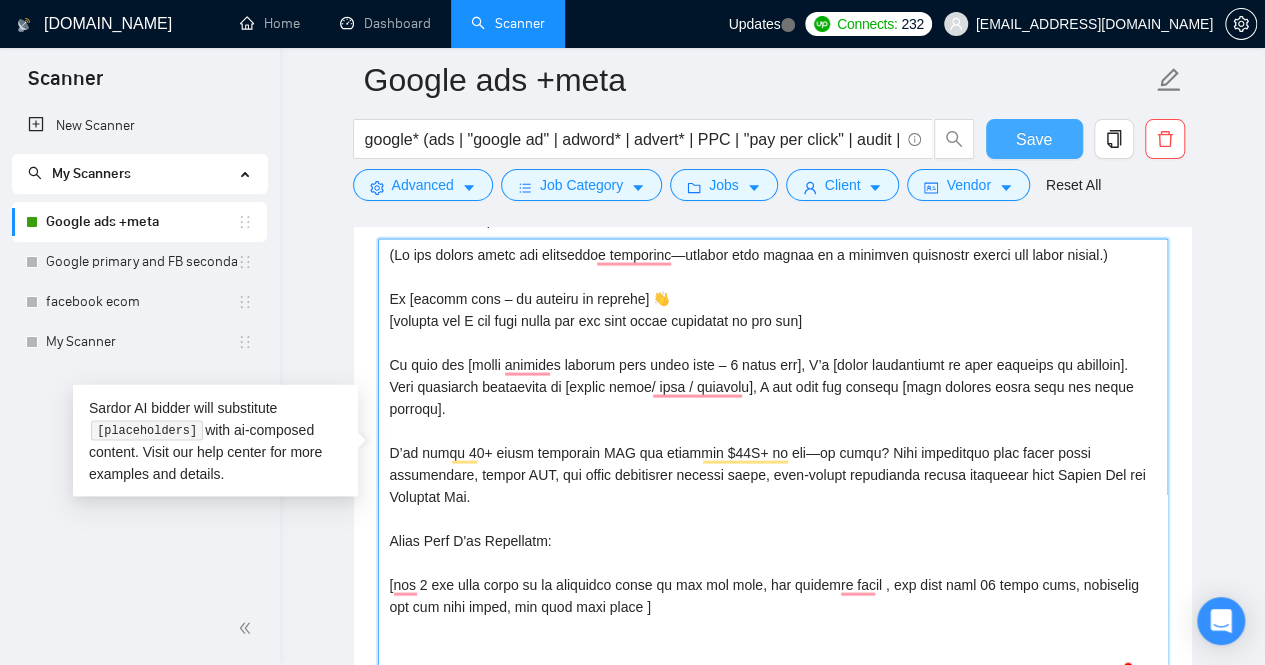 type on "(If the client asked any additional questions—include your answer as a separate paragraph before the cover letter.)
Hi [client name – no company or country] 👋
[explain how I can help solve the top pain point mentioned in the job]
To help you [solve specific problem from their post – 5 words max], I’d [brief explanation of your solution or approach]. With extensive experience in [client niche/ area / industry], I can help you achieve [what success looks like for their project].
I’ve spent 15+ years mastering PPC and managing $50M+ in ads—my focus? Help businesses like yours drive conversions, reduce CPA, and scale profitably through smart, data-driven strategies across platforms like Google Ads and  Facebook Ads.
Quick Wins I've Delivered:
[add 3 the best match of my portfolio cases to the job post, not skipping links , not more than 30 words each, analyzing the job post needs, add them with emoji ]
[the best call to action, in 2 sentences, to make the client immediately respond, include some emojis..." 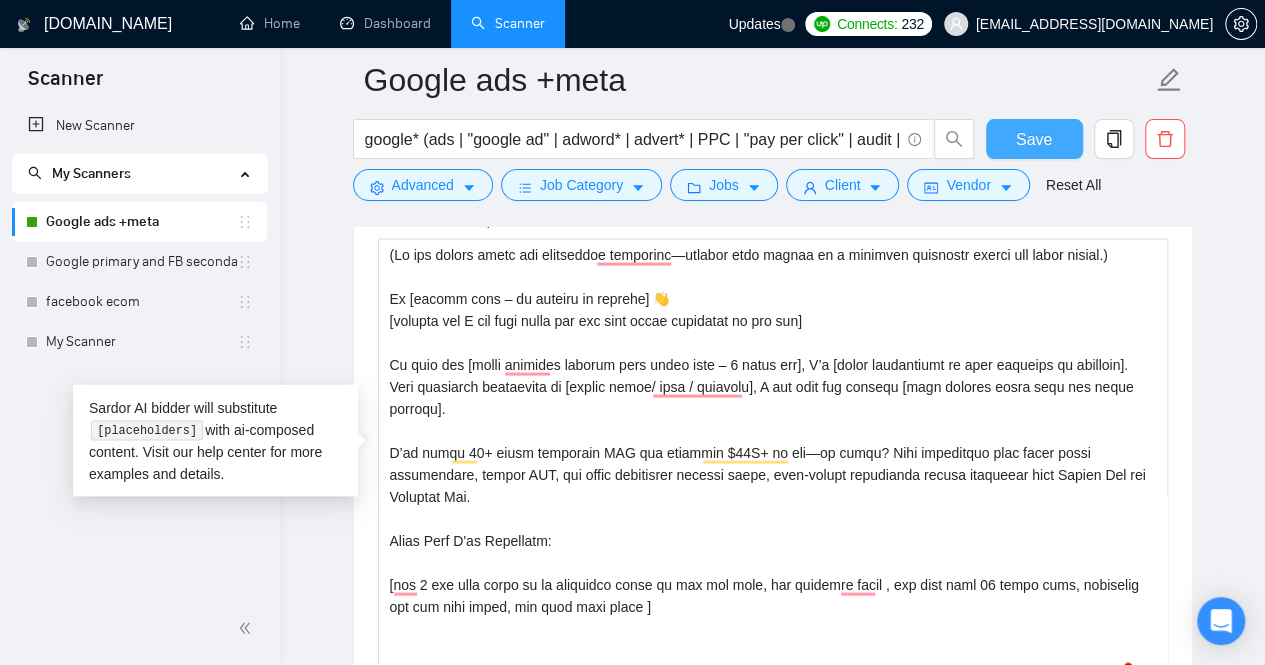 click on "Save" at bounding box center (1034, 139) 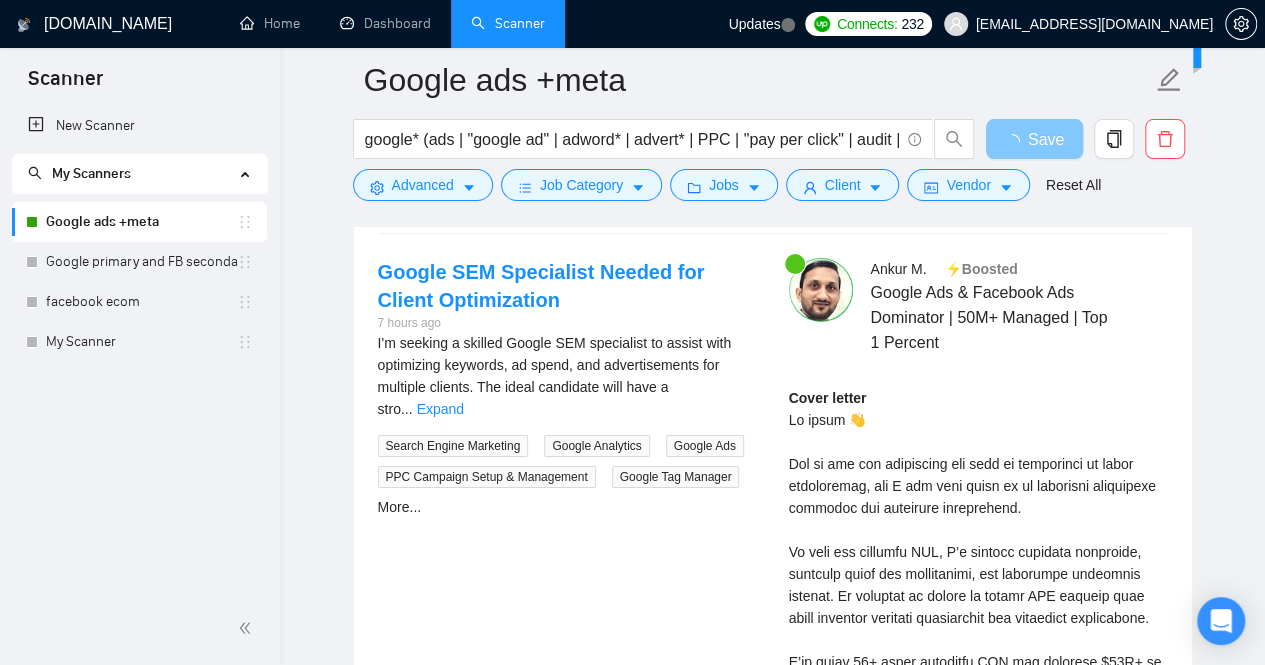 scroll, scrollTop: 3686, scrollLeft: 0, axis: vertical 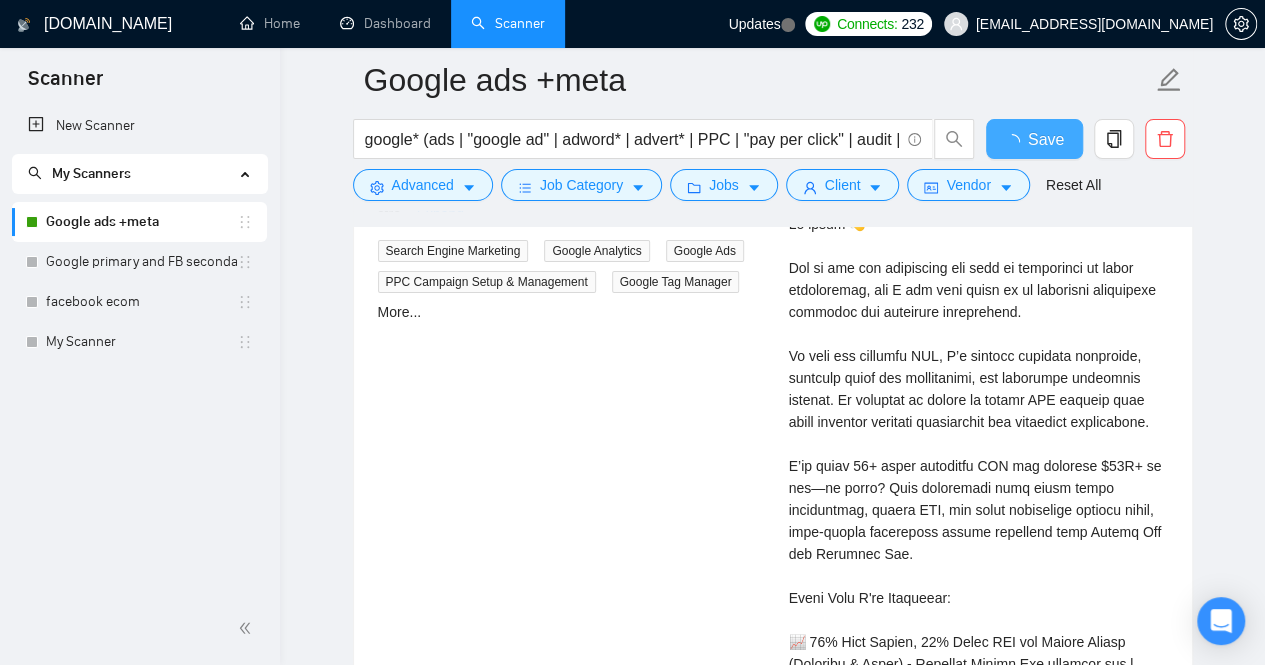 type 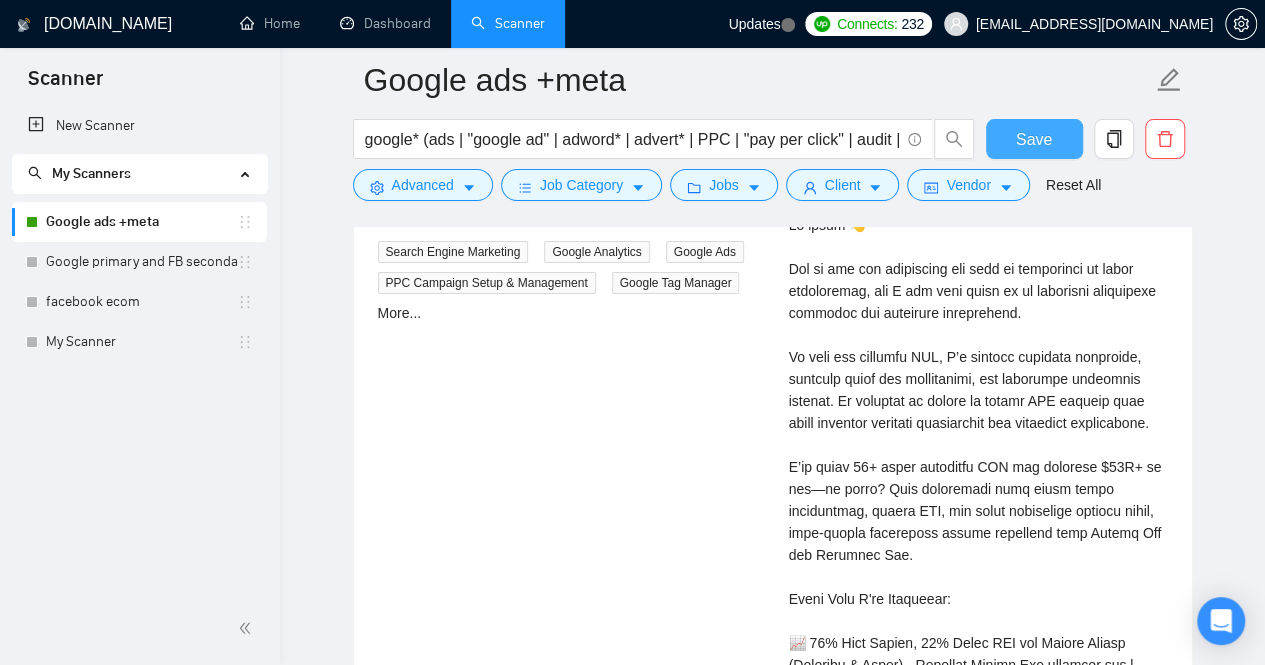 type 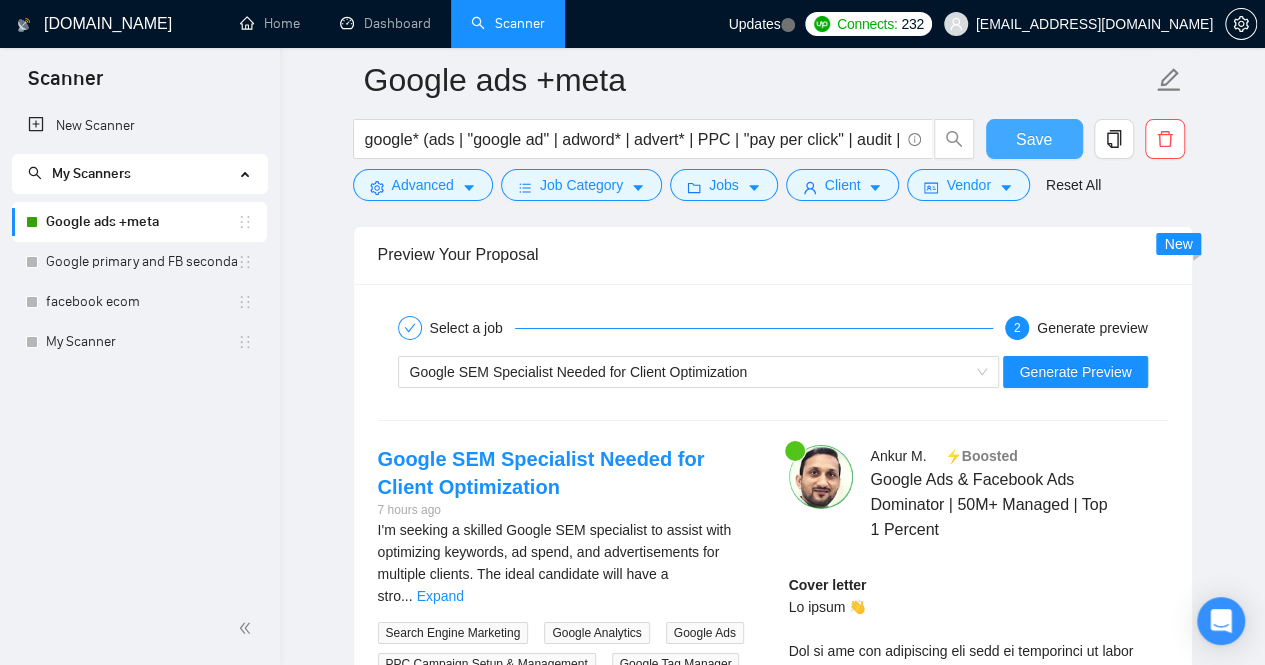 scroll, scrollTop: 3498, scrollLeft: 0, axis: vertical 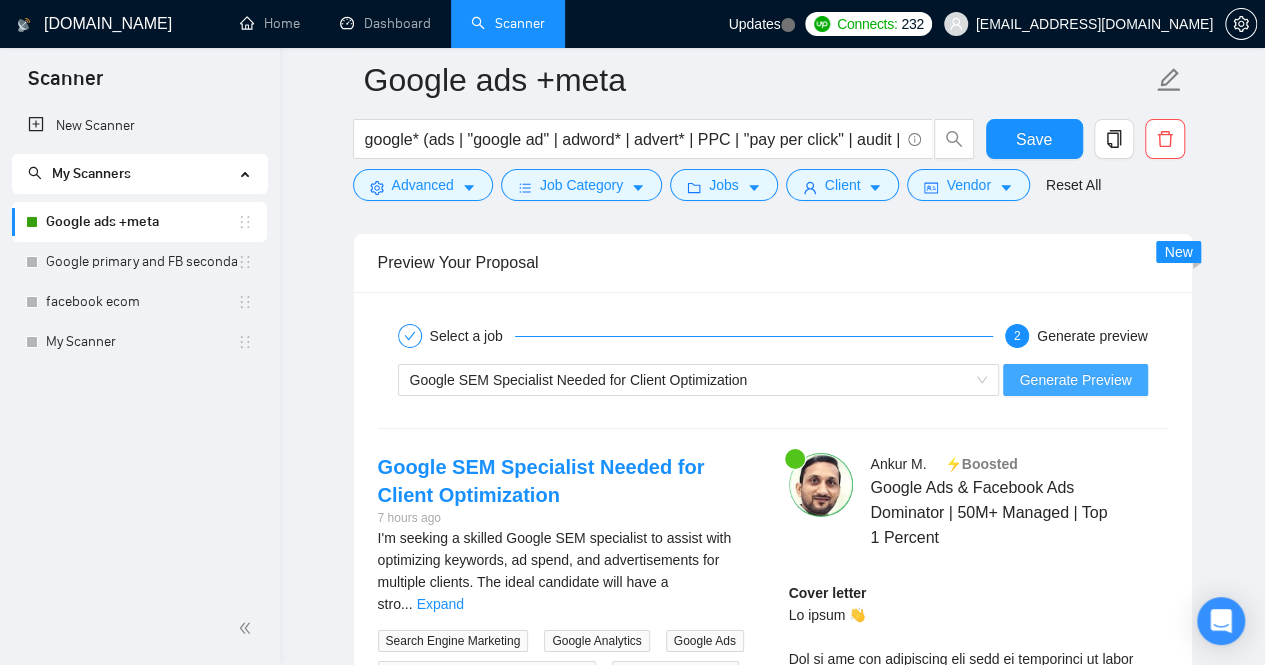click on "Generate Preview" at bounding box center (1075, 380) 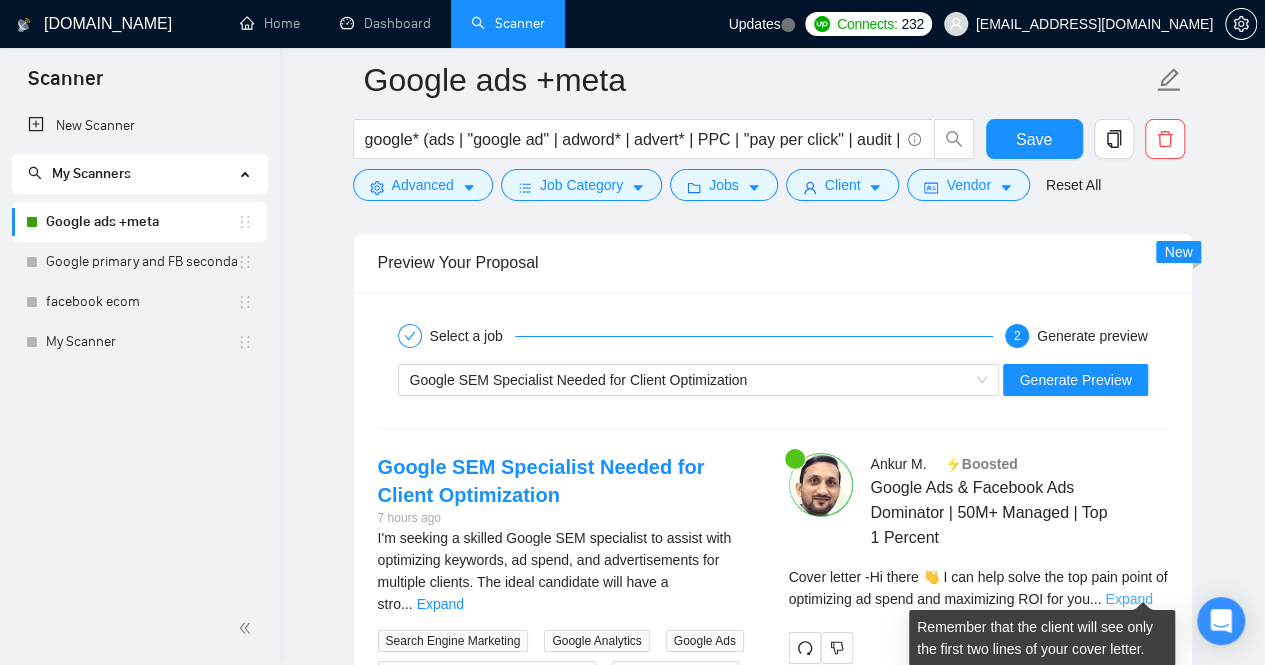 click on "Expand" at bounding box center [1128, 599] 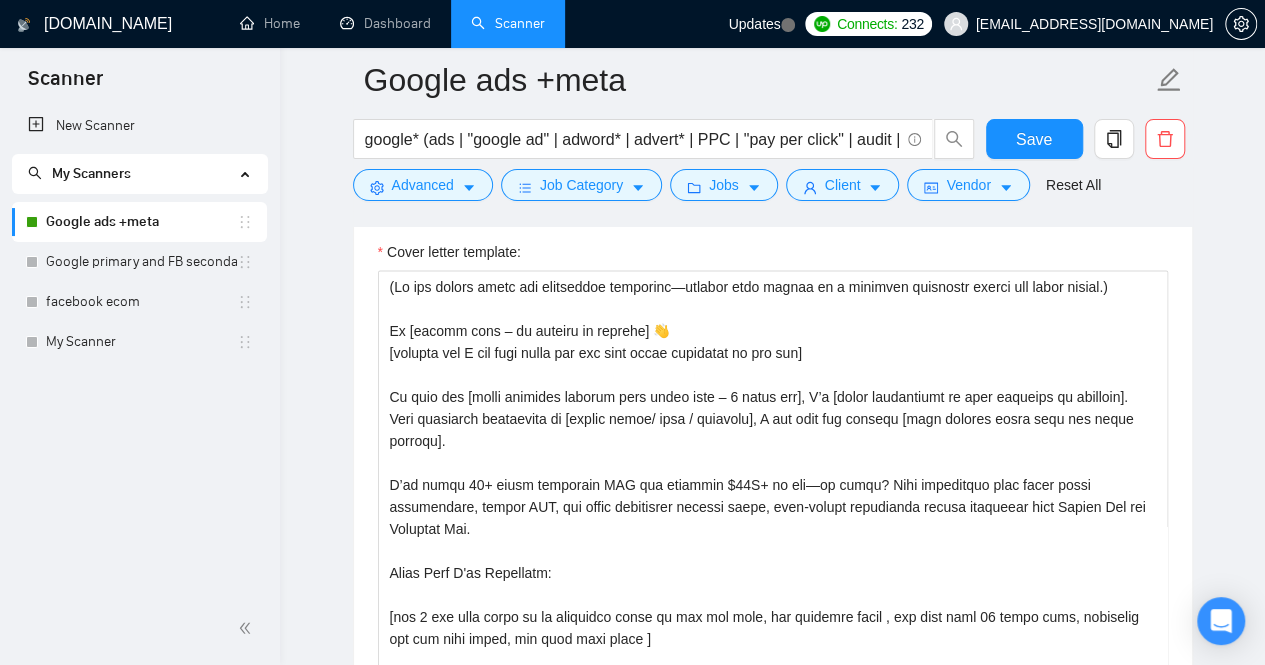 scroll, scrollTop: 1877, scrollLeft: 0, axis: vertical 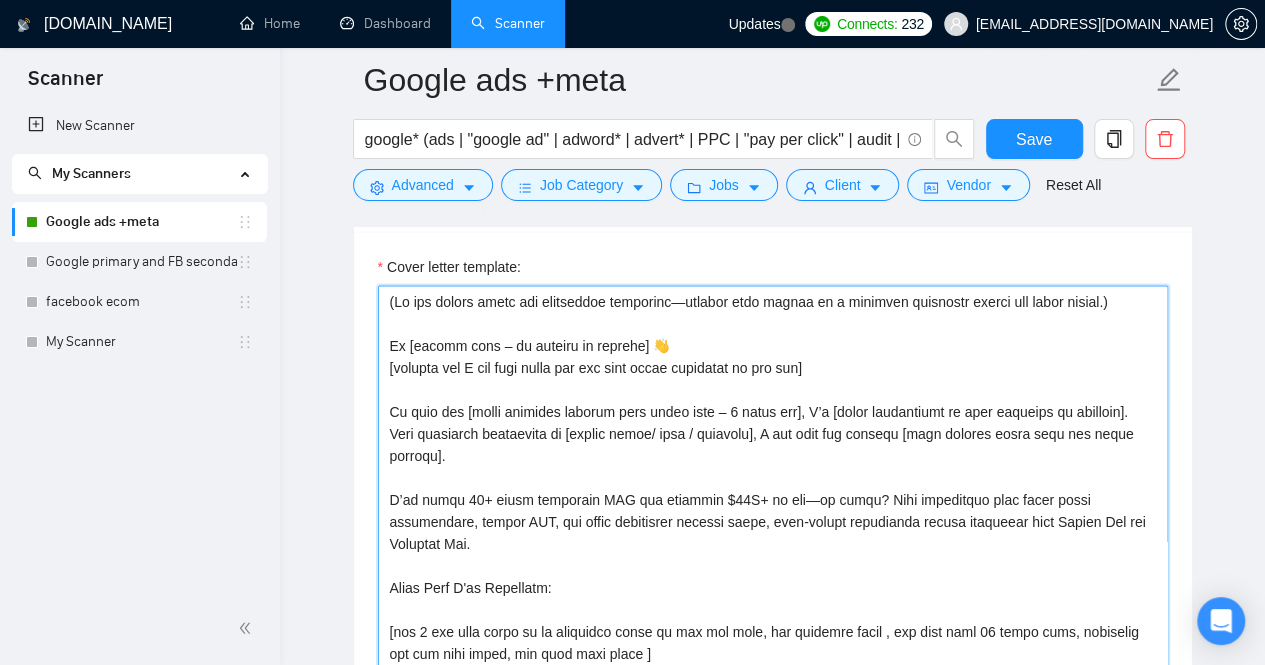 click on "Cover letter template:" at bounding box center [773, 510] 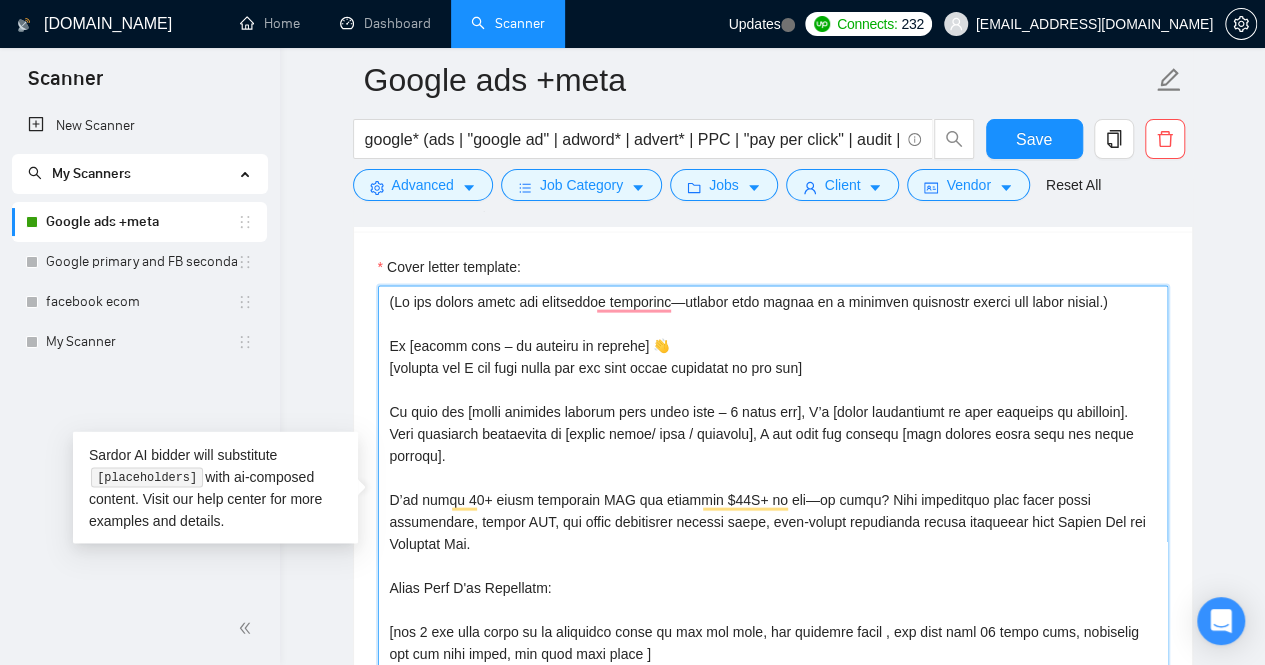 click on "Cover letter template:" at bounding box center [773, 510] 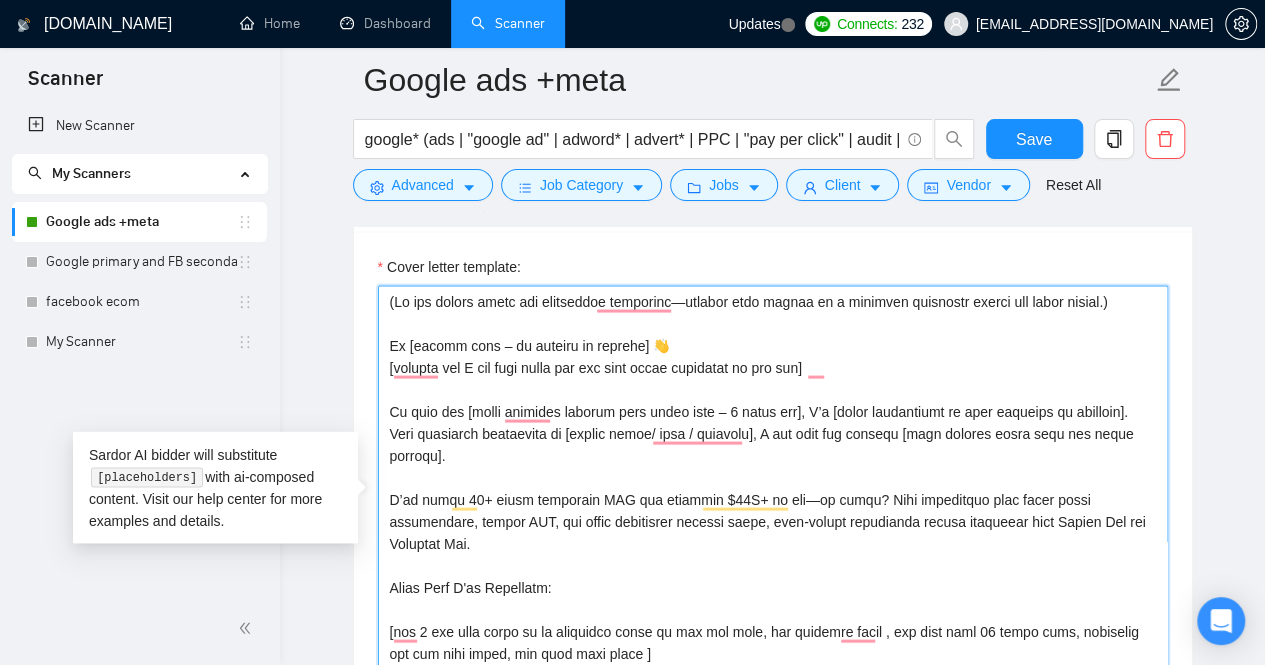click on "Cover letter template:" at bounding box center [773, 510] 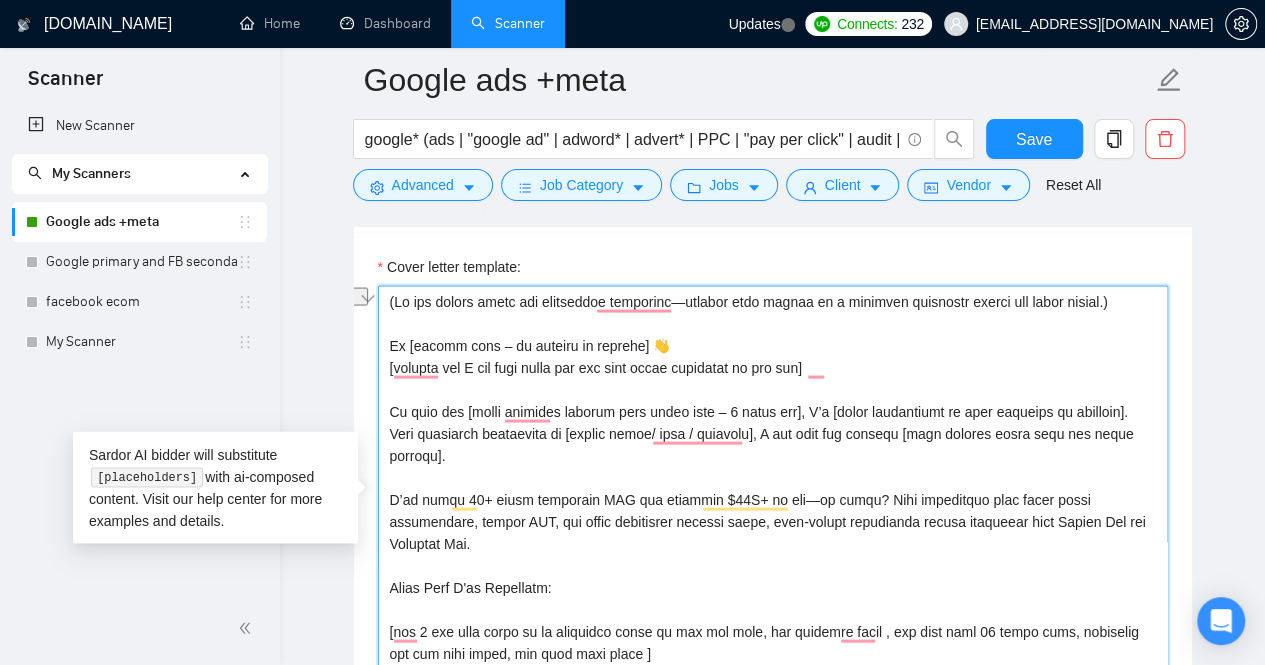 drag, startPoint x: 682, startPoint y: 357, endPoint x: 594, endPoint y: 357, distance: 88 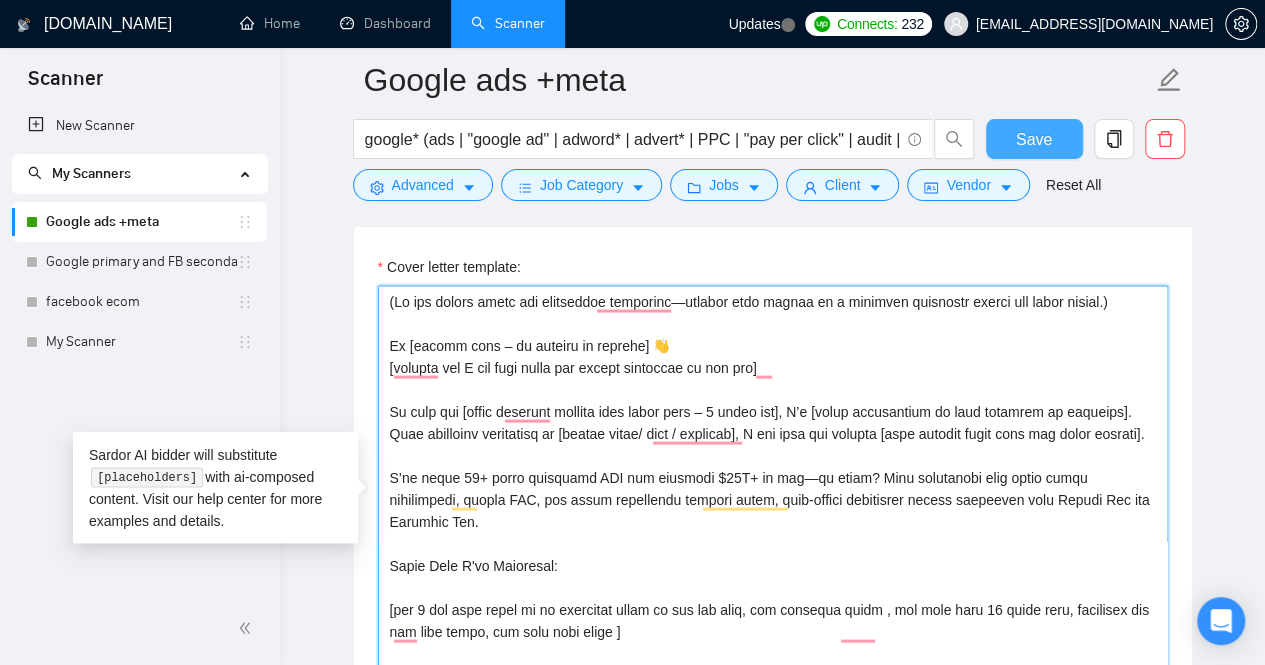 type on "(If the client asked any additional questions—include your answer as a separate paragraph before the cover letter.)
Hi [client name – no company or country] 👋
[explain how I can help solve the issues mentioned in the job]
To help you [solve specific problem from their post – 5 words max], I’d [brief explanation of your solution or approach]. With extensive experience in [client niche/ area / industry], I can help you achieve [what success looks like for their project].
I’ve spent 15+ years mastering PPC and managing $50M+ in ads—my focus? Help businesses like yours drive conversions, reduce CPA, and scale profitably through smart, data-driven strategies across platforms like Google Ads and  Facebook Ads.
Quick Wins I've Delivered:
[add 3 the best match of my portfolio cases to the job post, not skipping links , not more than 30 words each, analyzing the job post needs, add them with emoji ]
[the best call to action, in 2 sentences, to make the client immediately respond, include some emojis, invite..." 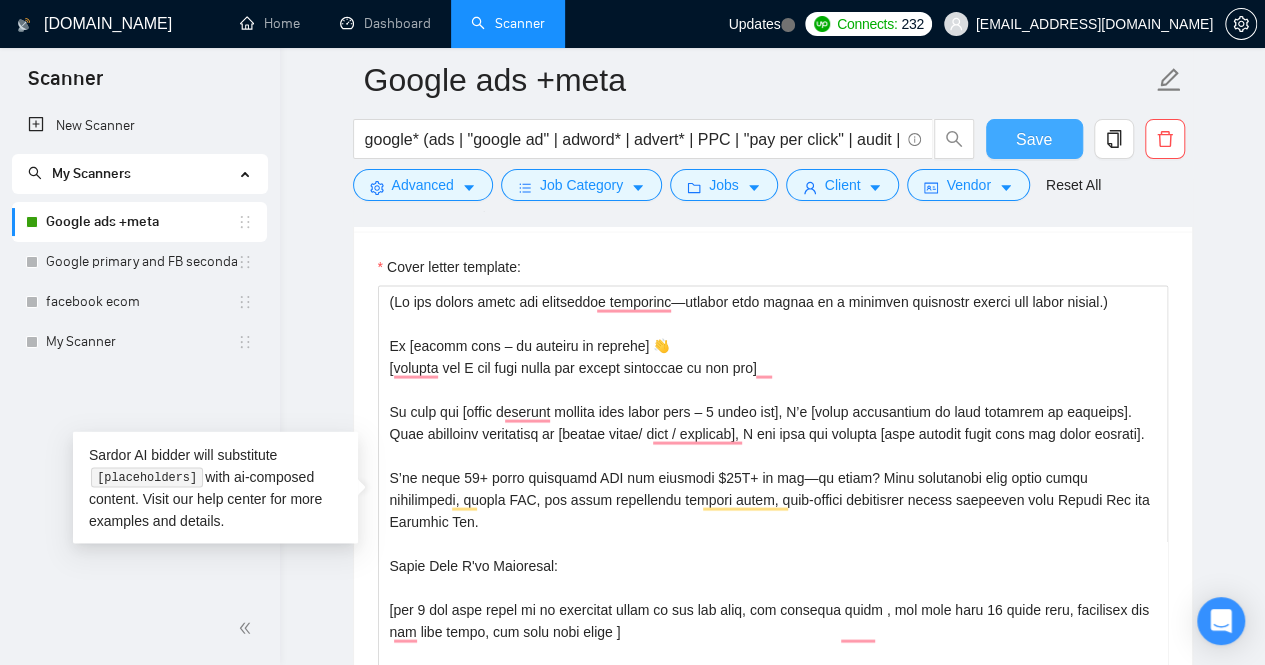 click on "Save" at bounding box center [1034, 139] 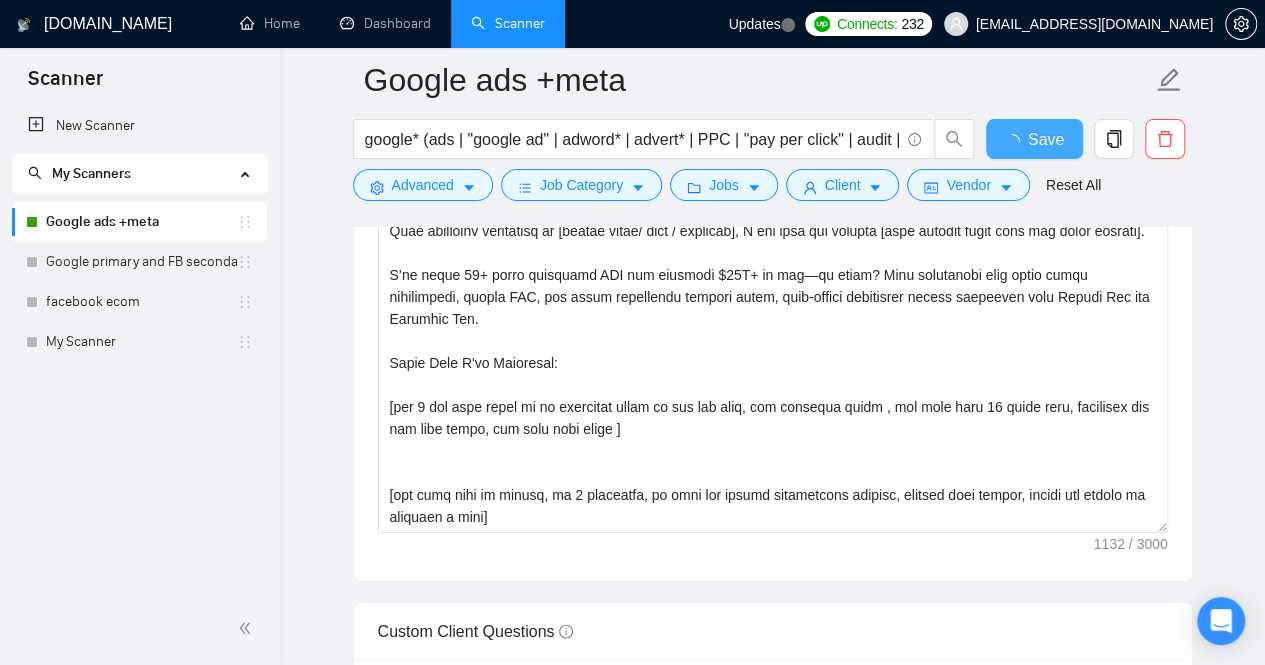 type 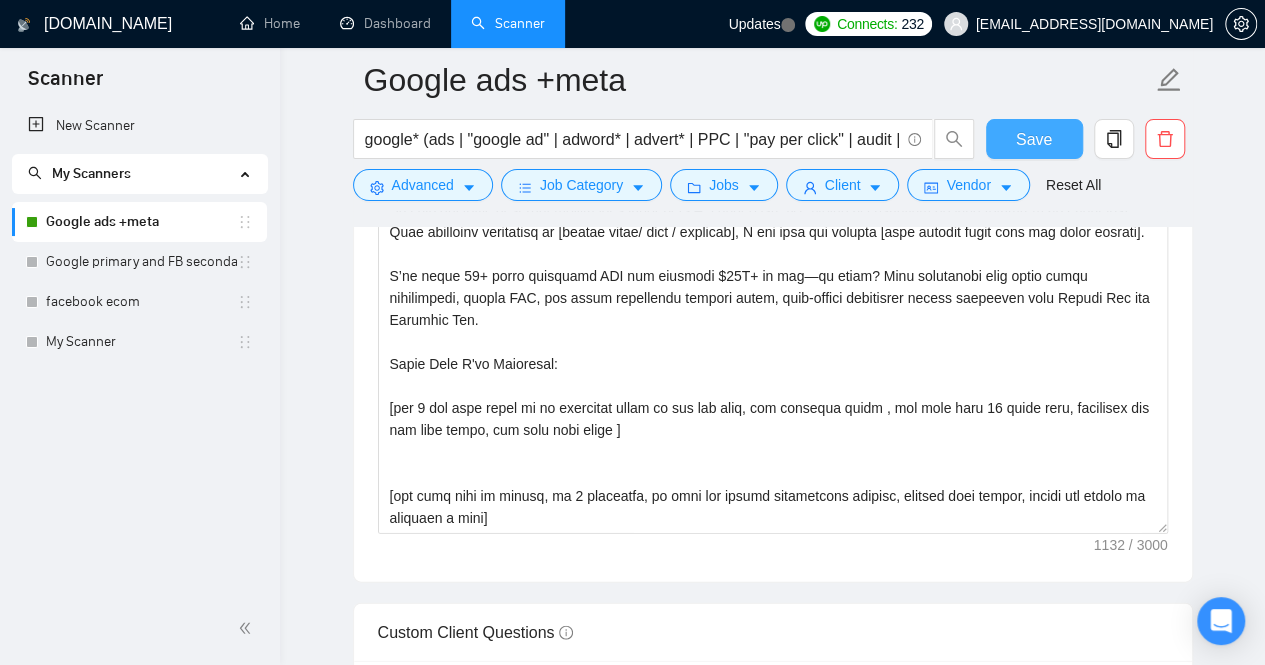 type 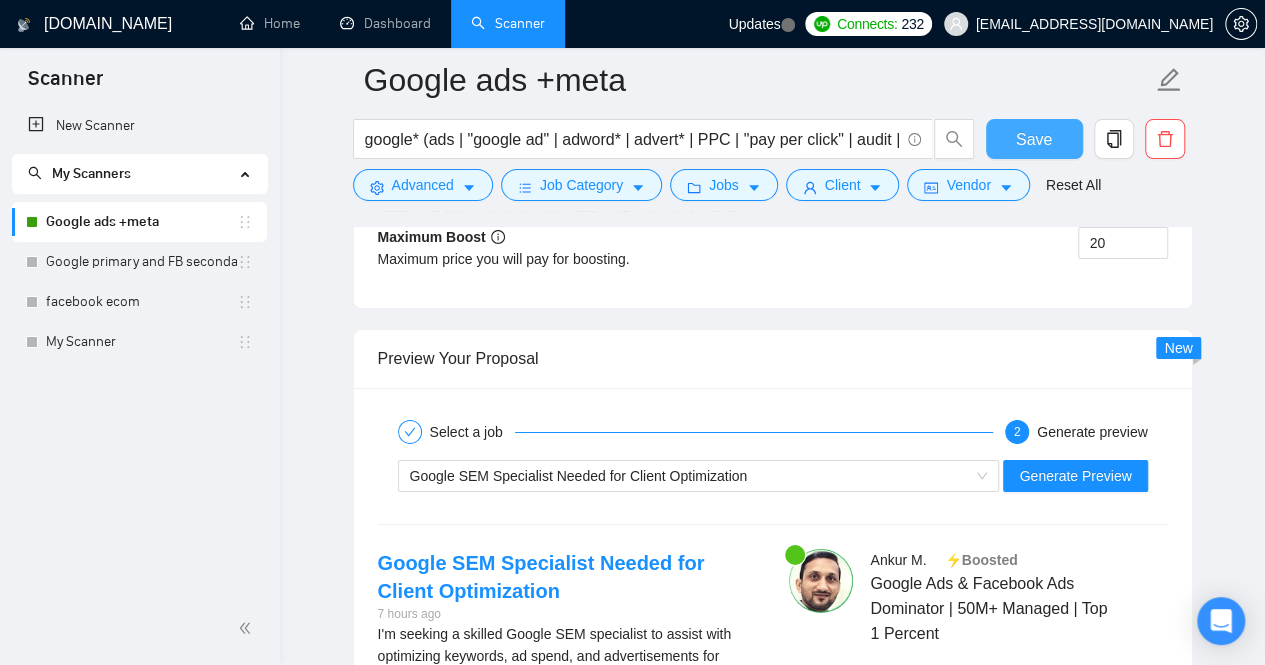 scroll, scrollTop: 3446, scrollLeft: 0, axis: vertical 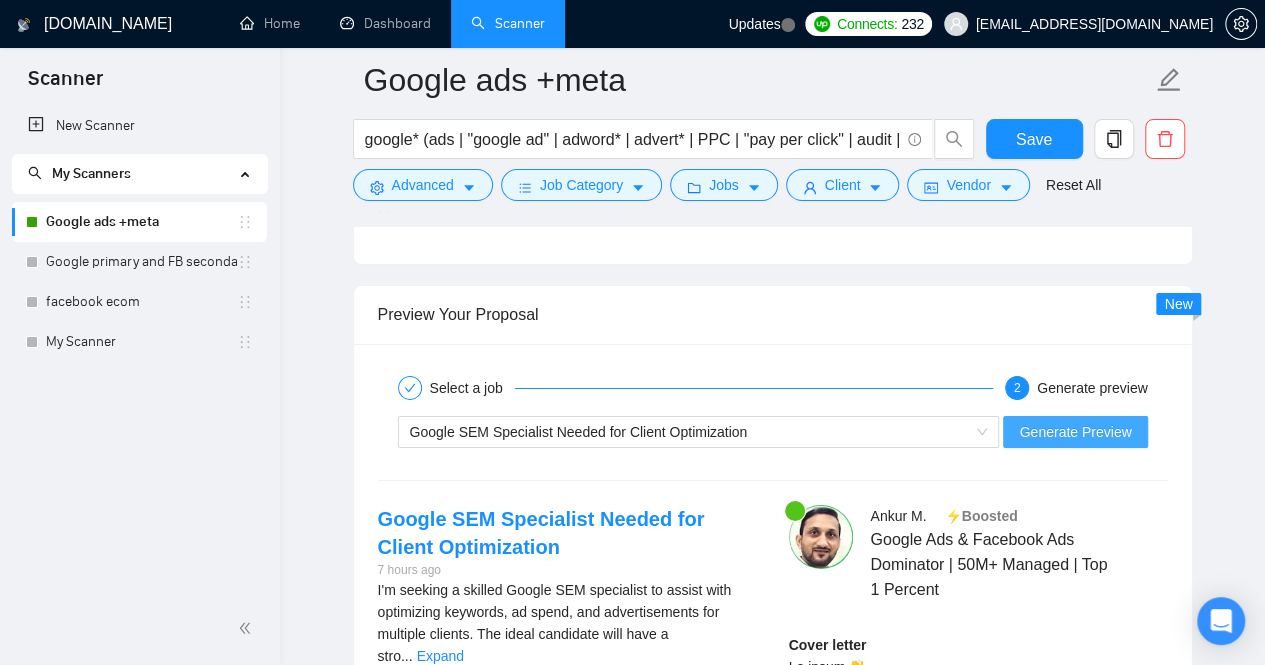 click on "Generate Preview" at bounding box center [1075, 432] 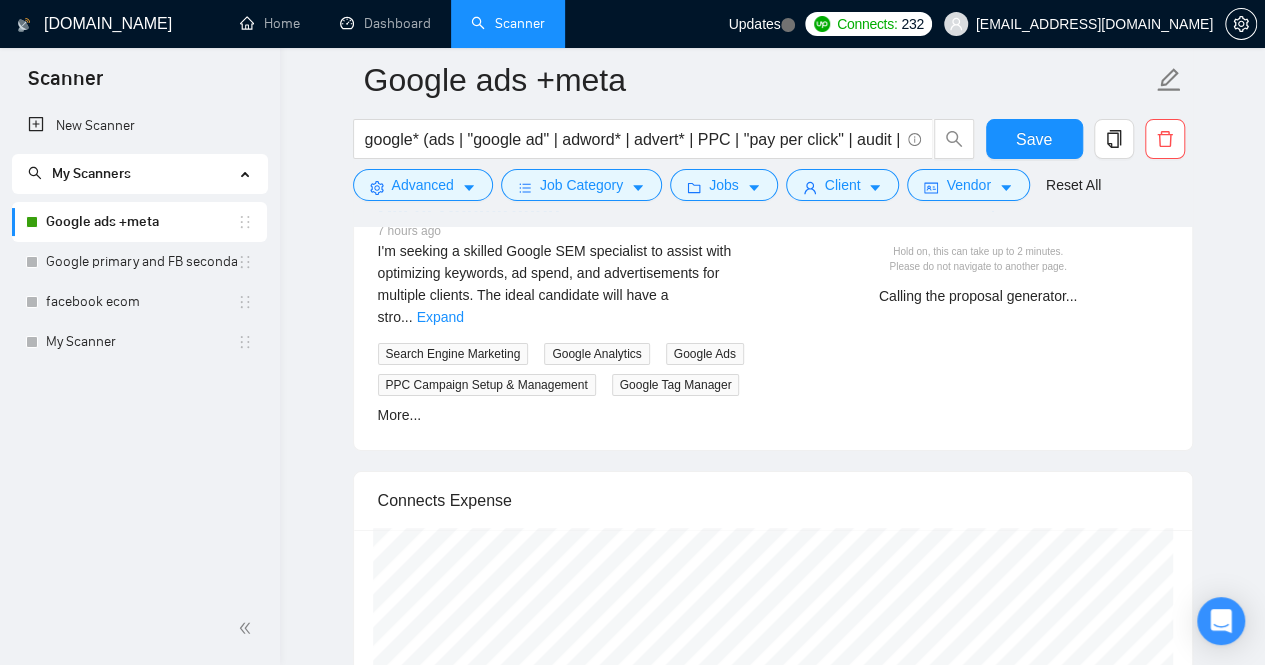 scroll, scrollTop: 3706, scrollLeft: 0, axis: vertical 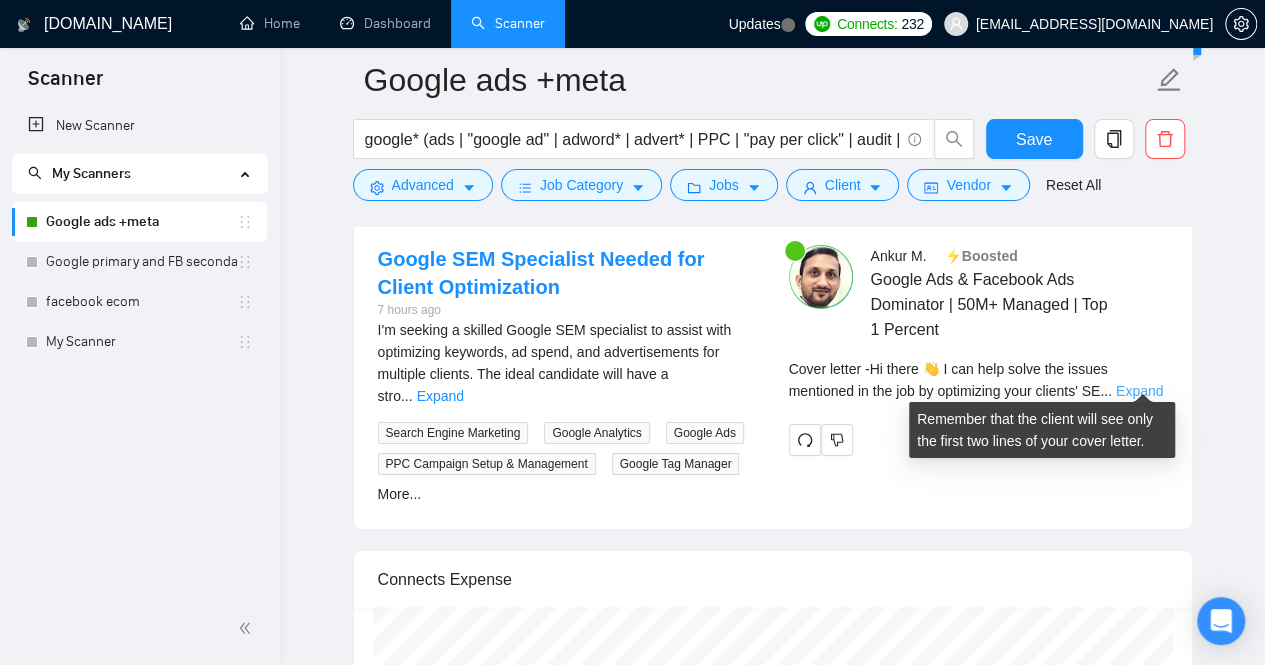 click on "Expand" at bounding box center [1139, 391] 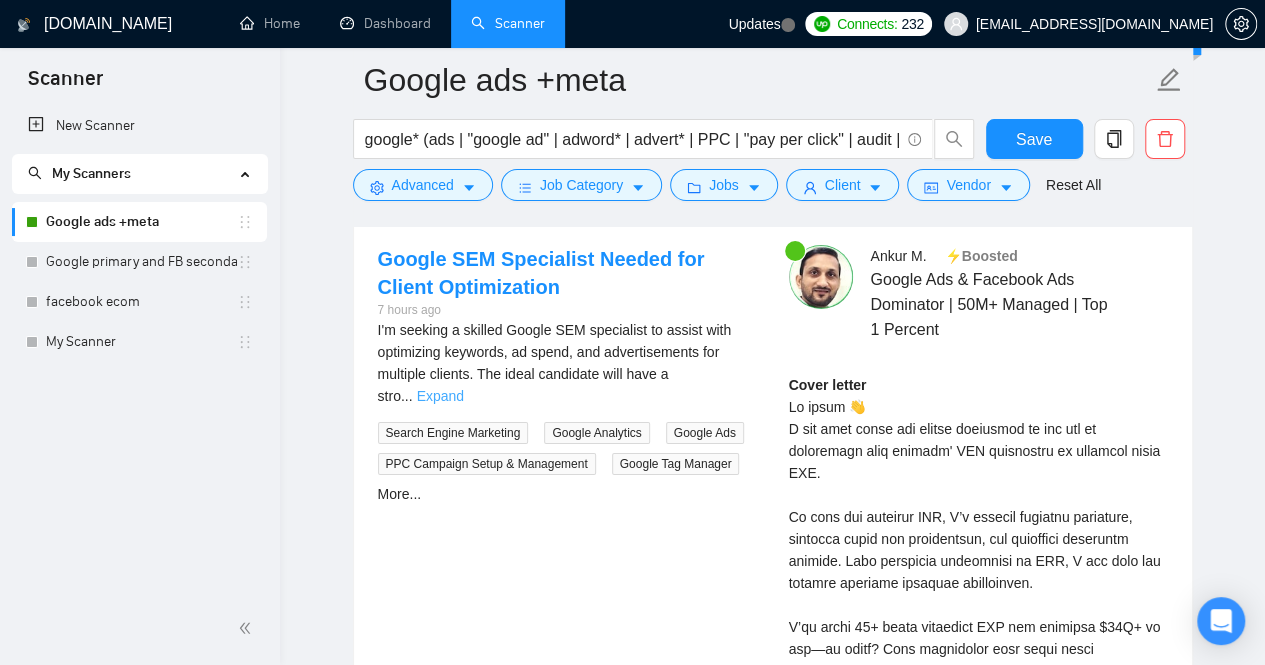 click on "Expand" at bounding box center [440, 396] 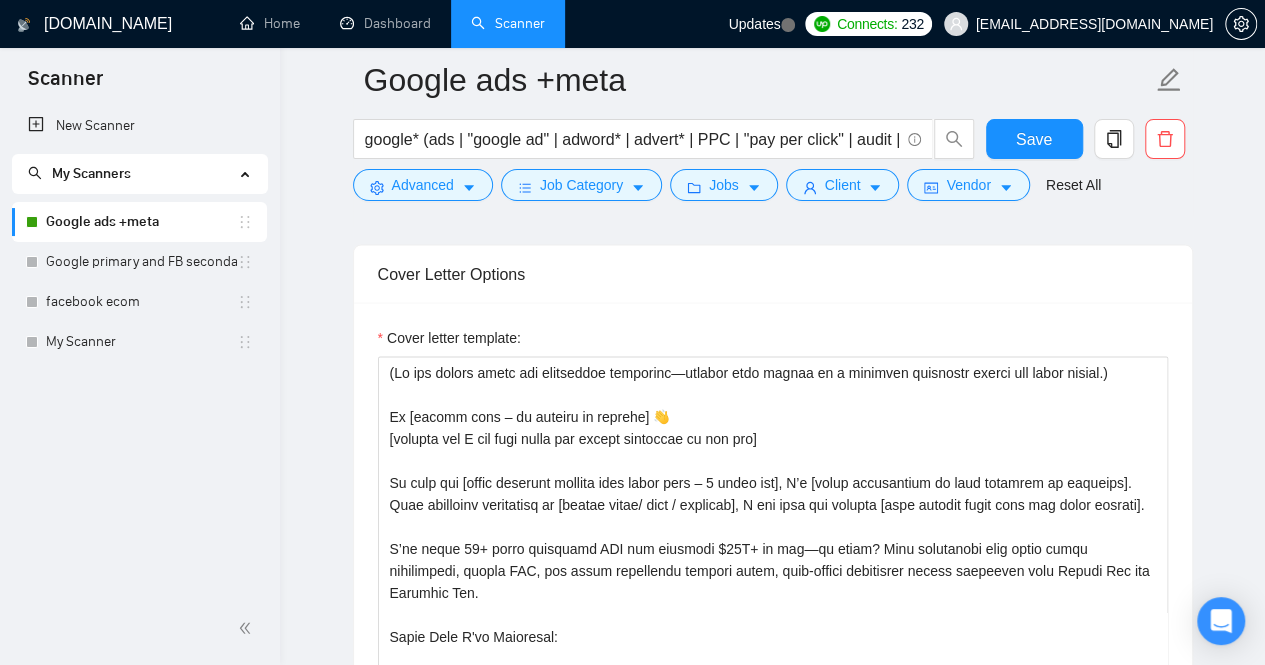 scroll, scrollTop: 1813, scrollLeft: 0, axis: vertical 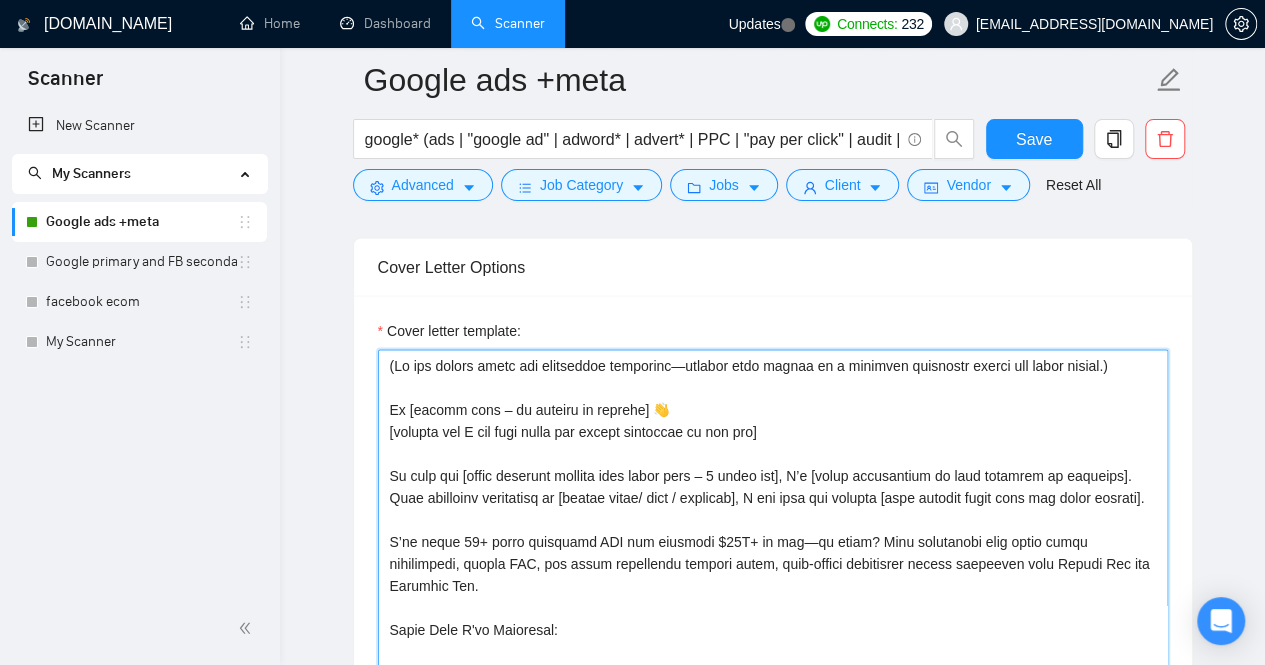 click on "Cover letter template:" at bounding box center [773, 574] 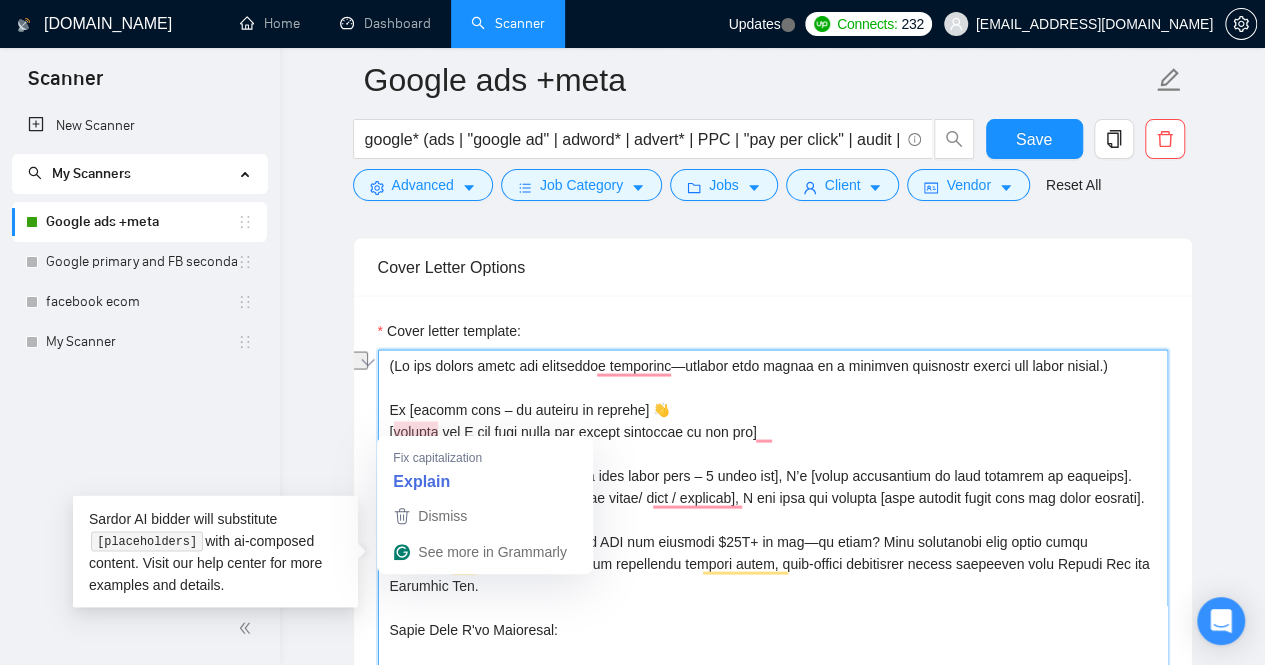 drag, startPoint x: 789, startPoint y: 423, endPoint x: 387, endPoint y: 427, distance: 402.0199 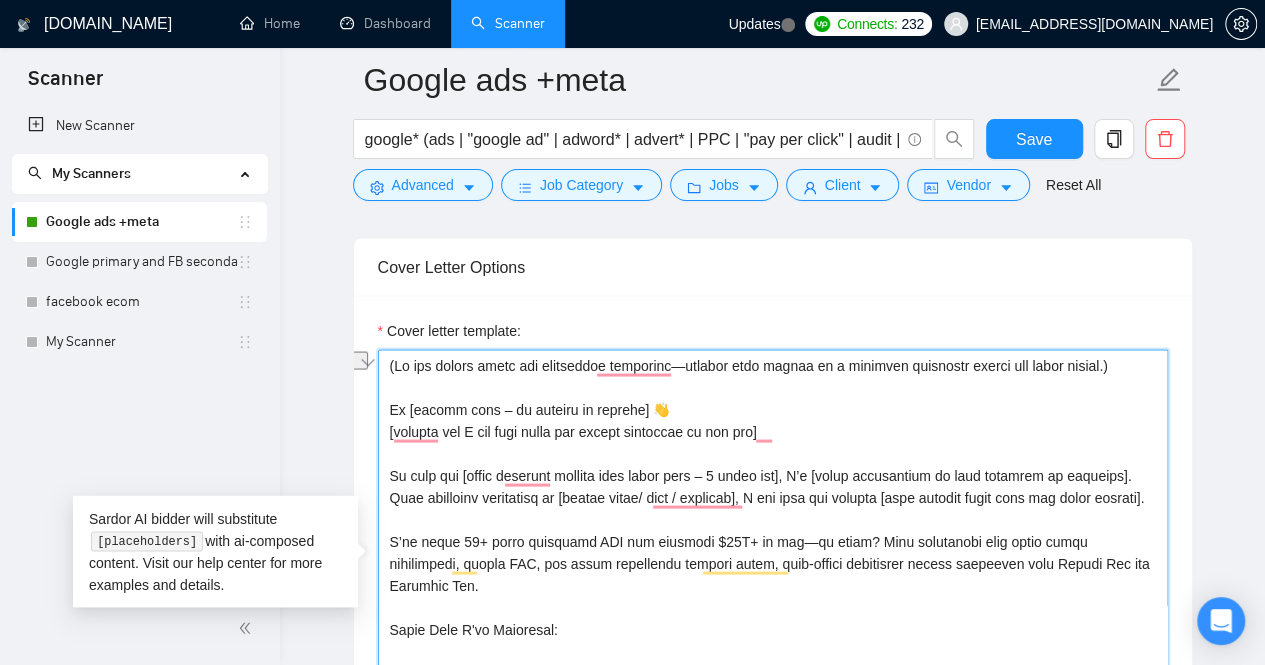 paste on "Check what is the main client's pain point and say that you see that the main thing to start is this point and how I  can help with it, try to make it as a second sentence]" 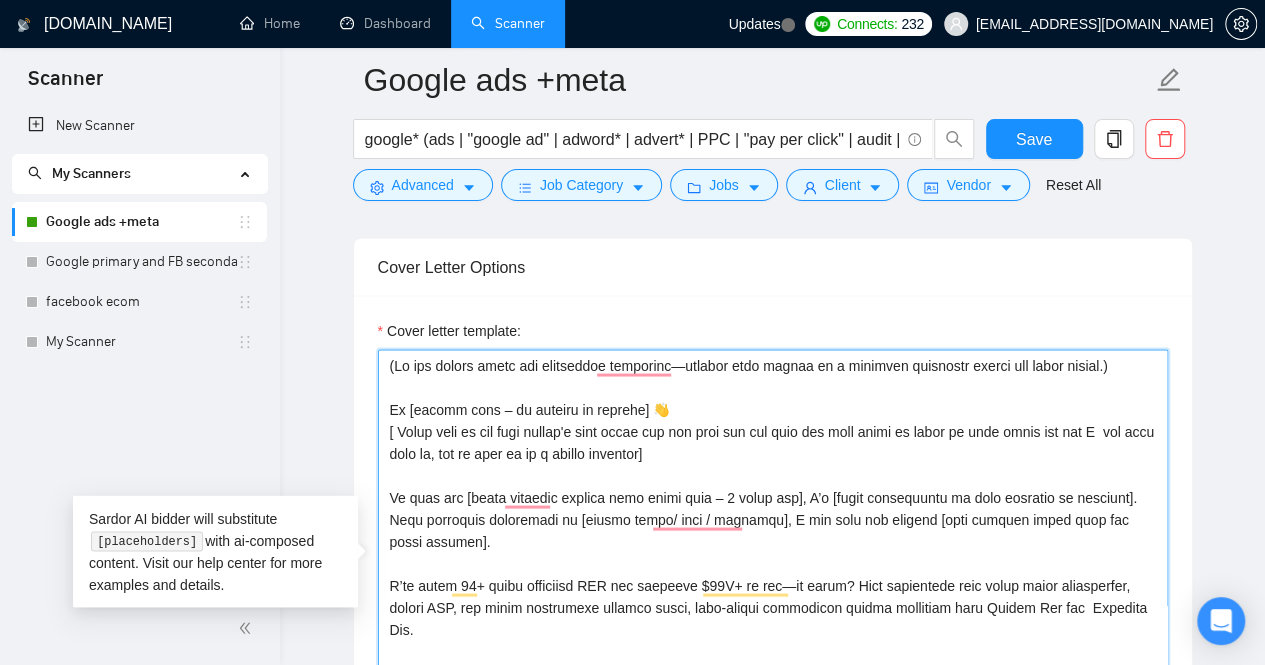 click on "Cover letter template:" at bounding box center [773, 574] 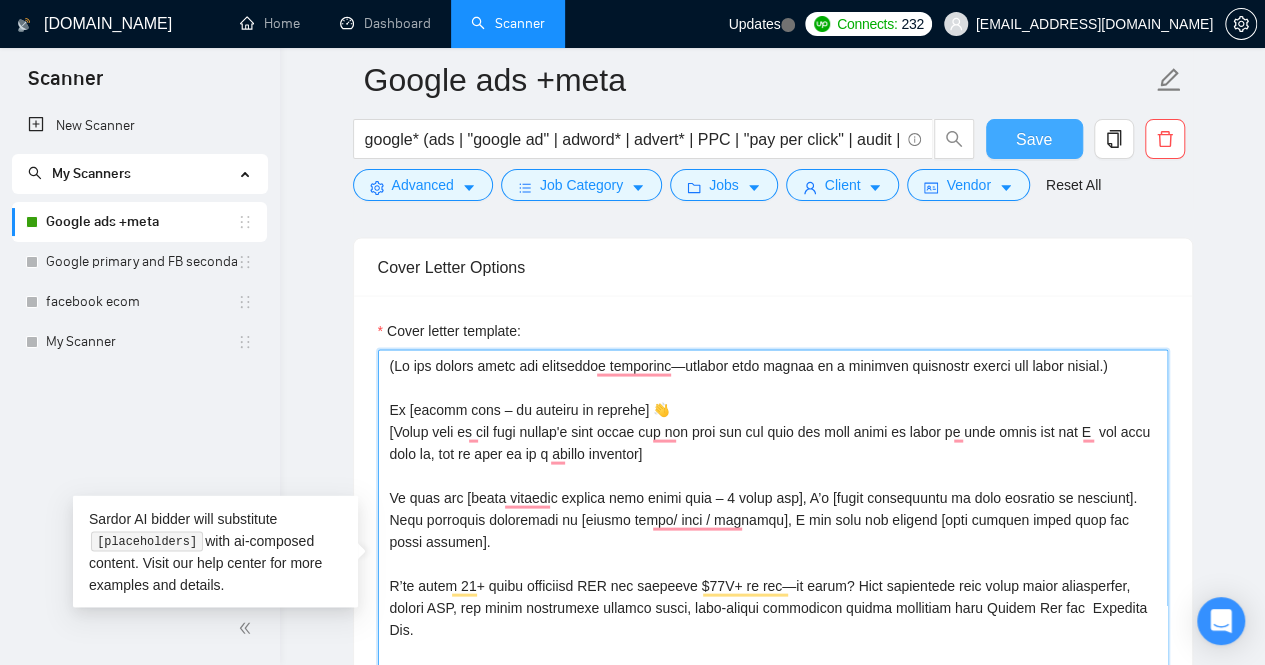 type on "(If the client asked any additional questions—include your answer as a separate paragraph before the cover letter.)
Hi [client name – no company or country] 👋
[Check what is the main client's pain point and say that you see that the main thing to start is this point and how I  can help with it, try to make it as a second sentence]
To help you [solve specific problem from their post – 5 words max], I’d [brief explanation of your solution or approach]. With extensive experience in [client niche/ area / industry], I can help you achieve [what success looks like for their project].
I’ve spent 15+ years mastering PPC and managing $50M+ in ads—my focus? Help businesses like yours drive conversions, reduce CPA, and scale profitably through smart, data-driven strategies across platforms like Google Ads and  Facebook Ads.
Quick Wins I've Delivered:
[add 3 the best match of my portfolio cases to the job post, not skipping links , not more than 30 words each, analyzing the job post needs, add them with emoji ]
..." 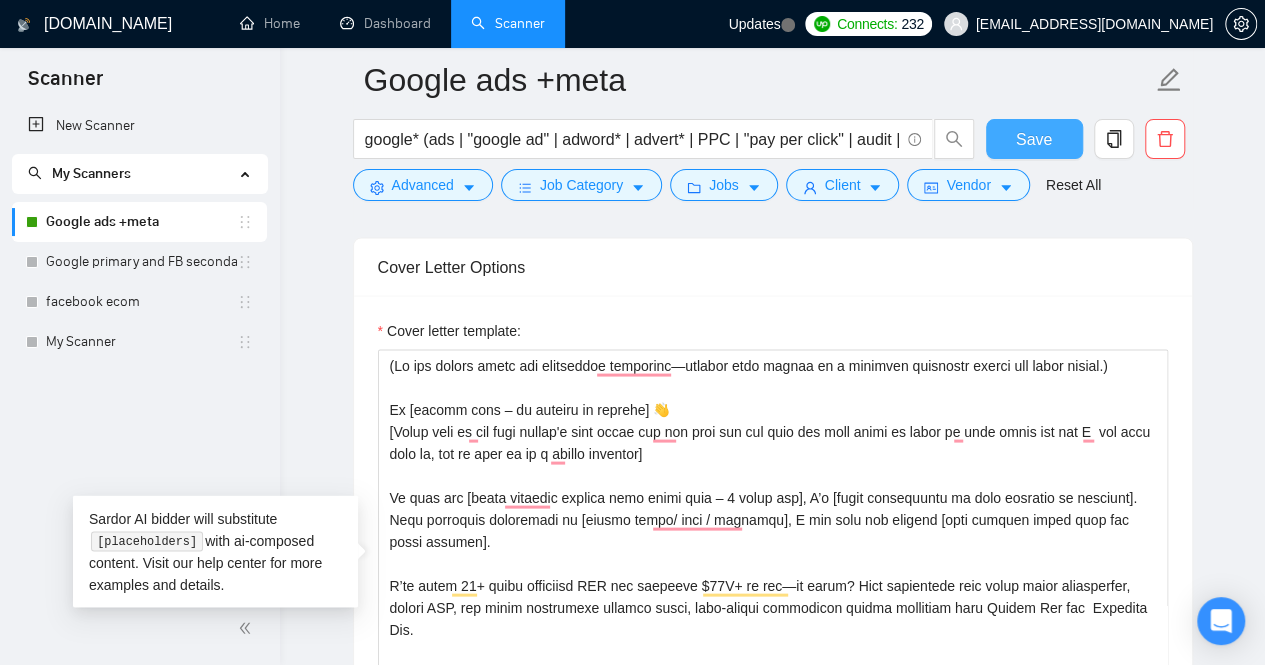 click on "Save" at bounding box center (1034, 139) 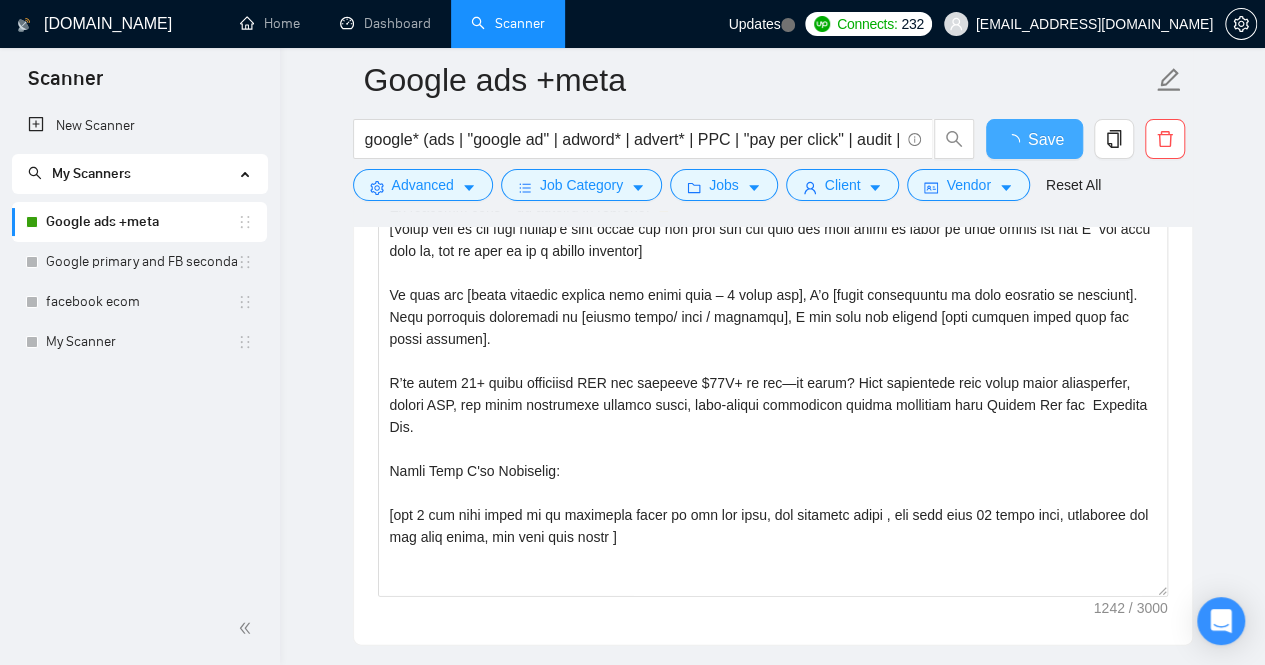 type 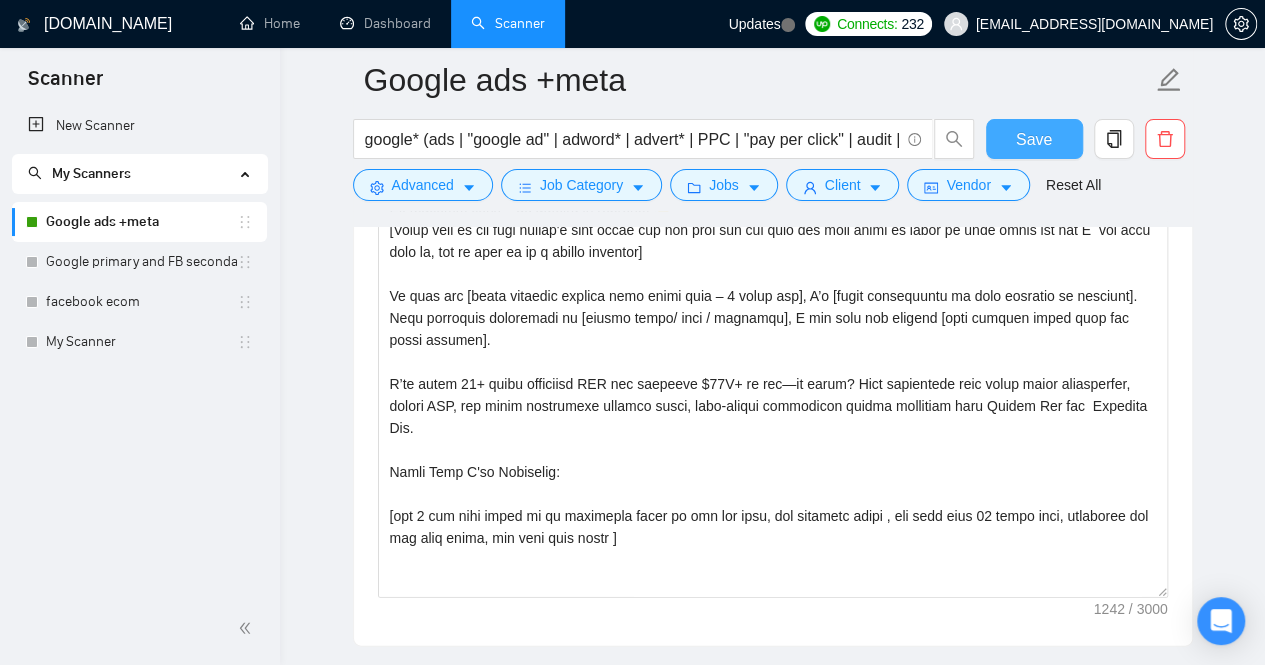 type 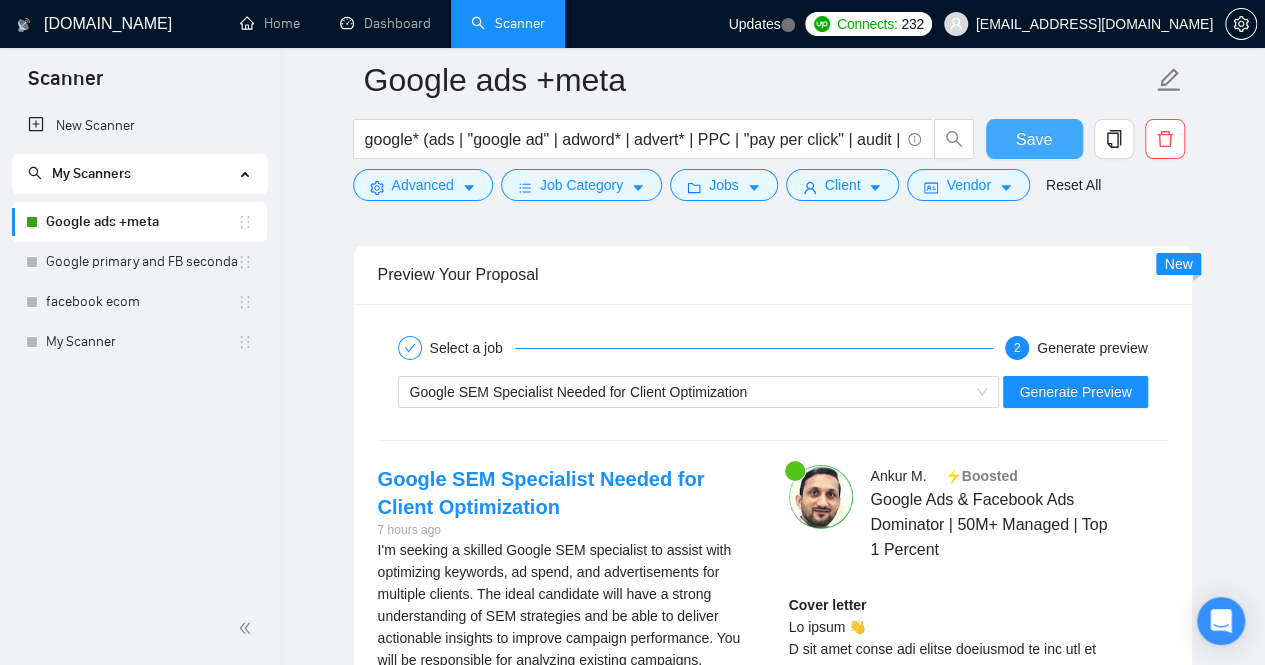 scroll, scrollTop: 3545, scrollLeft: 0, axis: vertical 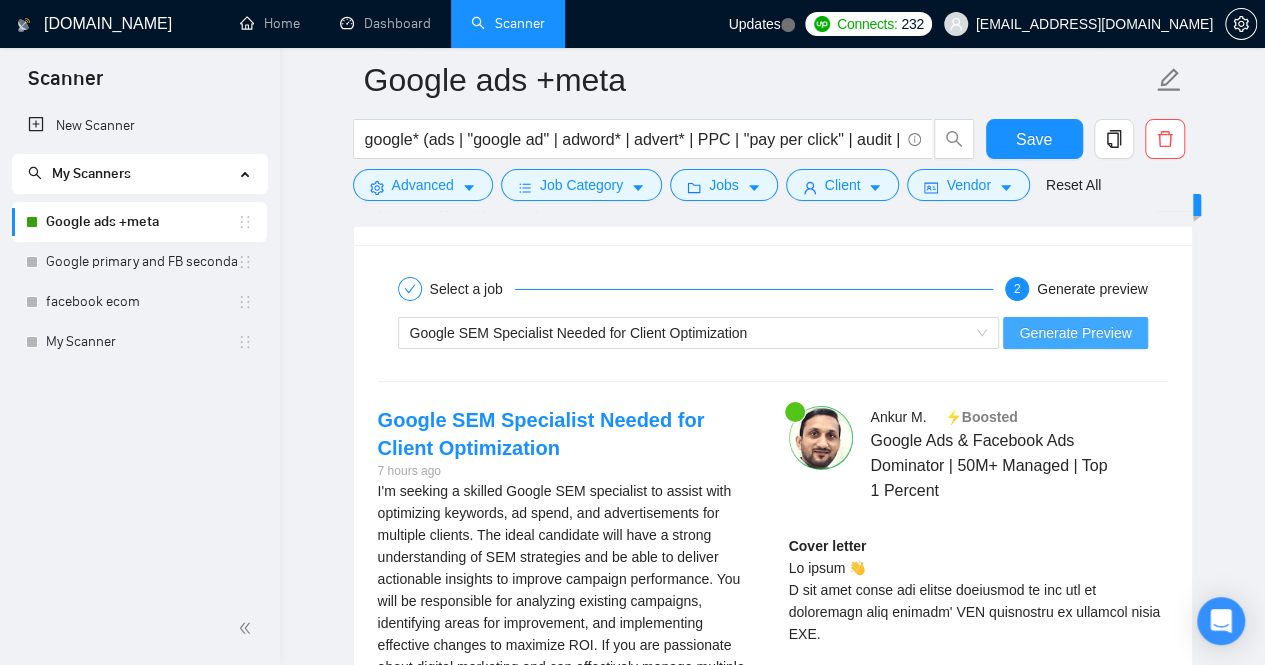 click on "Generate Preview" at bounding box center [1075, 333] 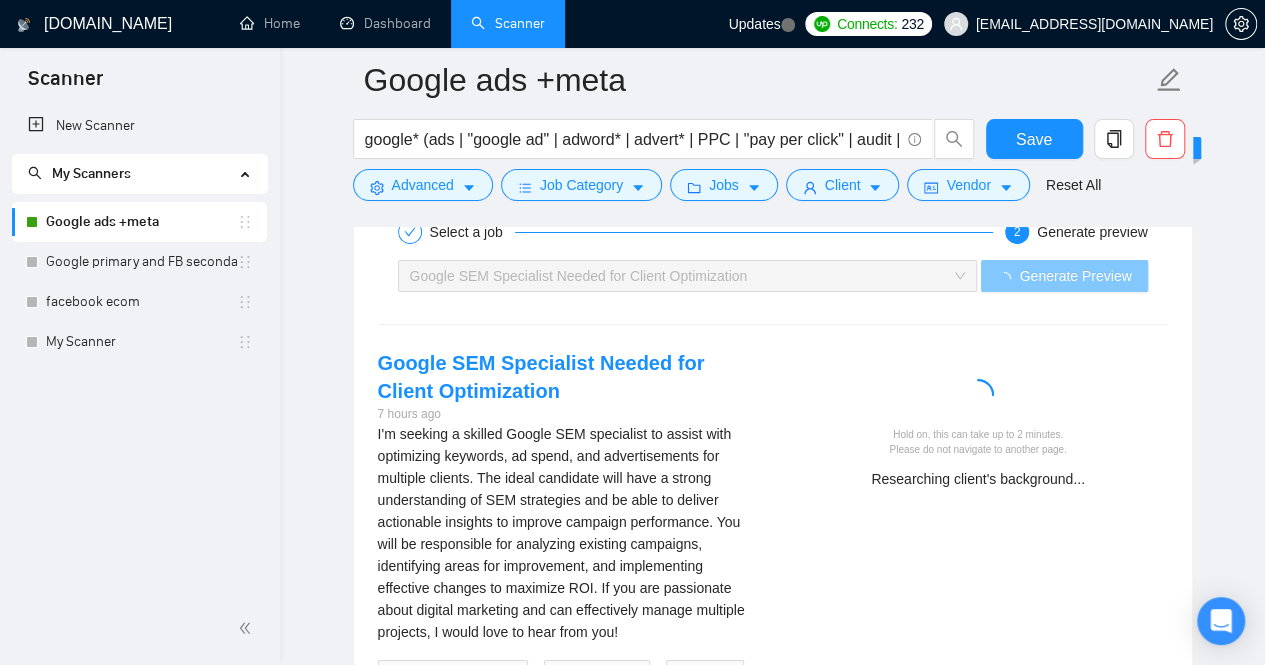 scroll, scrollTop: 3616, scrollLeft: 0, axis: vertical 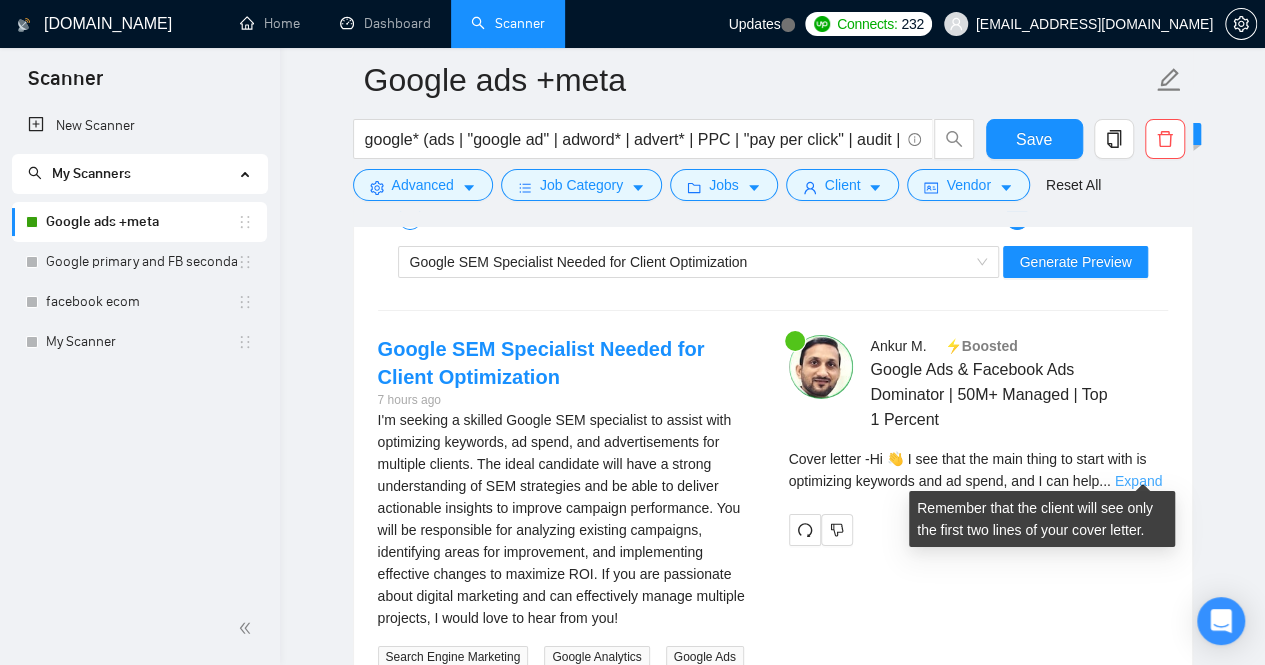 click on "Expand" at bounding box center (1138, 481) 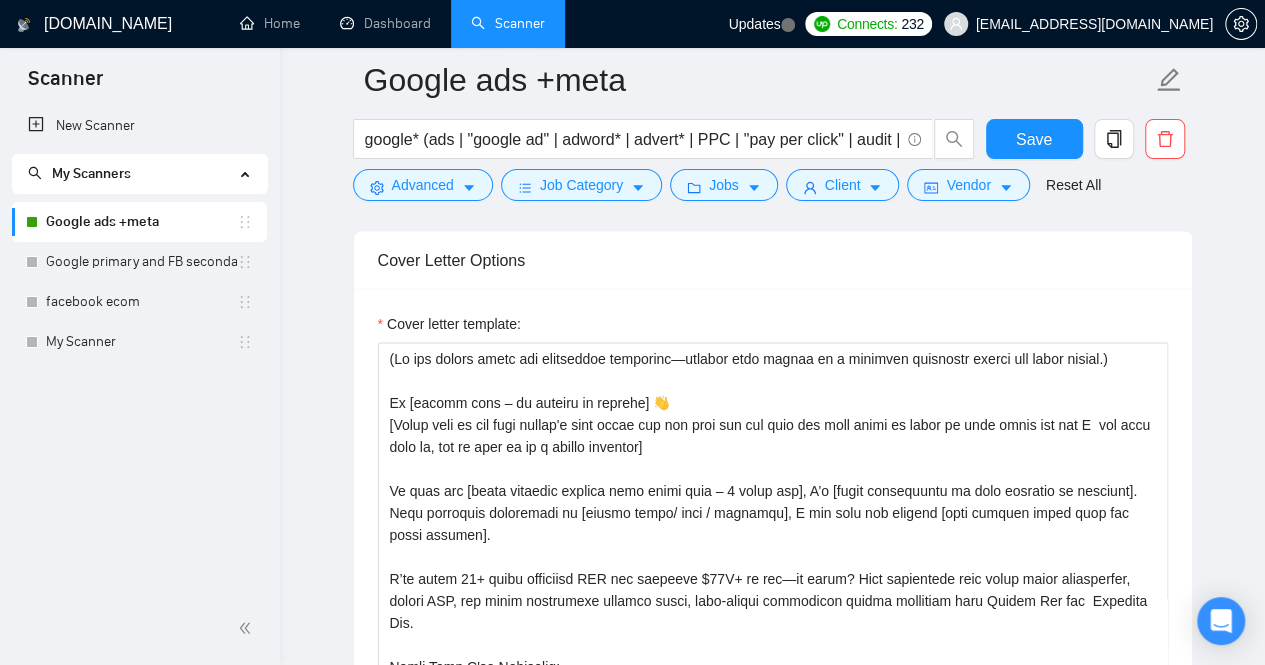 scroll, scrollTop: 1768, scrollLeft: 0, axis: vertical 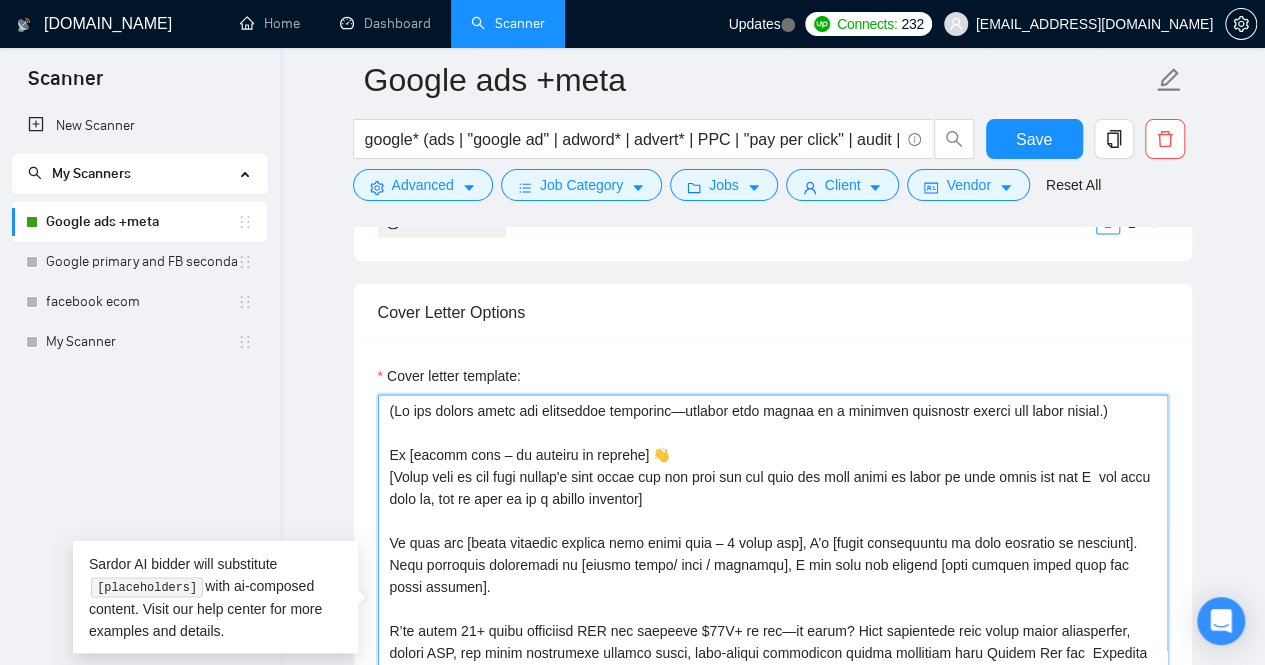 drag, startPoint x: 692, startPoint y: 489, endPoint x: 380, endPoint y: 467, distance: 312.7747 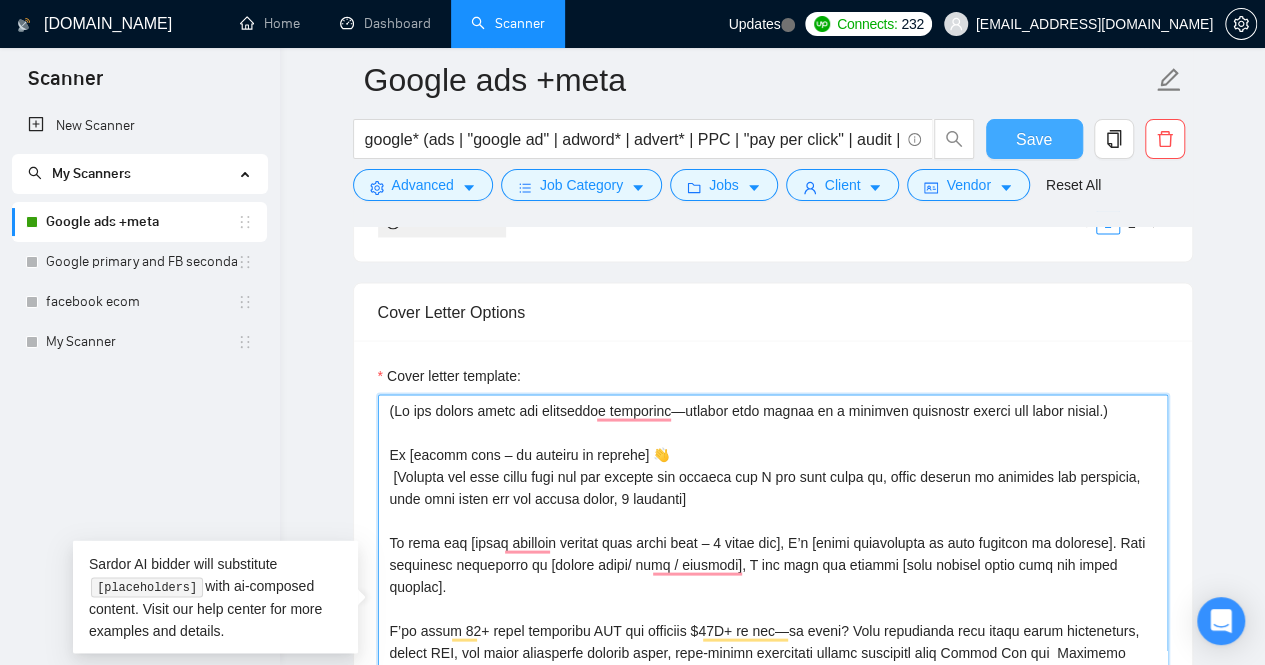 type on "(If the client asked any additional questions—include your answer as a separate paragraph before the cover letter.)
Hi [client name – no company or country] 👋
[Mention one pain point from the job posting and explain how I can help solve it, while keeping it engaging and relatable, make text short and use simple words, 1 sentence]
To help you [solve specific problem from their post – 5 words max], I’d [brief explanation of your solution or approach]. With extensive experience in [client niche/ area / industry], I can help you achieve [what success looks like for their project].
I’ve spent 15+ years mastering PPC and managing $50M+ in ads—my focus? Help businesses like yours drive conversions, reduce CPA, and scale profitably through smart, data-driven strategies across platforms like Google Ads and  Facebook Ads.
Quick Wins I've Delivered:
[add 3 the best match of my portfolio cases to the job post, not skipping links , not more than 30 words each, analyzing the job post needs, add them with emoji ]
..." 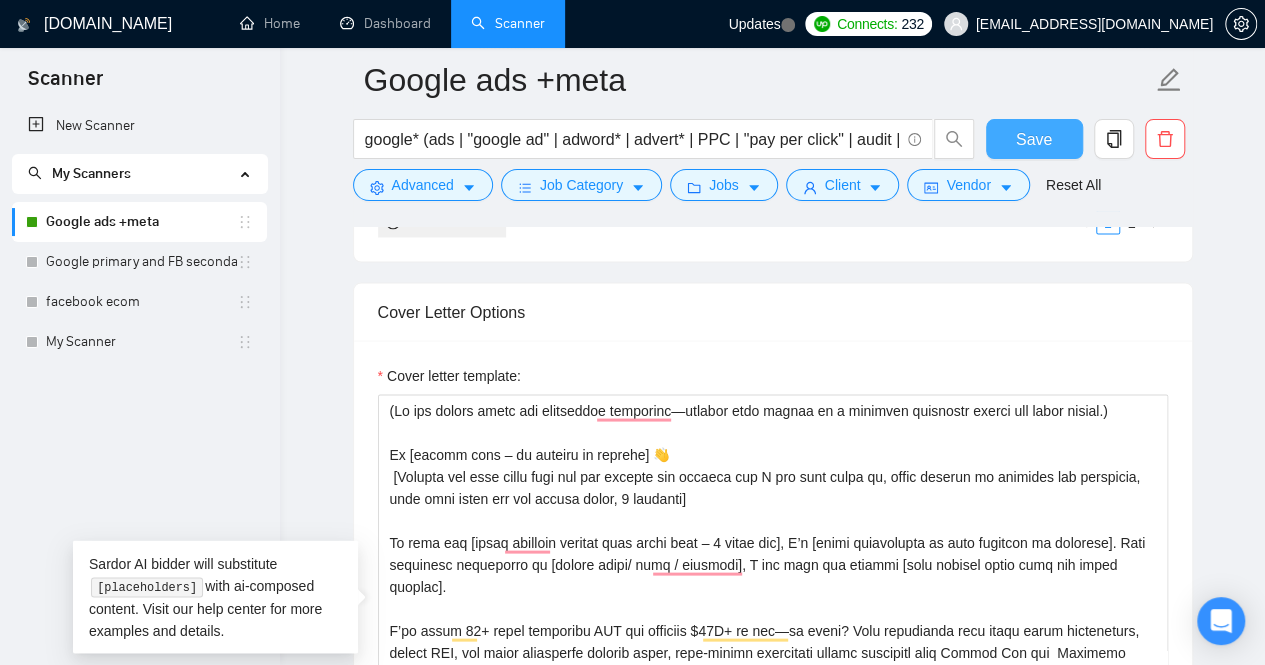 click on "Save" at bounding box center [1034, 139] 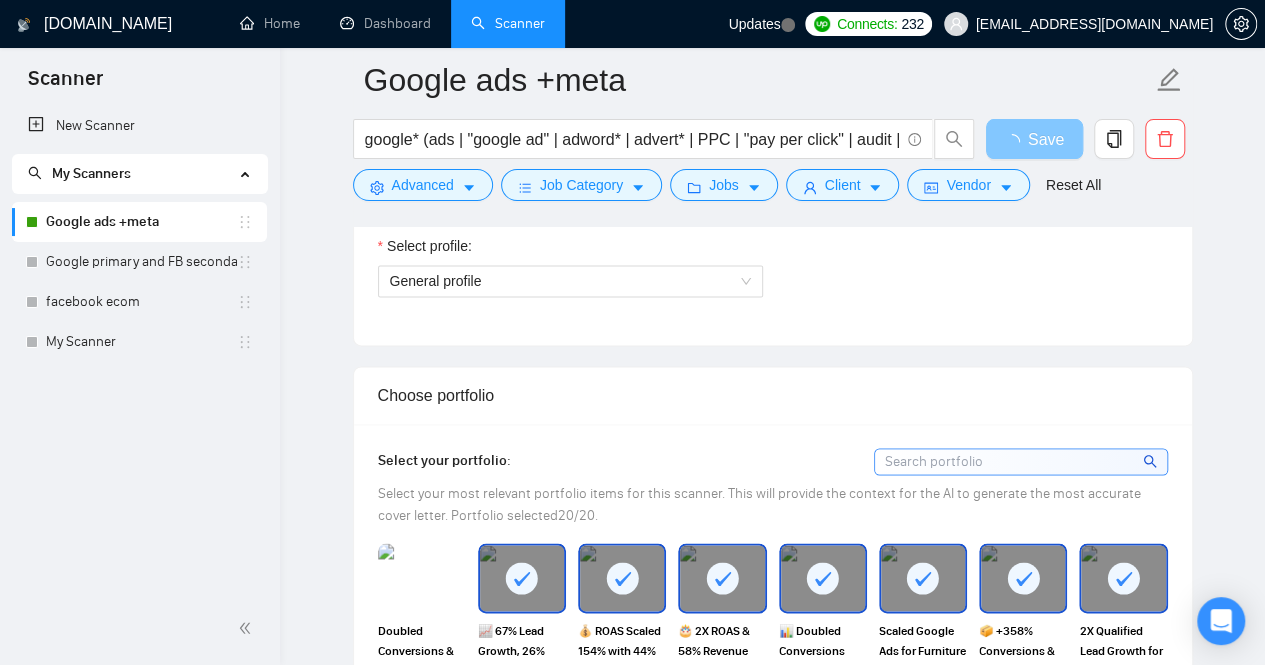scroll, scrollTop: 1074, scrollLeft: 0, axis: vertical 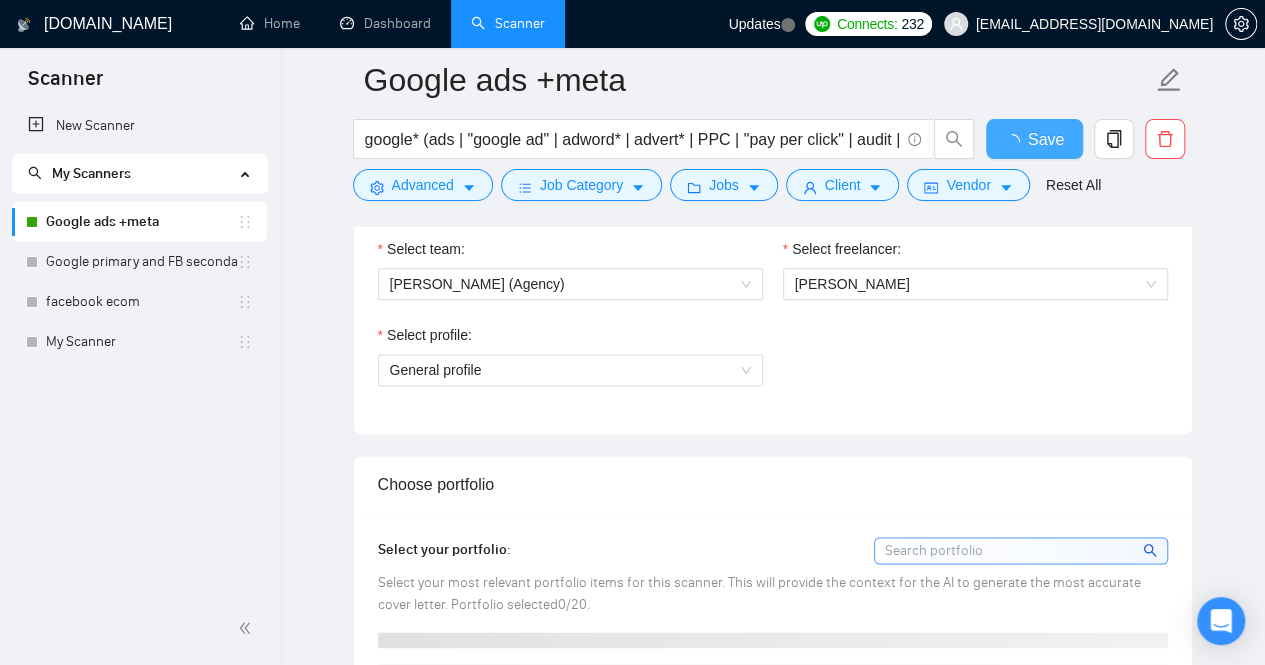 type 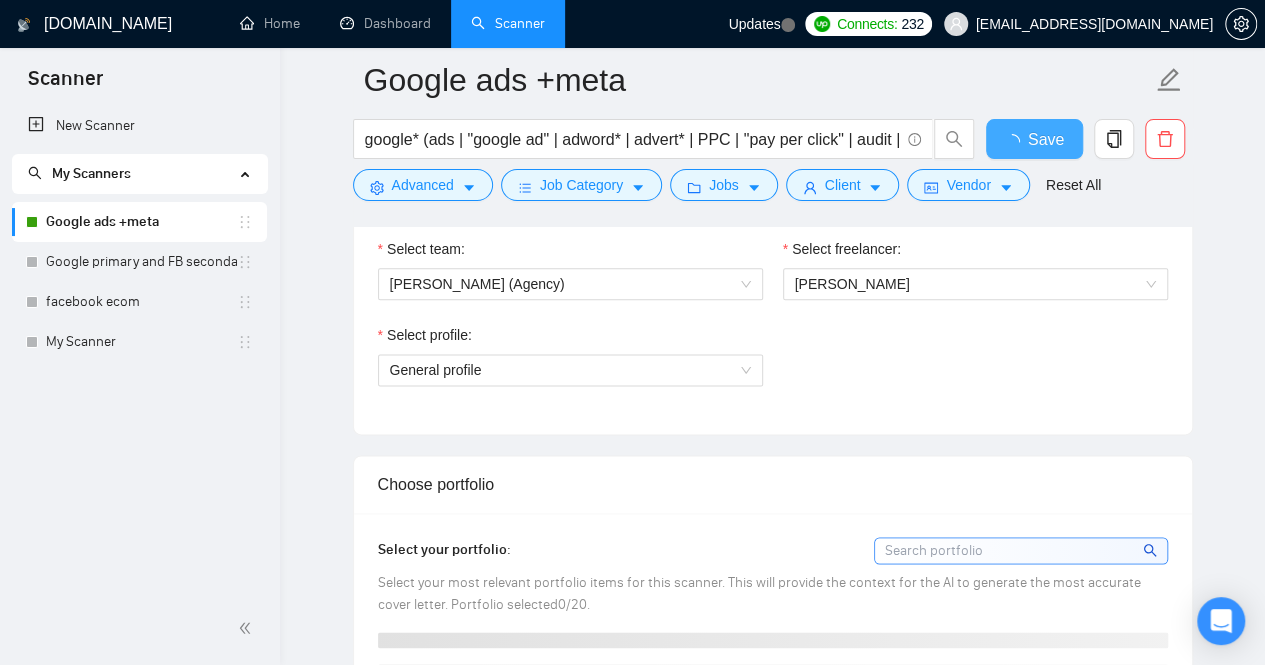 checkbox on "true" 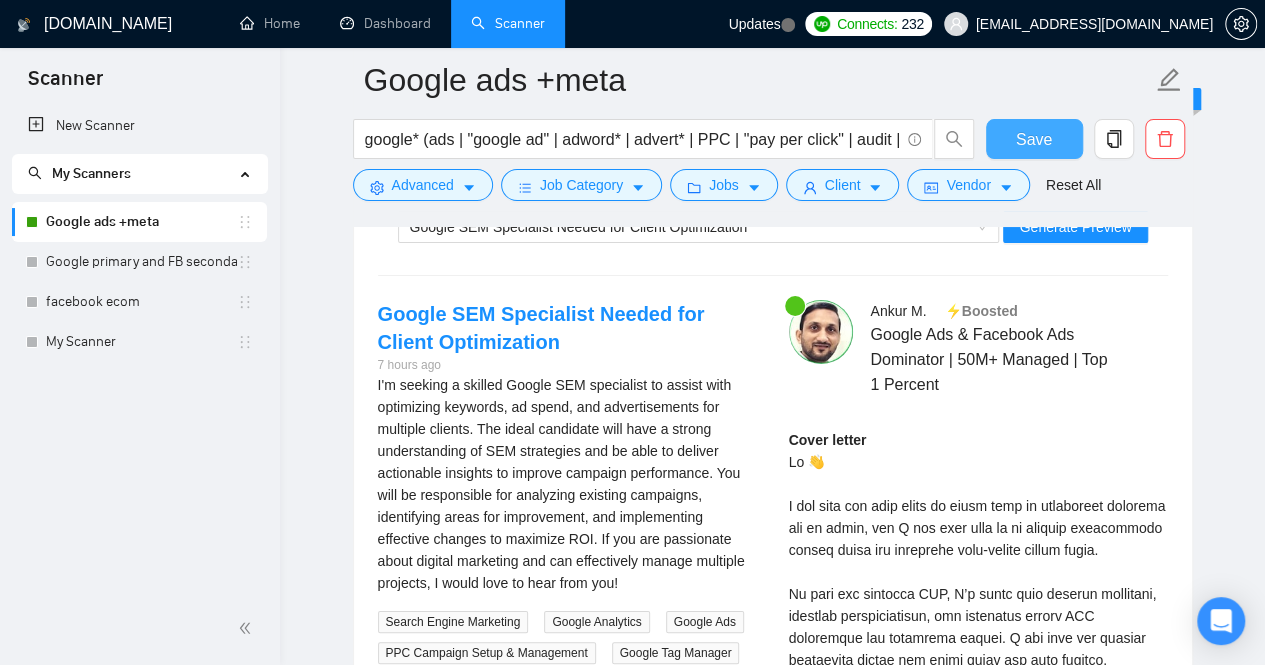 scroll, scrollTop: 3599, scrollLeft: 0, axis: vertical 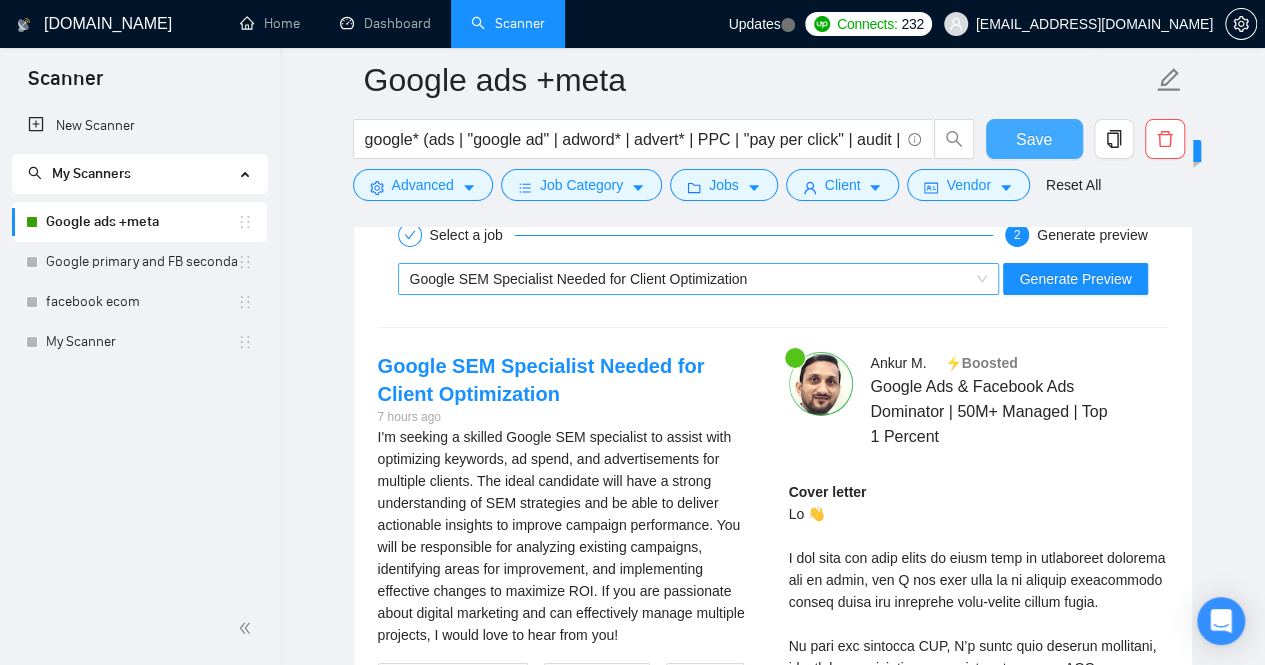 click on "Google SEM Specialist Needed for Client Optimization" at bounding box center [579, 279] 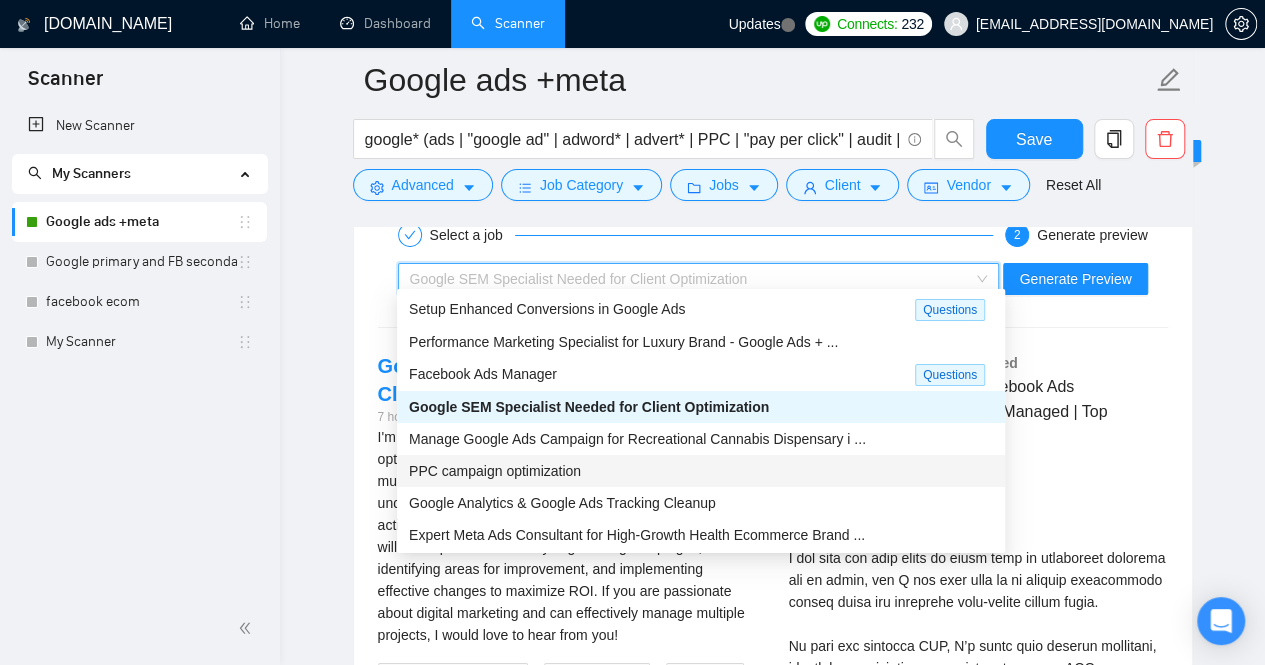 click on "PPC campaign optimization" at bounding box center [701, 471] 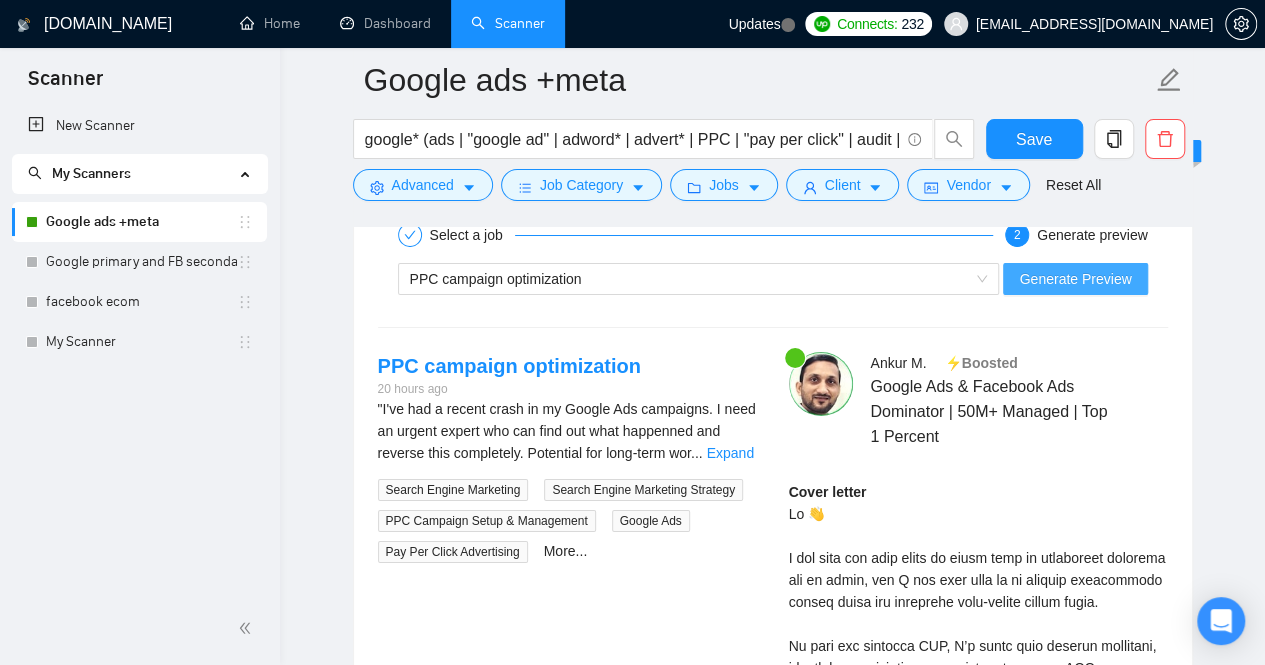 click on "Generate Preview" at bounding box center [1075, 279] 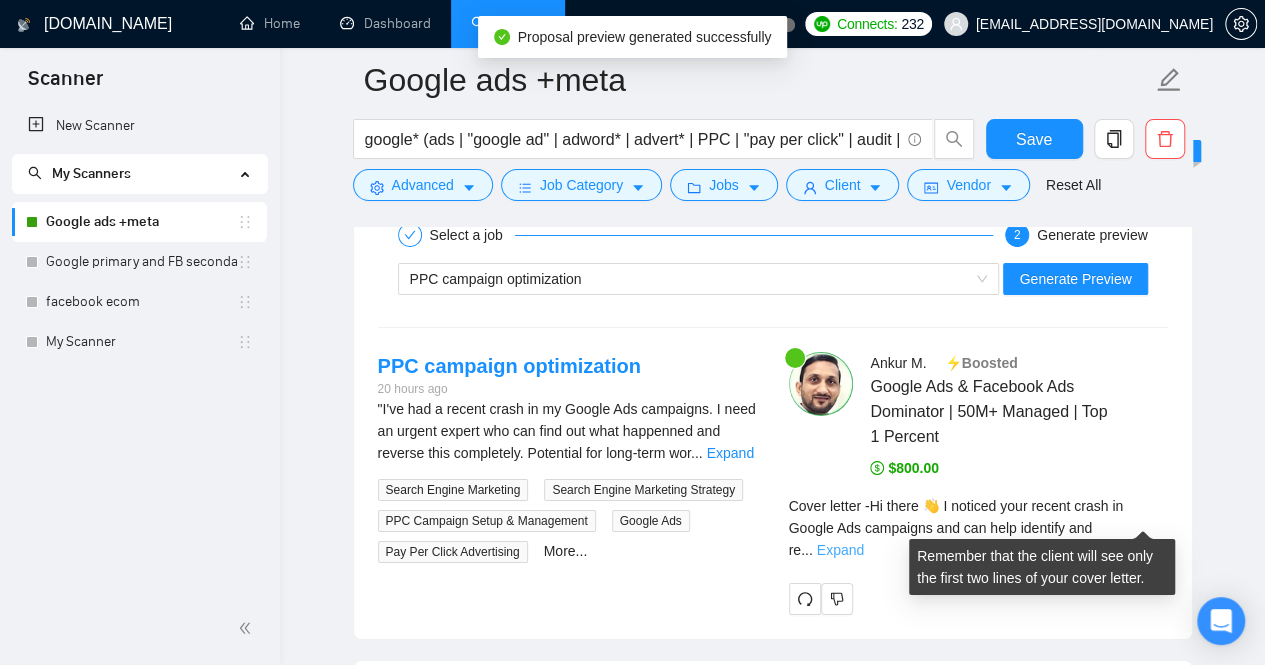 click on "Expand" at bounding box center (840, 550) 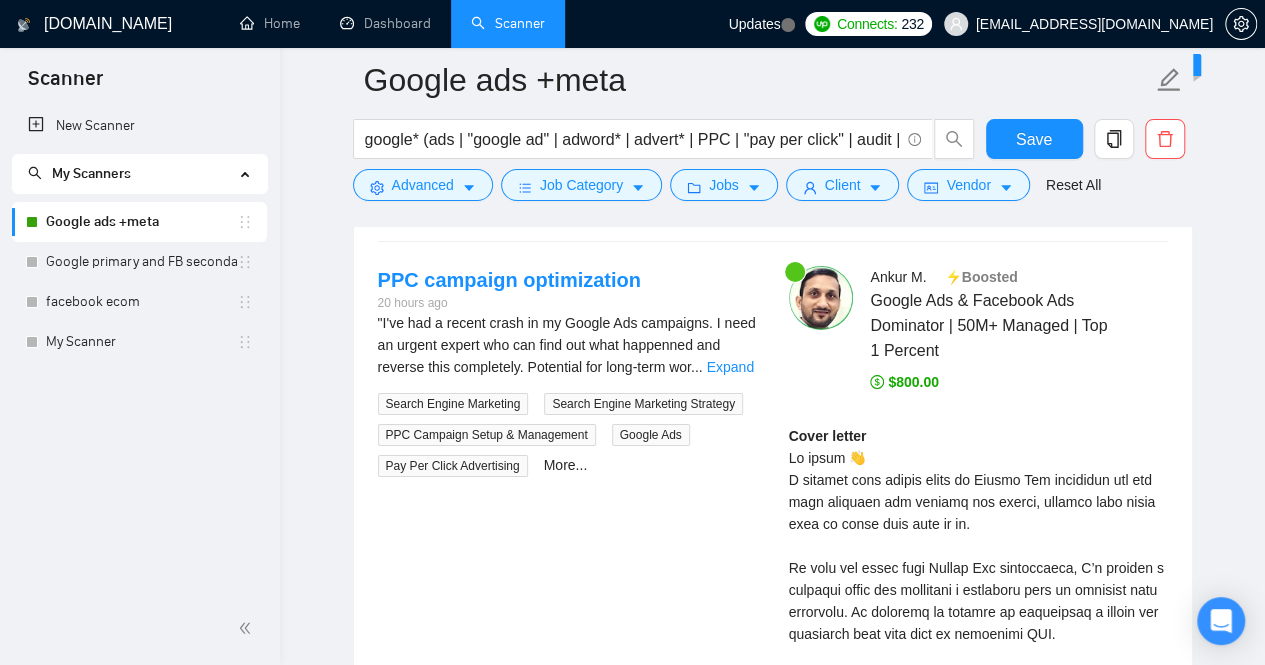 scroll, scrollTop: 3662, scrollLeft: 0, axis: vertical 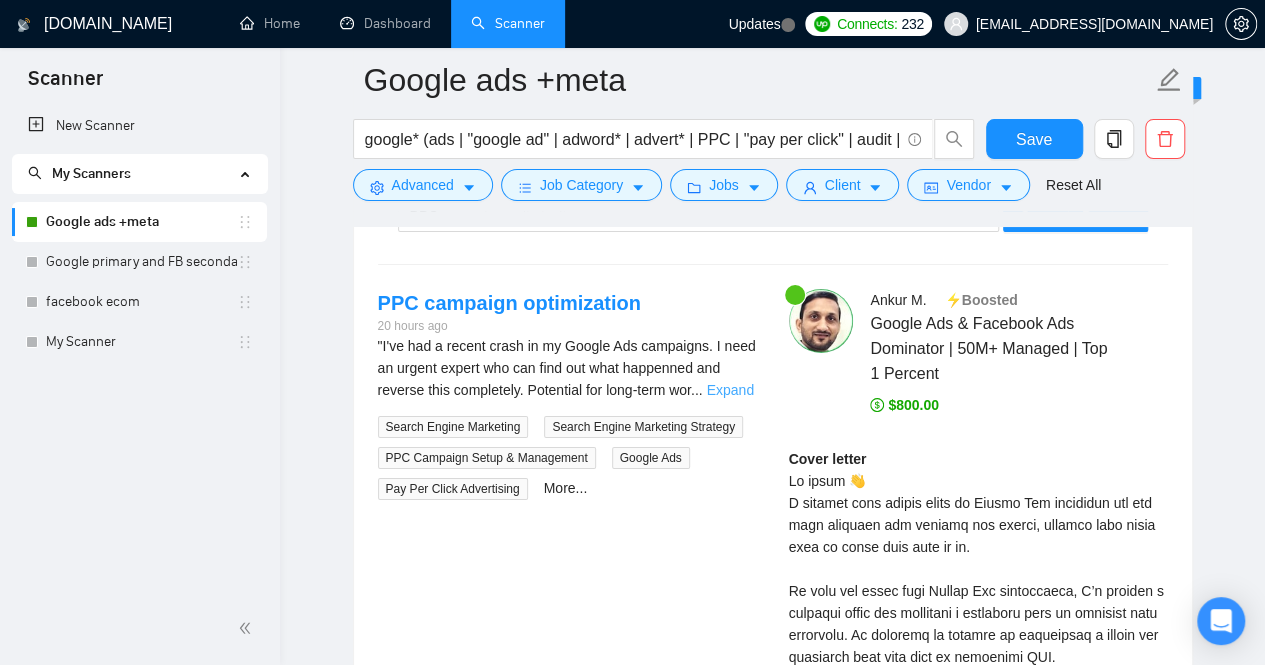 click on "Expand" at bounding box center (729, 390) 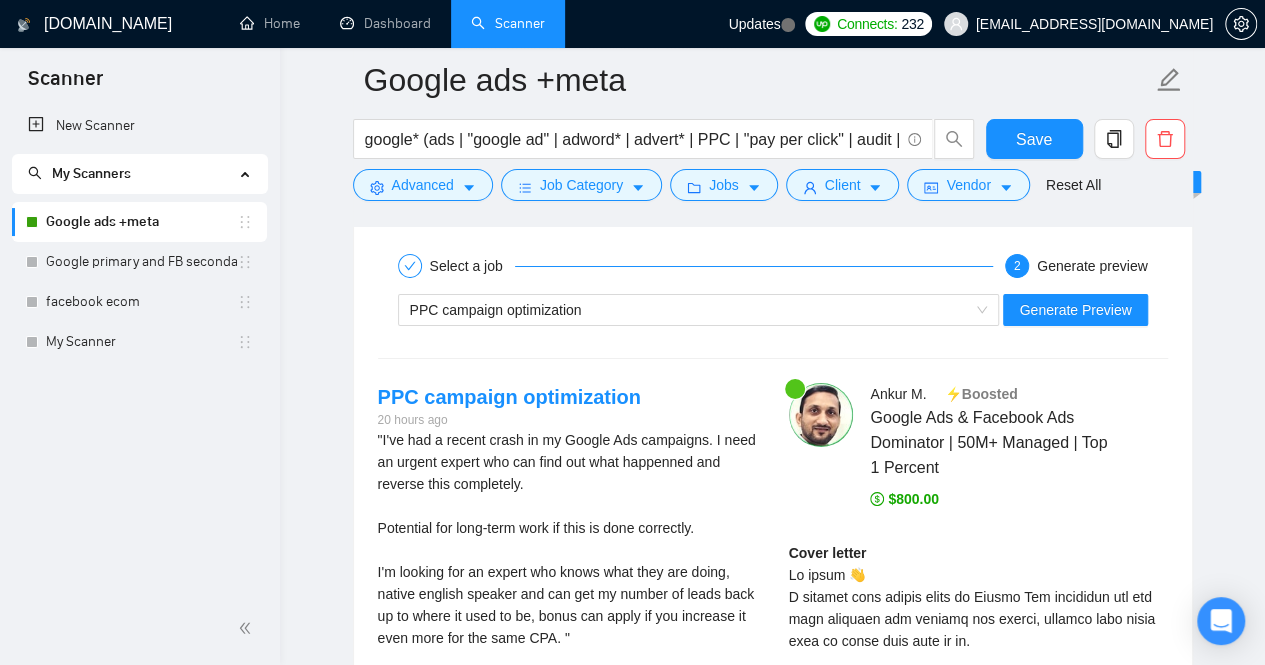scroll, scrollTop: 3396, scrollLeft: 0, axis: vertical 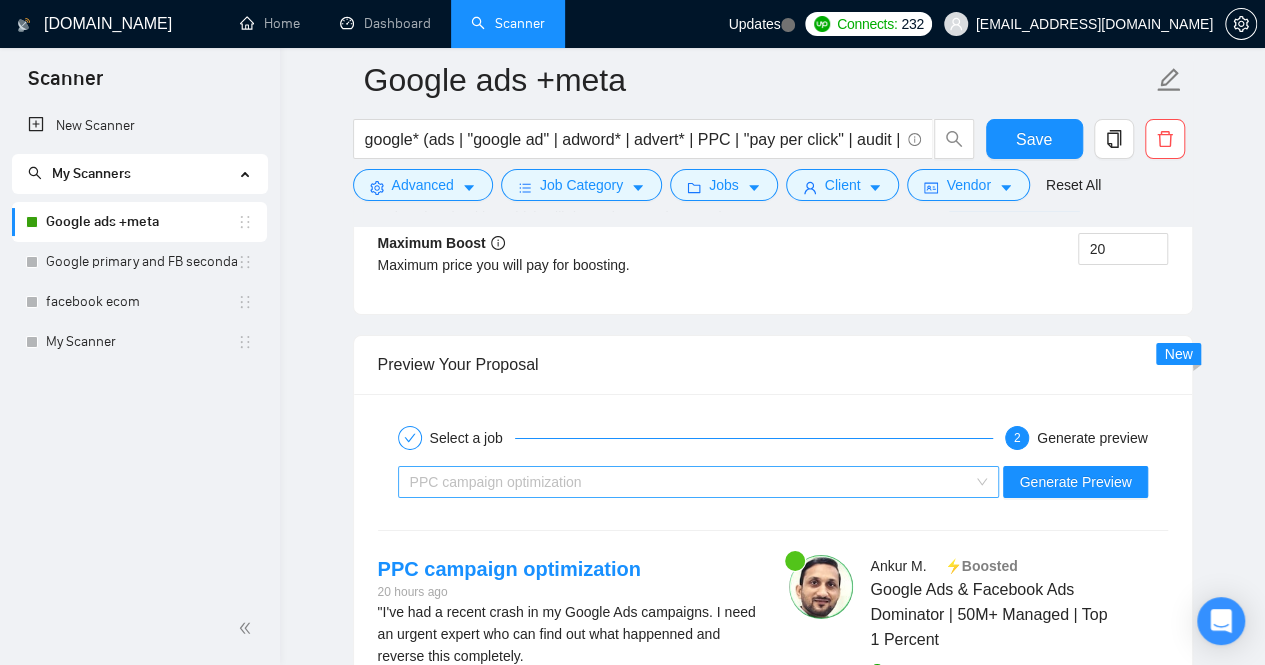click on "PPC campaign optimization" at bounding box center [690, 482] 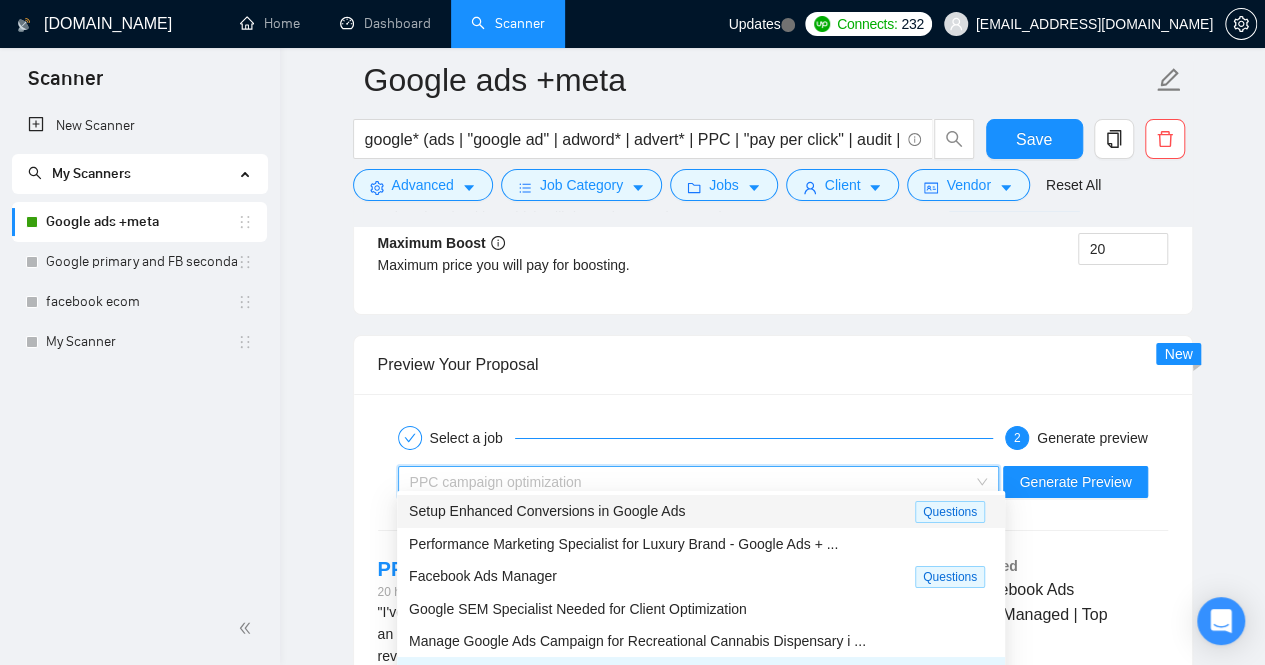 click on "Setup Enhanced Conversions in Google Ads" at bounding box center (547, 511) 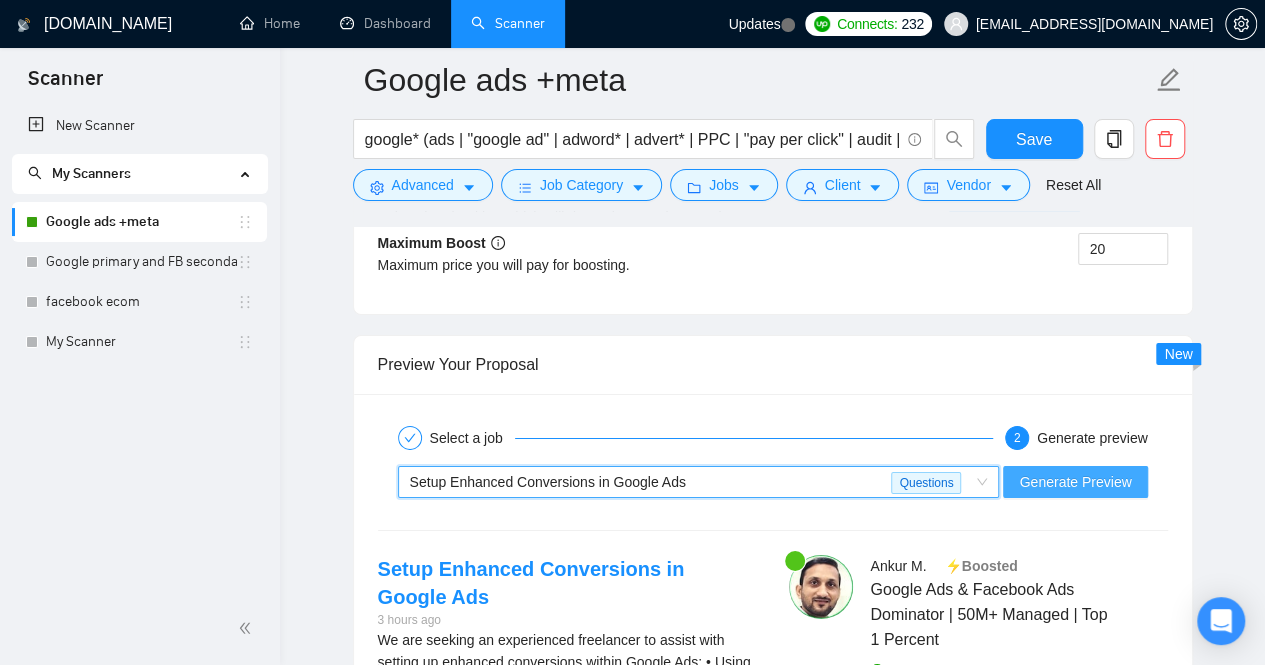 click on "Generate Preview" at bounding box center [1075, 482] 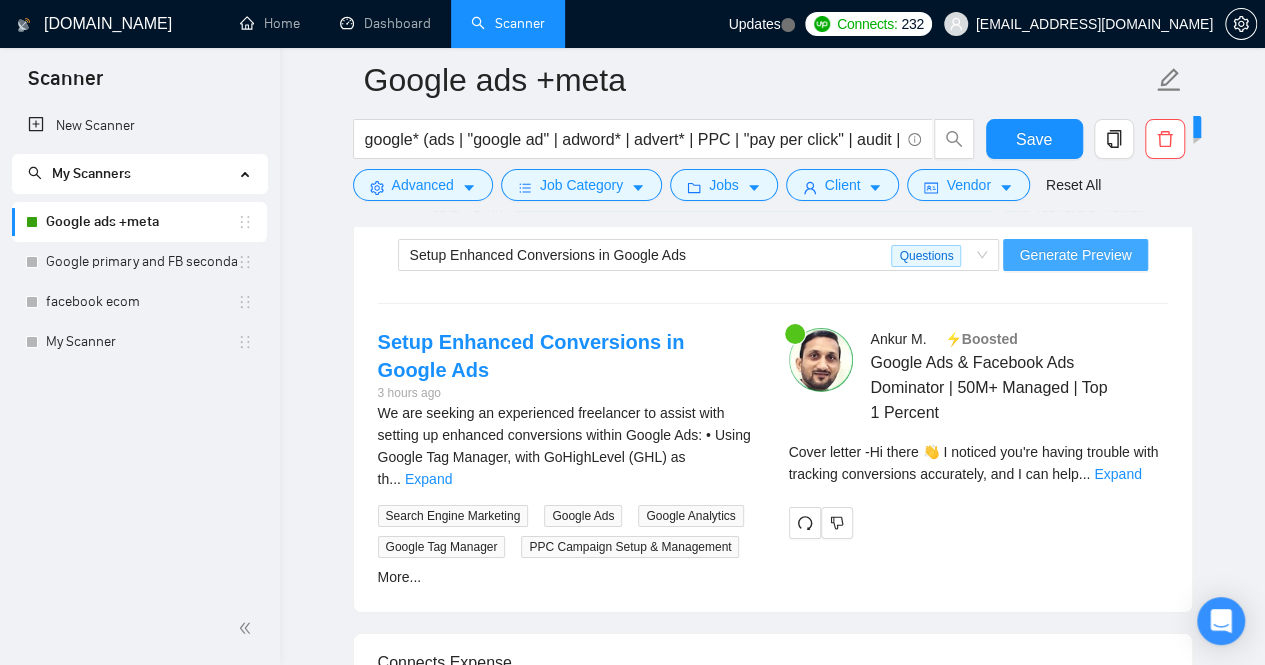 scroll, scrollTop: 3636, scrollLeft: 0, axis: vertical 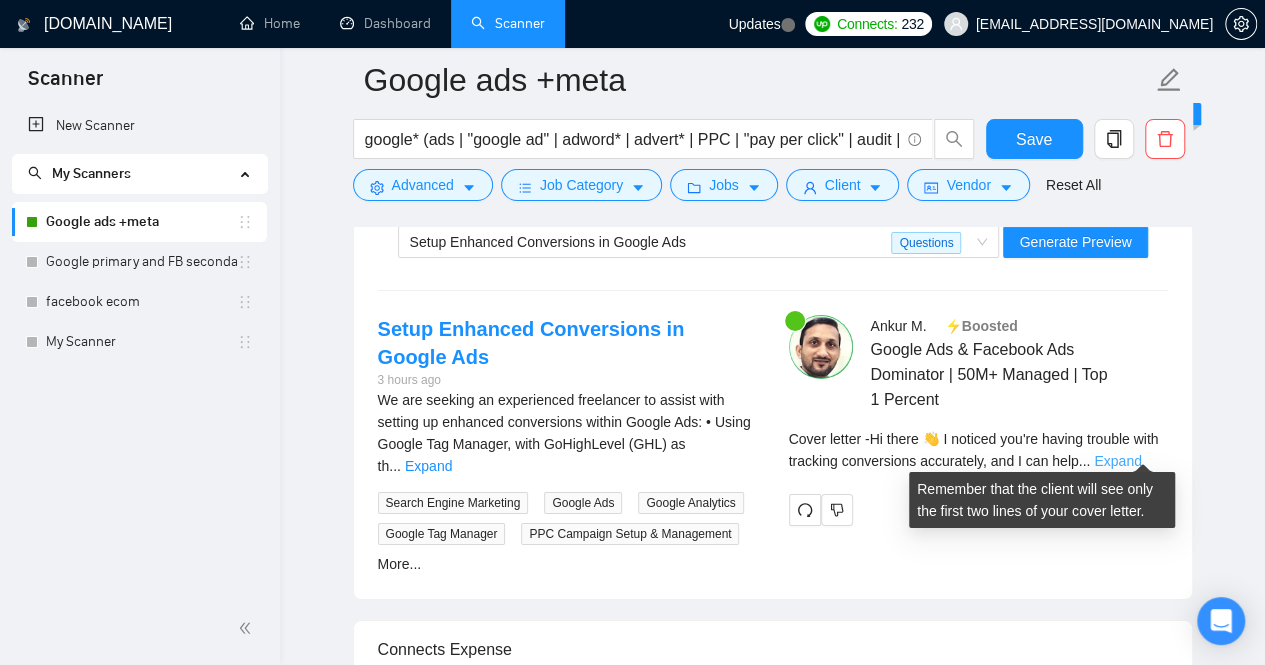 click on "Expand" at bounding box center (1117, 461) 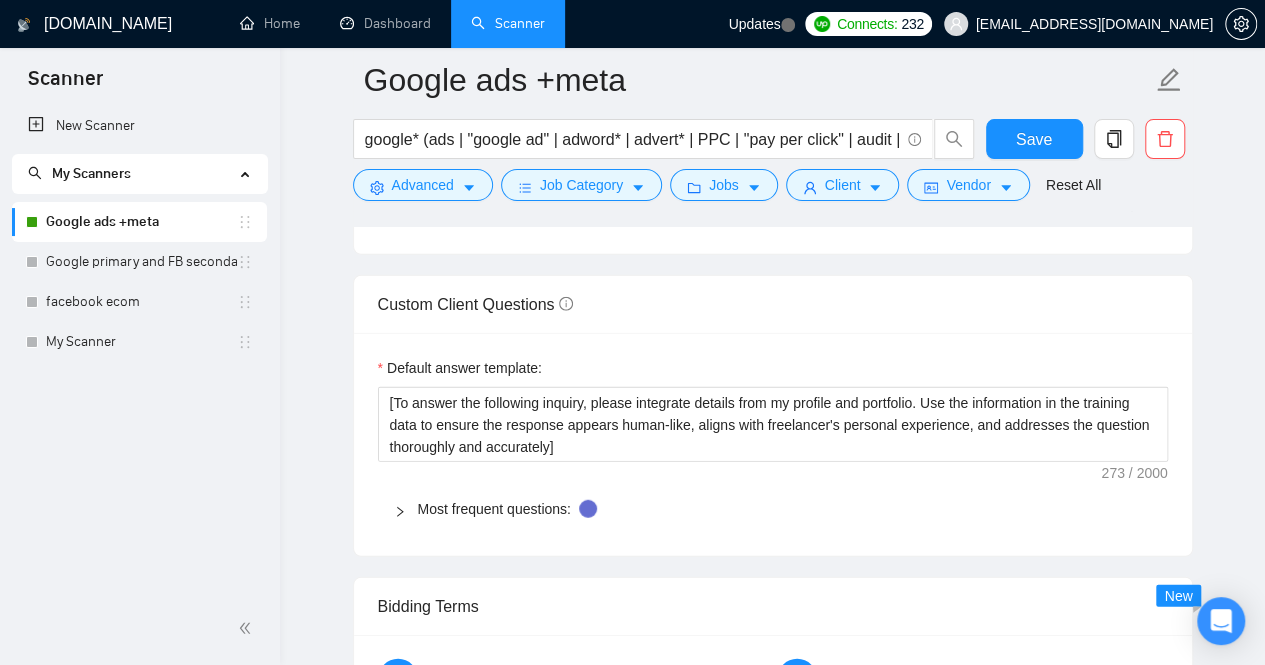 scroll, scrollTop: 2432, scrollLeft: 0, axis: vertical 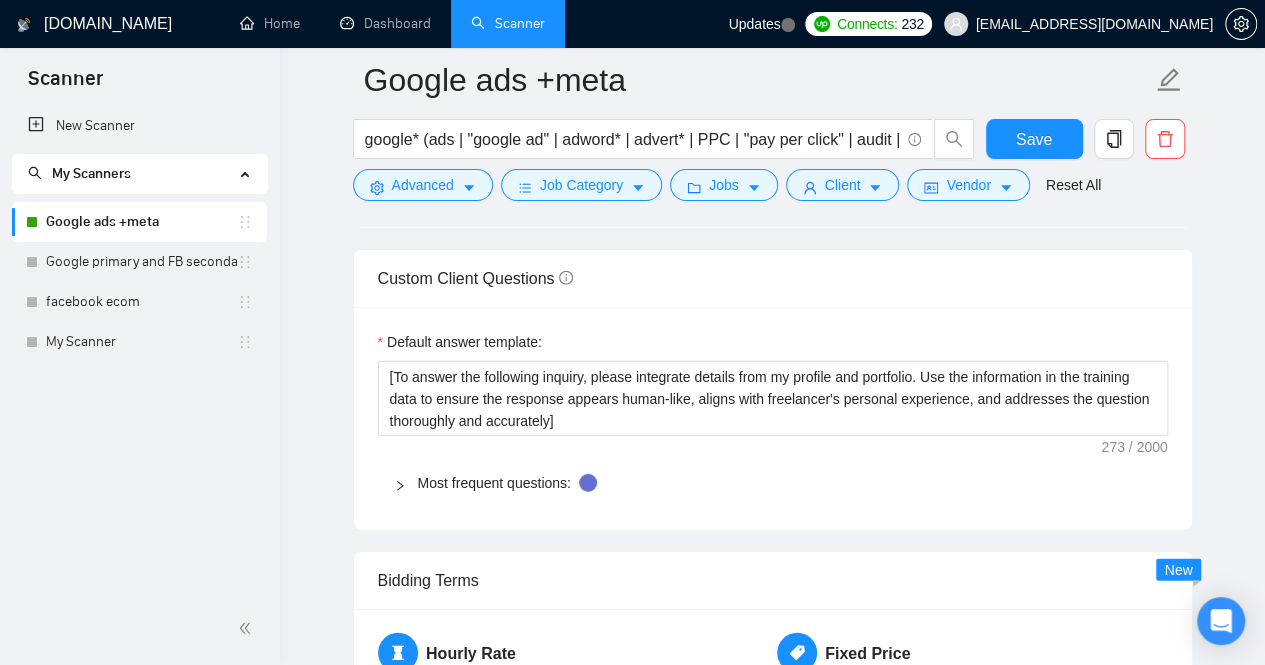 click 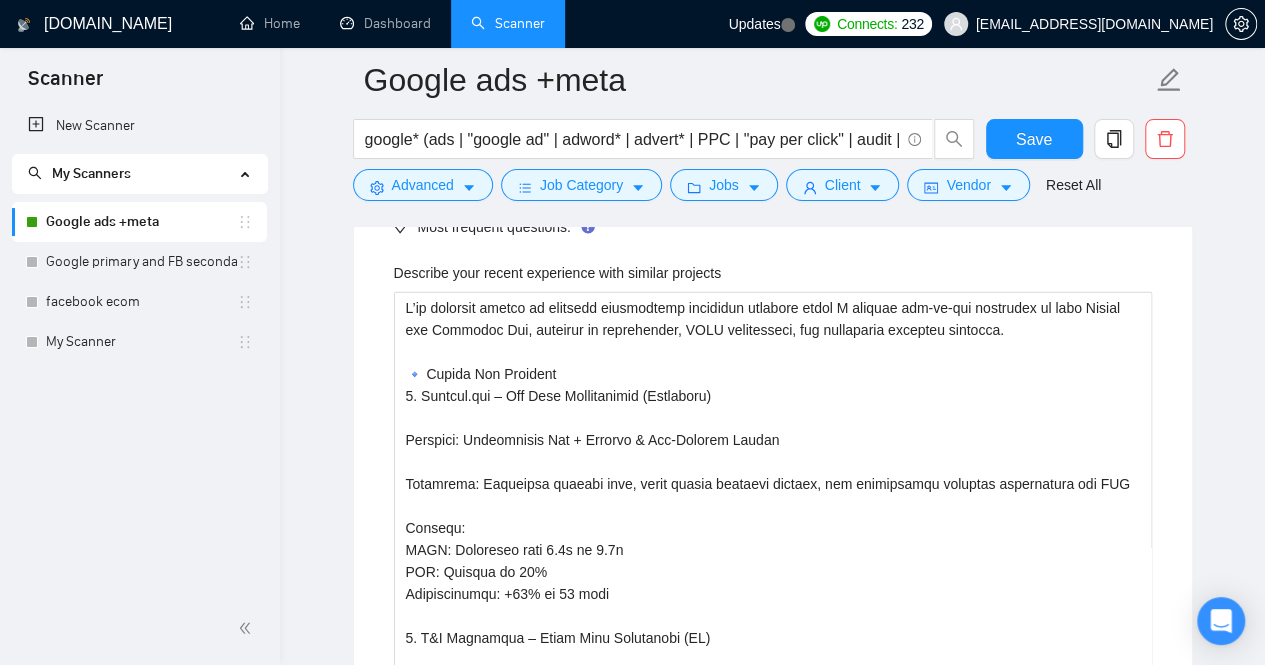 scroll, scrollTop: 2676, scrollLeft: 0, axis: vertical 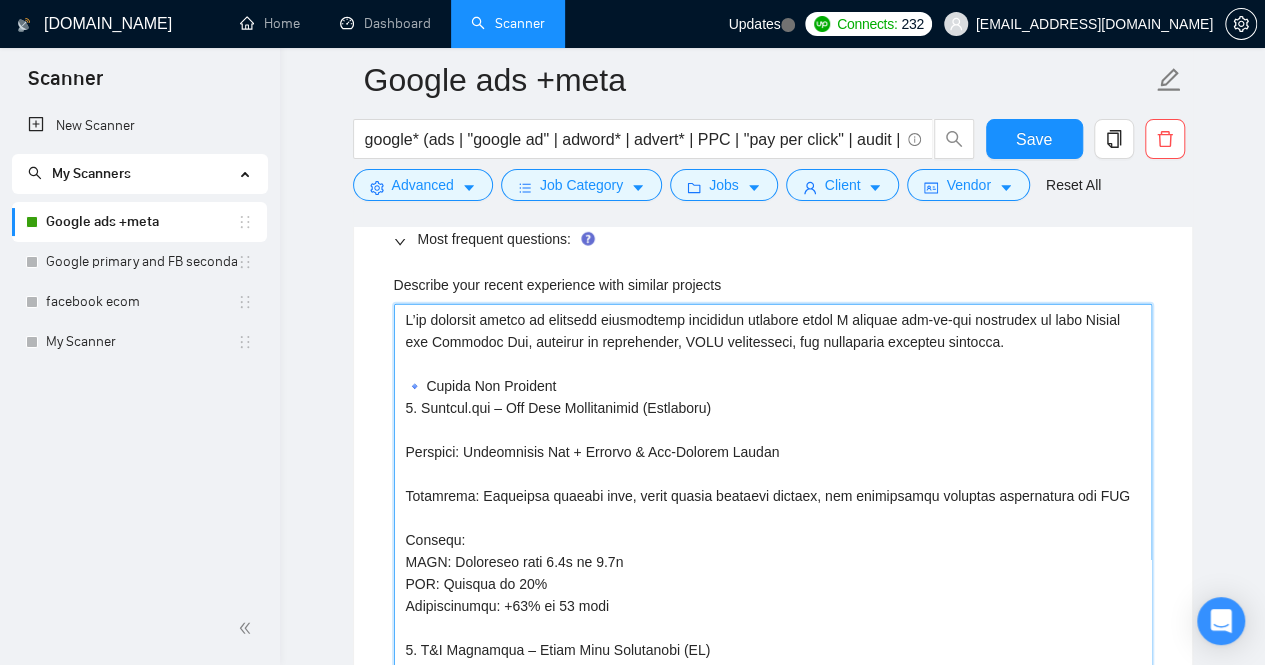 drag, startPoint x: 629, startPoint y: 603, endPoint x: 408, endPoint y: 397, distance: 302.12085 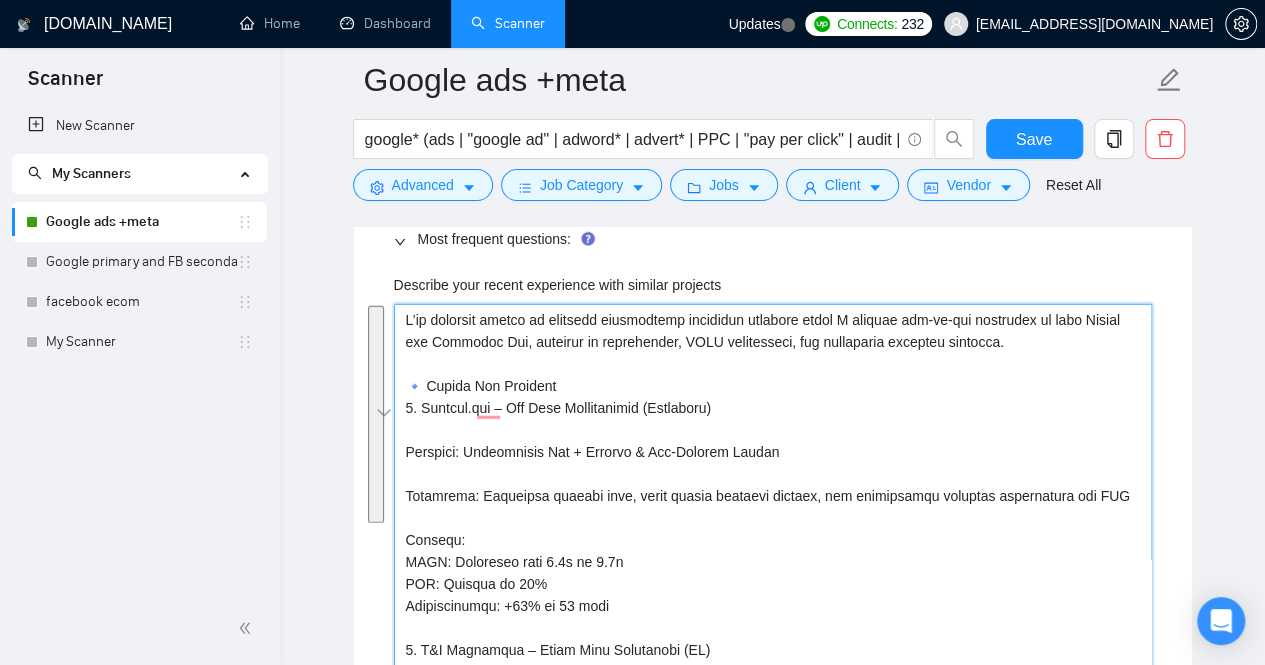 type 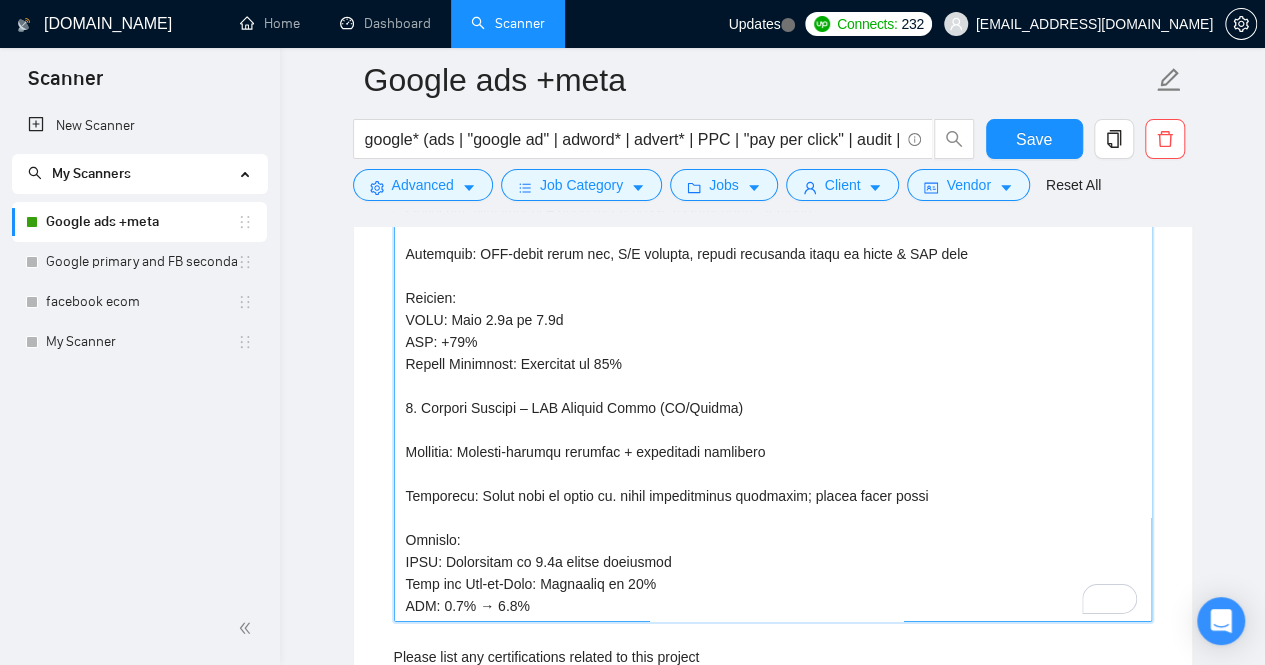 scroll, scrollTop: 3252, scrollLeft: 0, axis: vertical 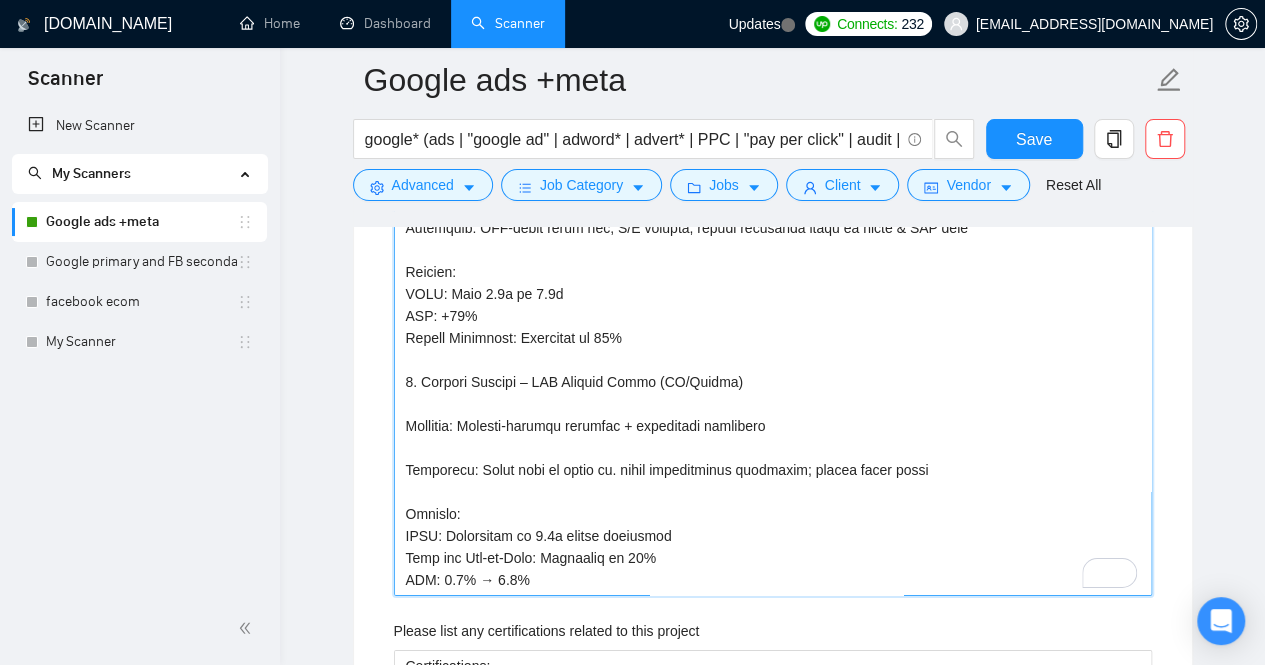 click on "Describe your recent experience with similar projects" at bounding box center [773, 161] 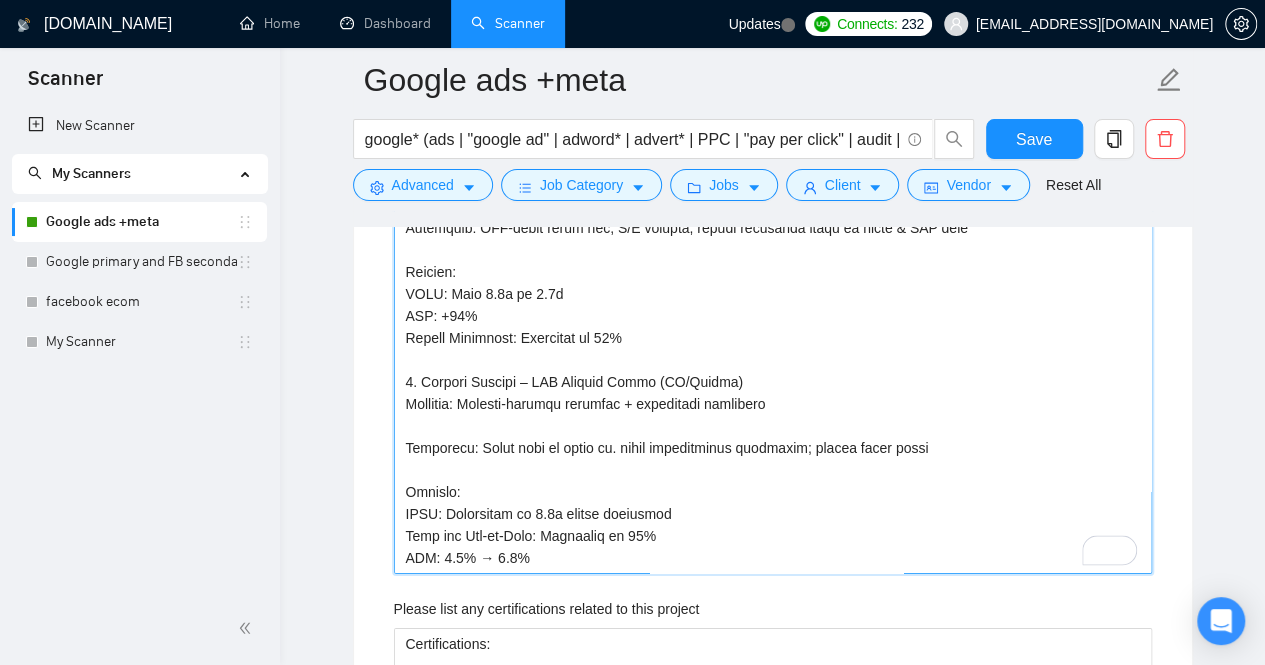 type 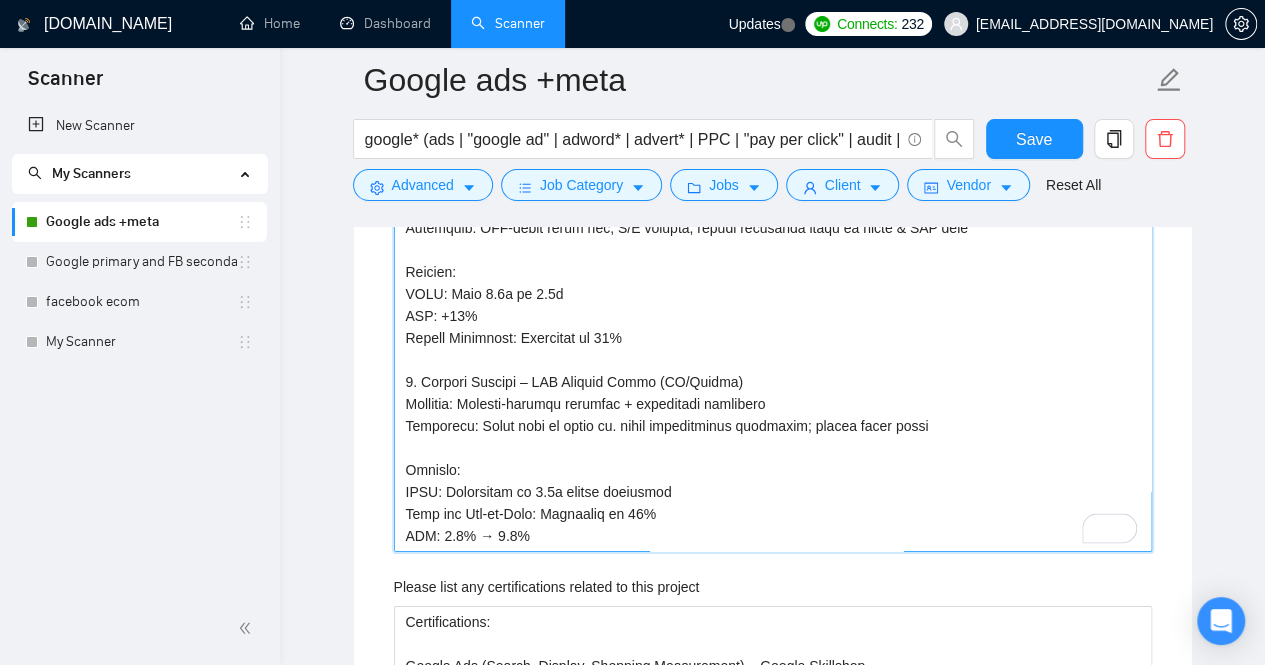 type 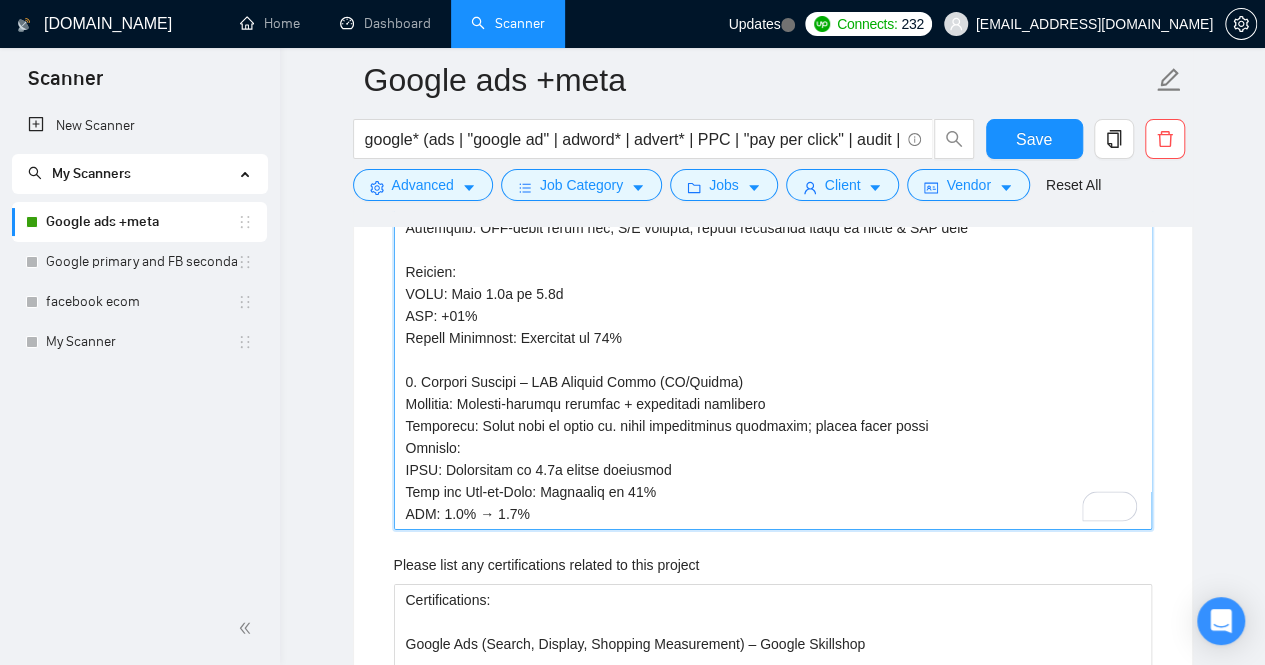 type 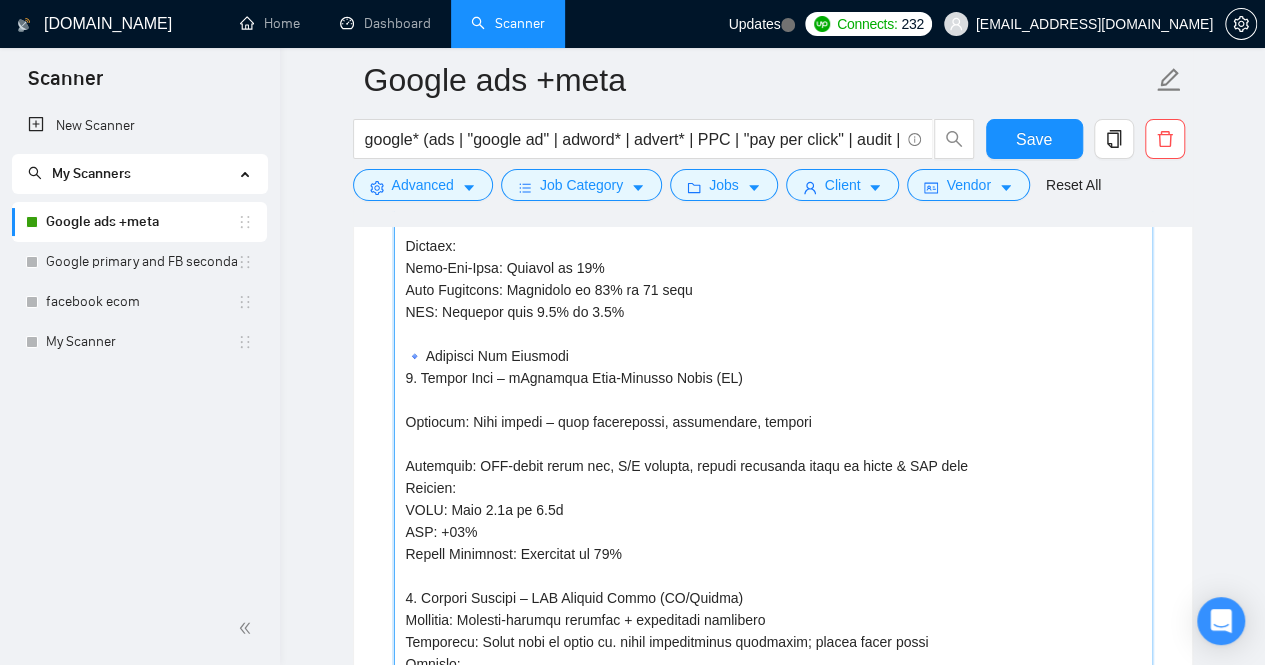 scroll, scrollTop: 2976, scrollLeft: 0, axis: vertical 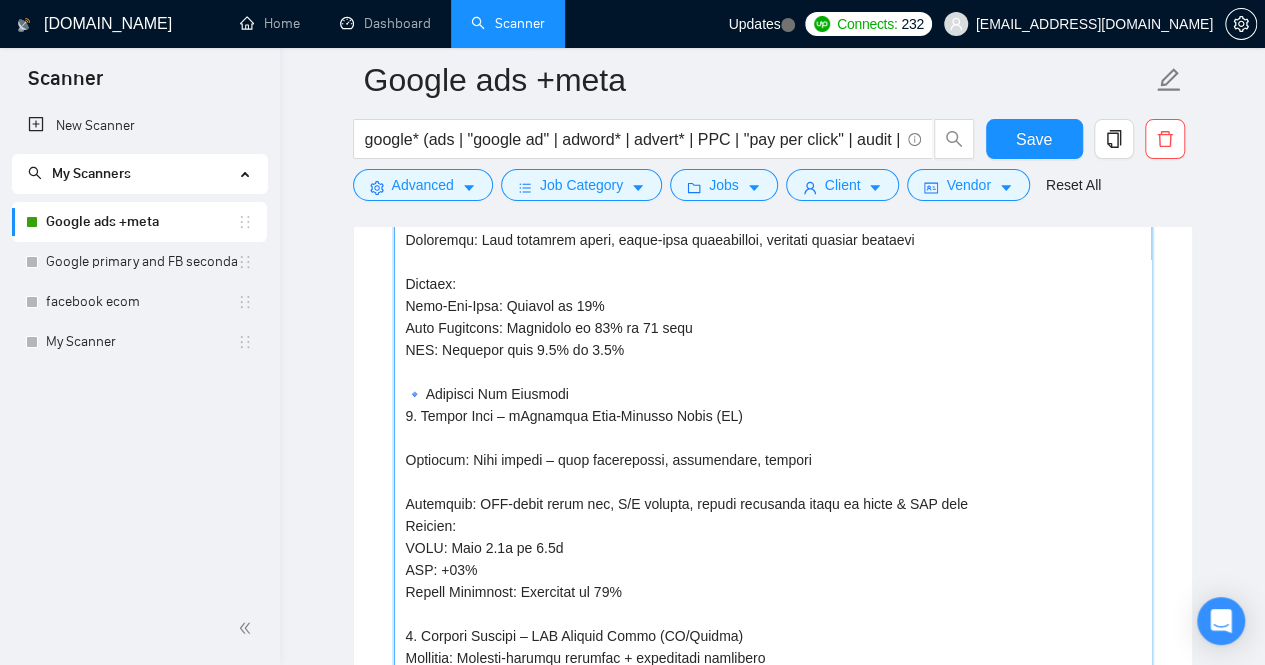 click on "Describe your recent experience with similar projects" at bounding box center (773, 393) 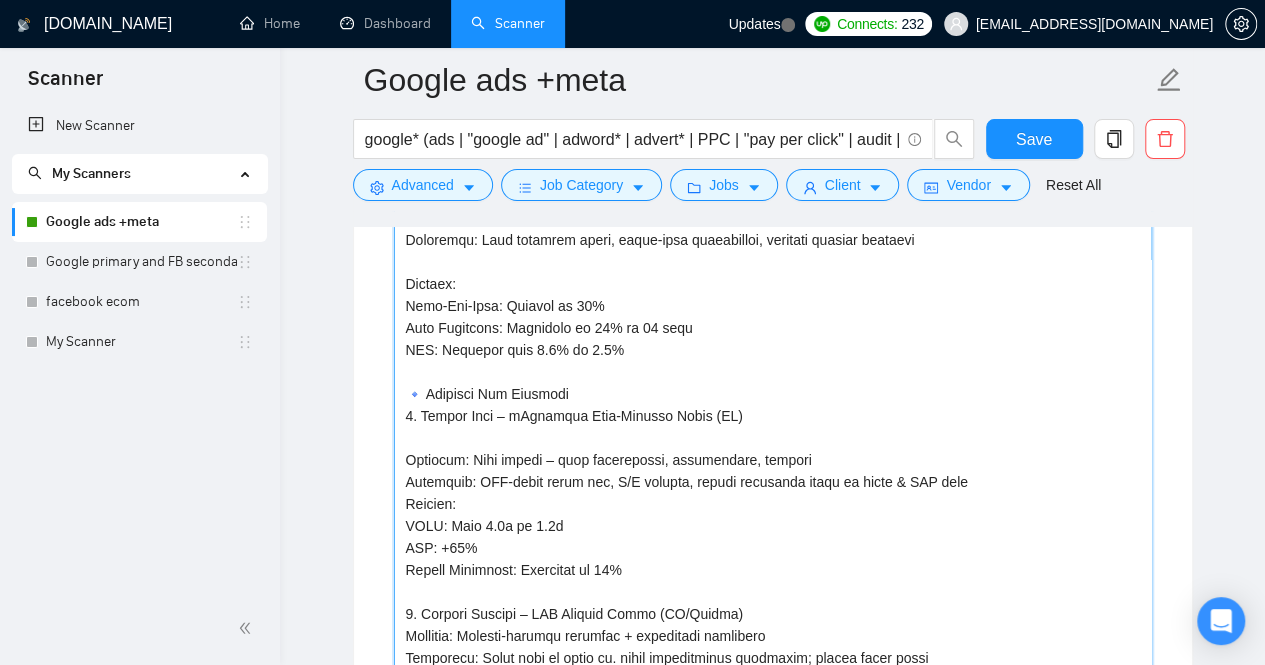 type 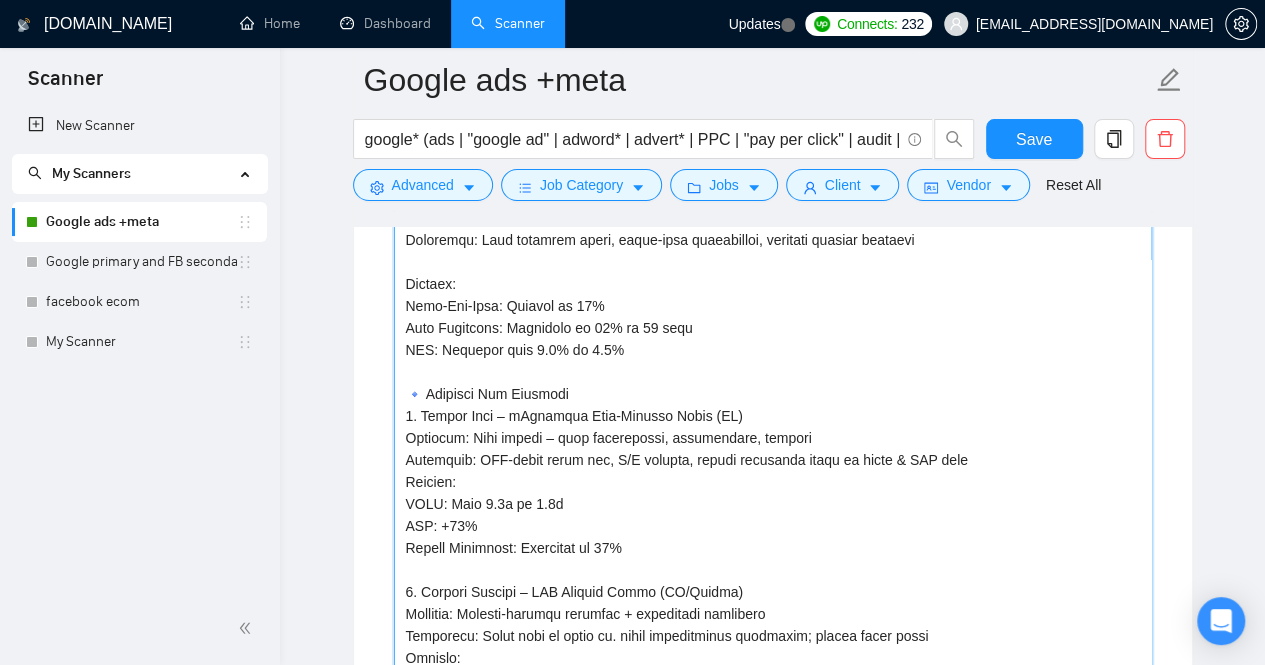 scroll, scrollTop: 3036, scrollLeft: 0, axis: vertical 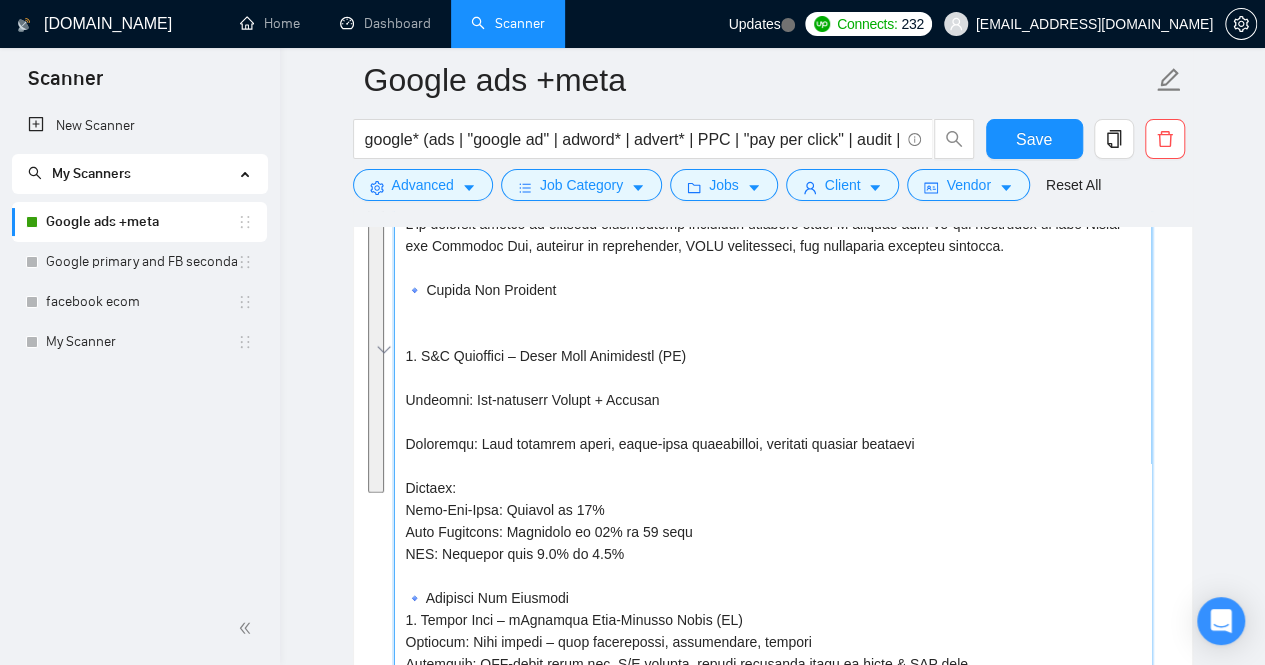 drag, startPoint x: 660, startPoint y: 559, endPoint x: 402, endPoint y: 284, distance: 377.07956 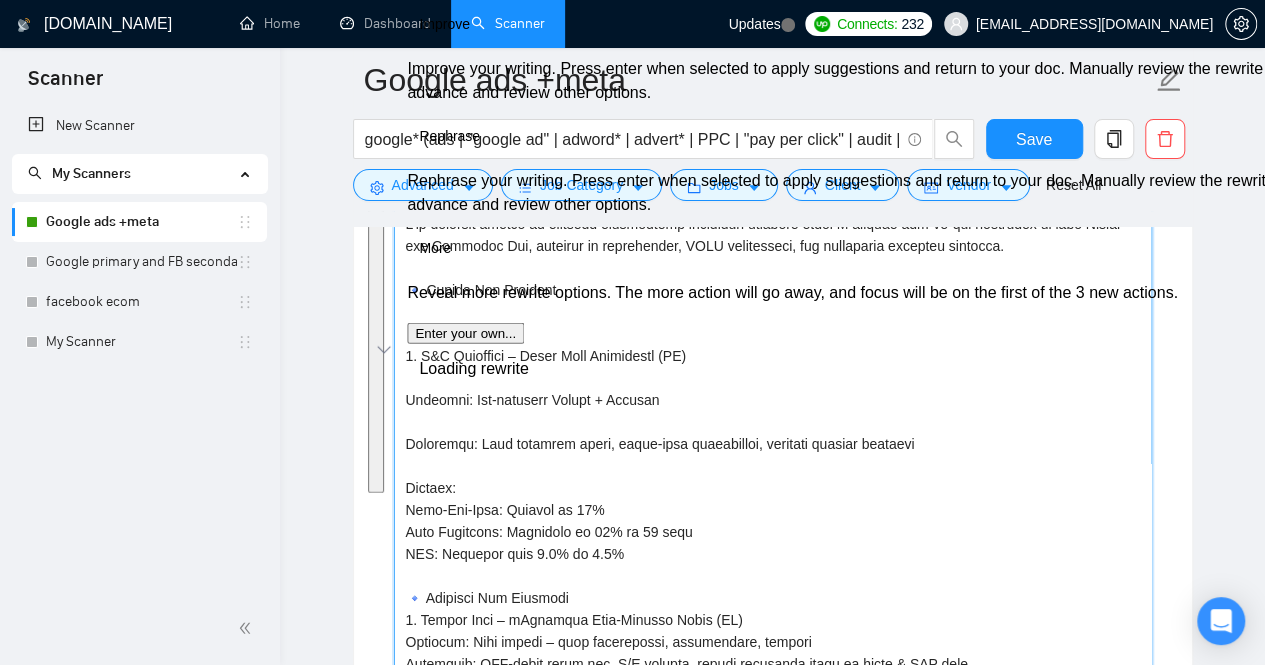 type 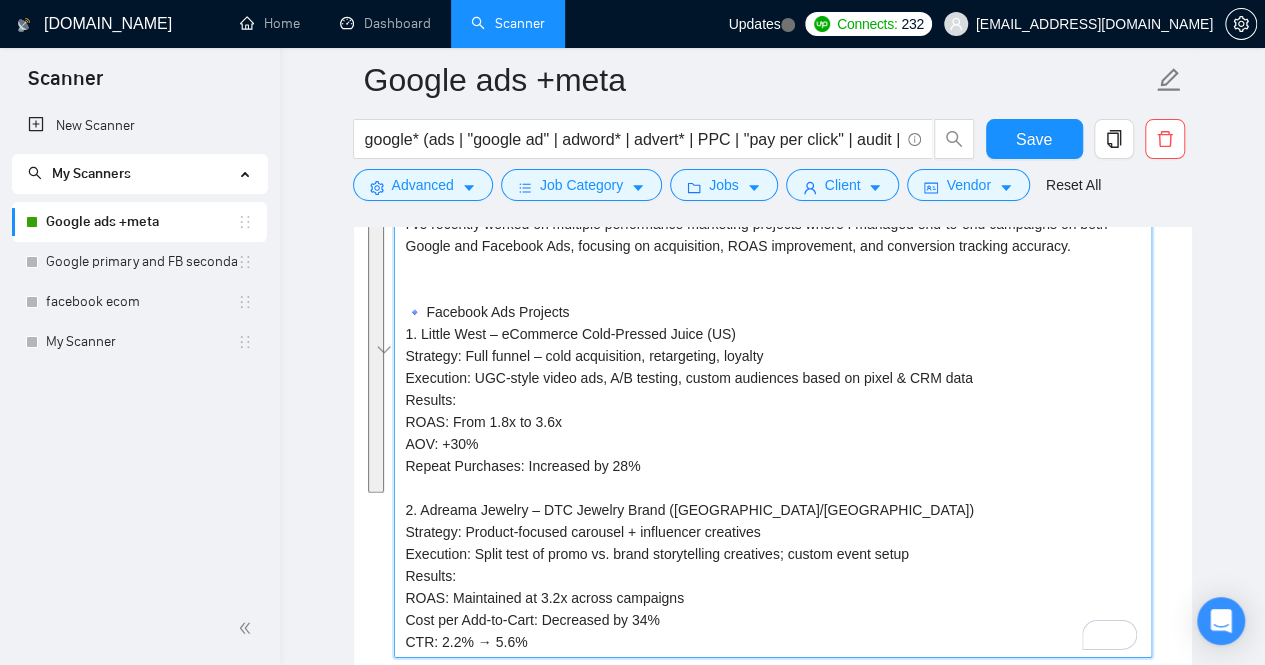 type 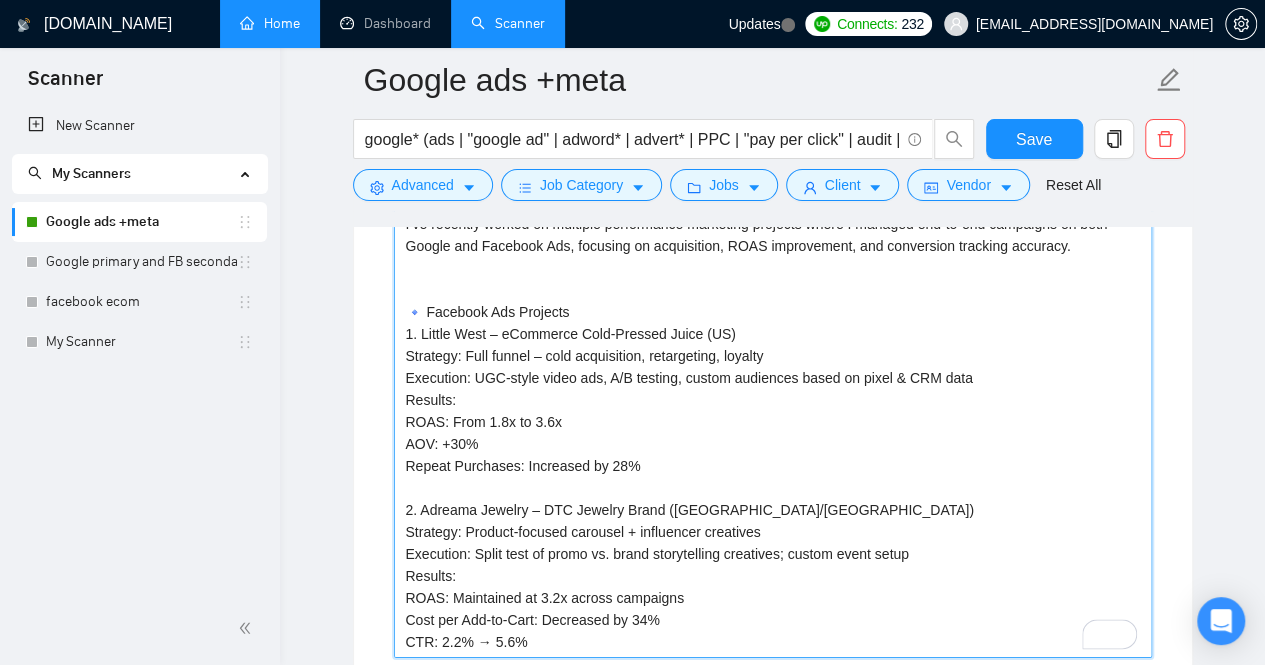 type on "I’ve recently worked on multiple performance marketing projects where I managed end-to-end campaigns on both Google and Facebook Ads, focusing on acquisition, ROAS improvement, and conversion tracking accuracy.
🔹 Facebook Ads Projects
1. Little West – eCommerce Cold-Pressed Juice (US)
Strategy: Full funnel – cold acquisition, retargeting, loyalty
Execution: UGC-style video ads, A/B testing, custom audiences based on pixel & CRM data
Results:
ROAS: From 1.8x to 3.6x
AOV: +30%
Repeat Purchases: Increased by 28%
2. Adreama Jewelry – DTC Jewelry Brand (US/Canada)
Strategy: Product-focused carousel + influencer creatives
Execution: Split test of promo vs. brand storytelling creatives; custom event setup
Results:
ROAS: Maintained at 3.2x across campaigns
Cost per Add-to-Cart: Decreased by 34%
CTR: 2.2% → 5.6%" 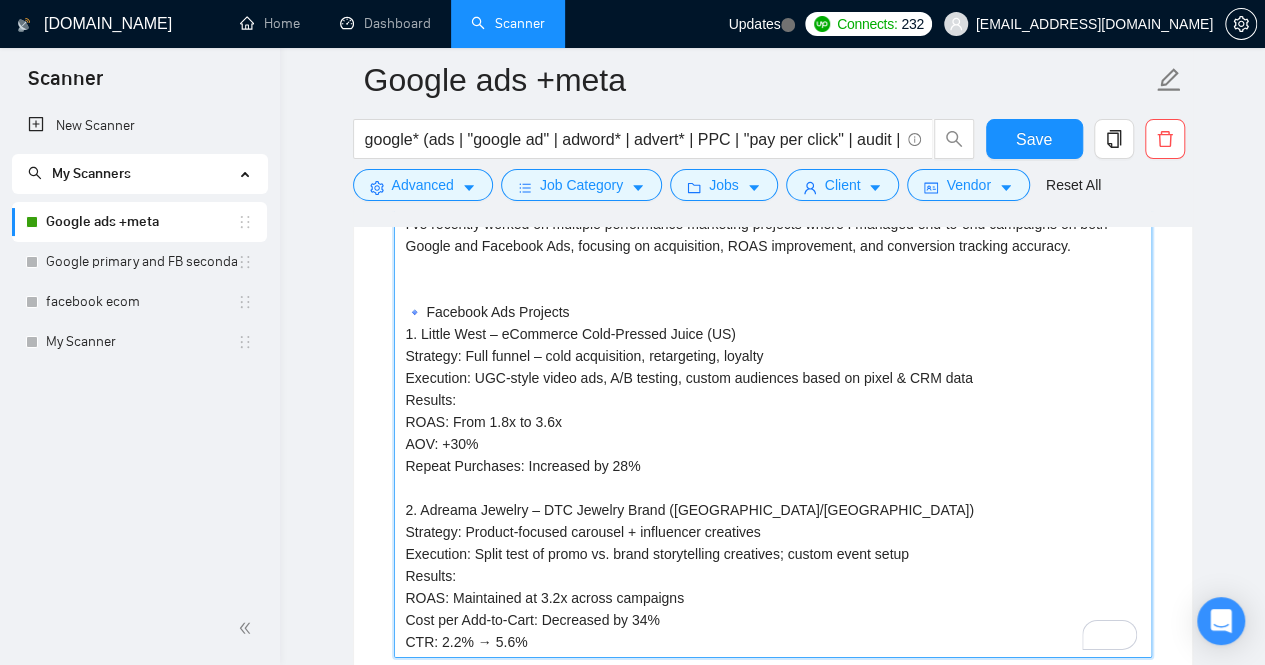 paste on "🚀 Studio14 Fitness, UAE: Doubled conversions and reduced CPA by 46.7% through smart funnel segmentation and Performance Max optimization.
🔗 http://bit.ly/44sejne
🦷 Dental Clinic, UAE: Achieved 67% more high-ticket leads and slashed CPA by 26% for implant and orthodontics campaigns.
🔗 http://bit.ly/45TqUlV
💄 Method Lash, USA: Scaled ROAS by 154% and cut CPA by 44% for a beauty eCommerce brand using SKU-level segmentation.
🔗 http://bit.ly/4kjbASX
🎂 Black Velvet Cakes, AUS: Delivered 2x ROAS and 58% revenue growth by optimizing shopping feed and branded search.
🔗 http://bit.ly/3IadEzr
🧼 House Cleaning Company, USA: Doubled monthly leads through localized Google Ads campaigns and conversion-focused targeting.
🔗 http://bit.ly/4nxkaAv" 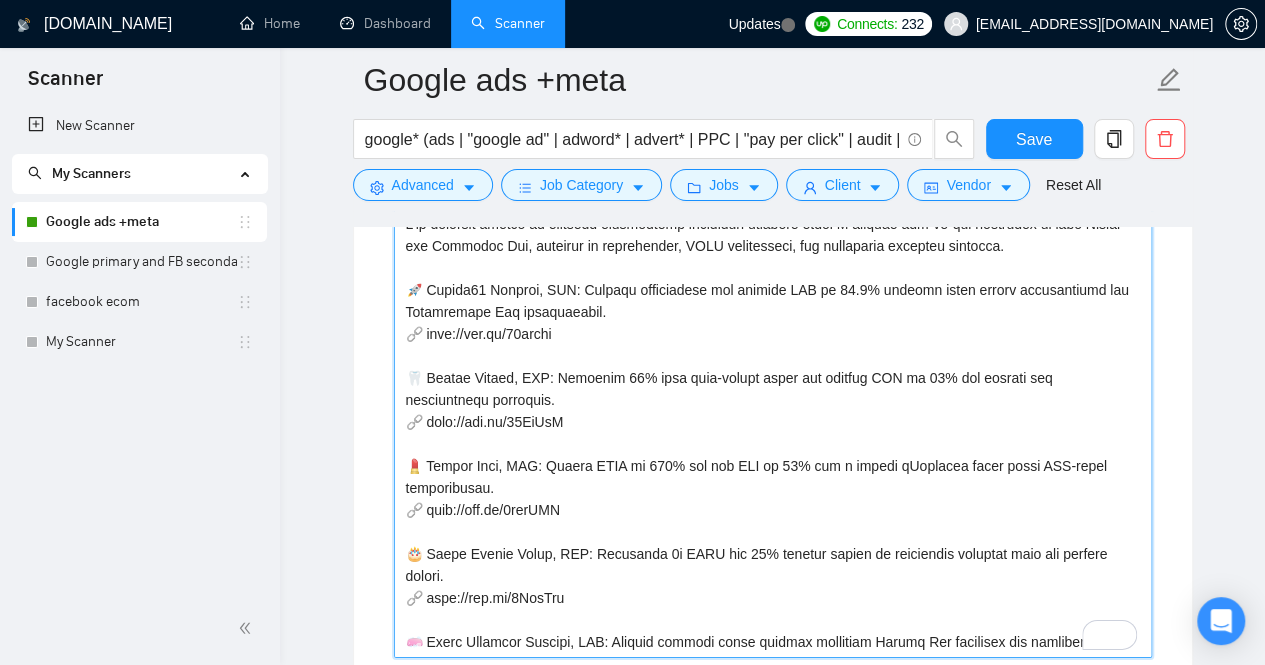 scroll, scrollTop: 2794, scrollLeft: 0, axis: vertical 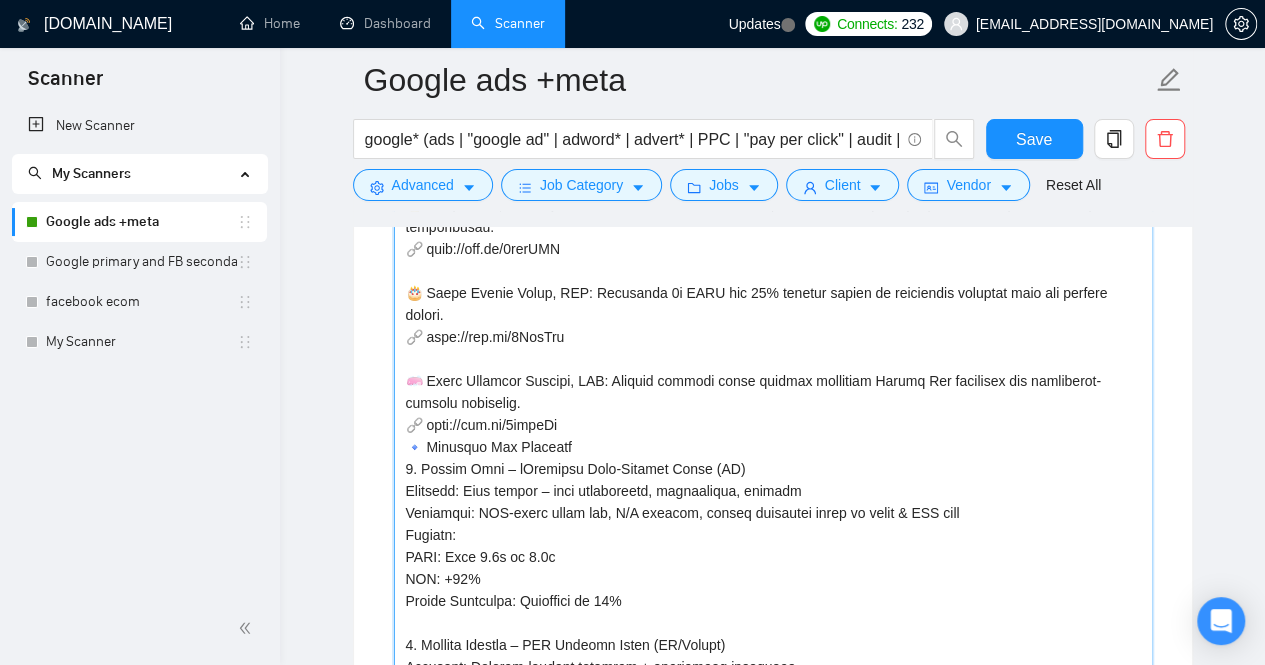 type 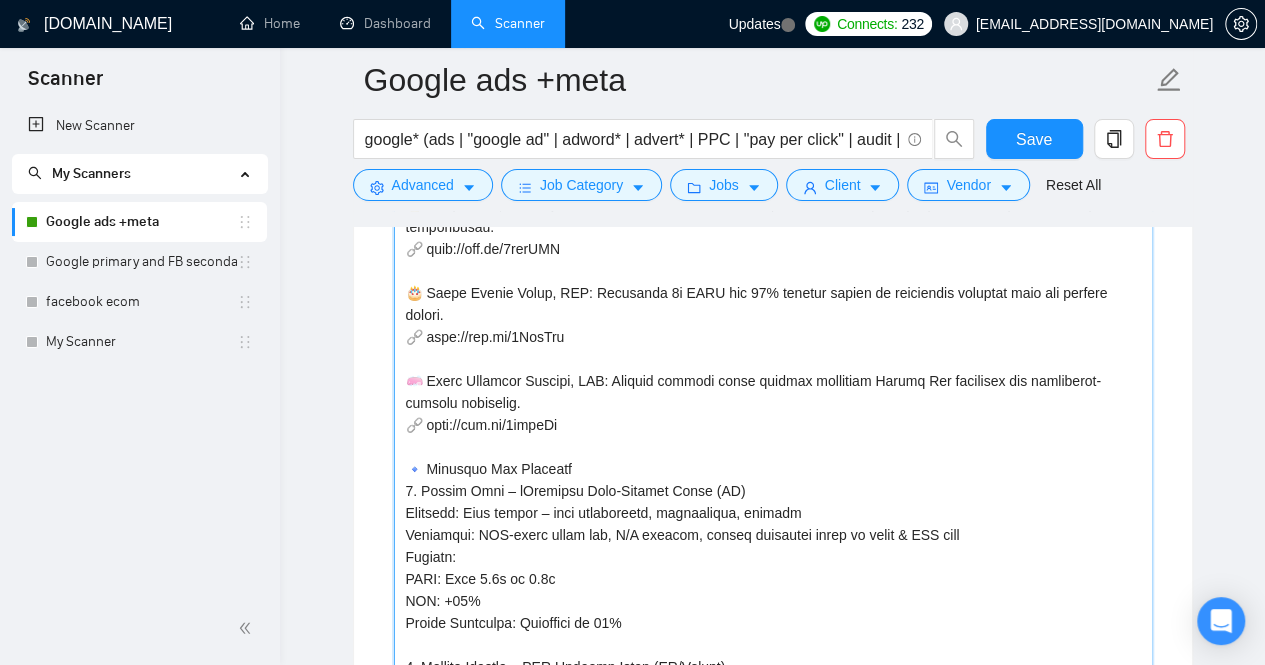 type 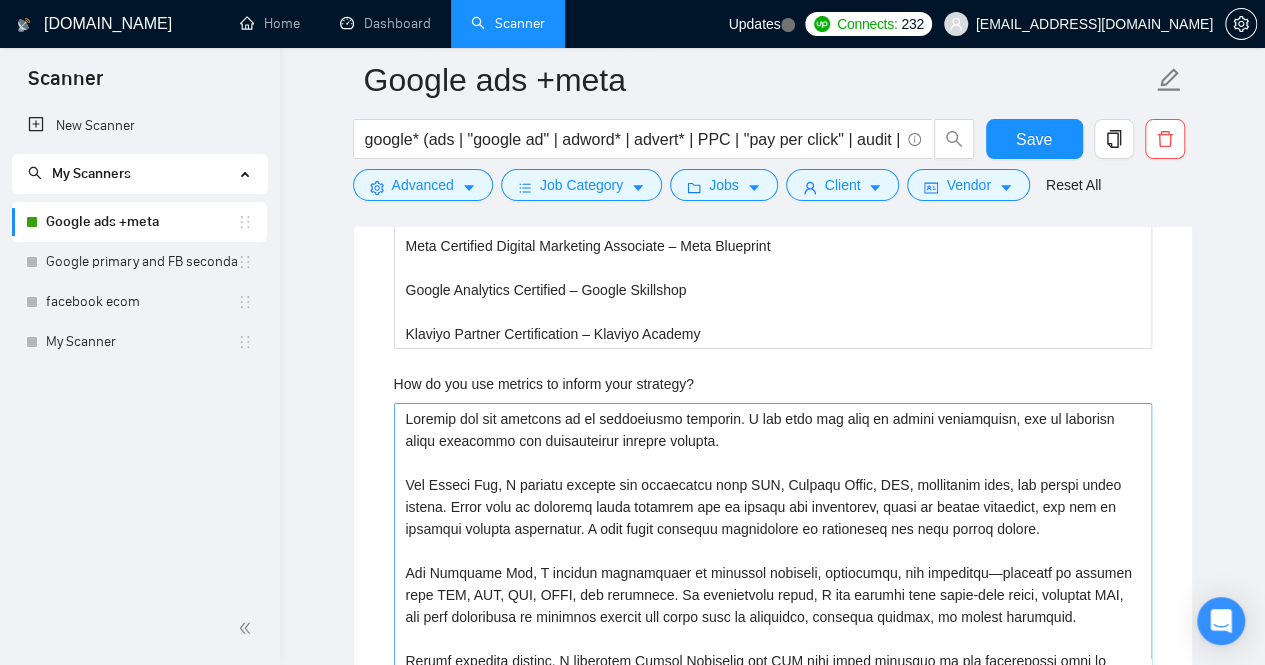 scroll, scrollTop: 3849, scrollLeft: 0, axis: vertical 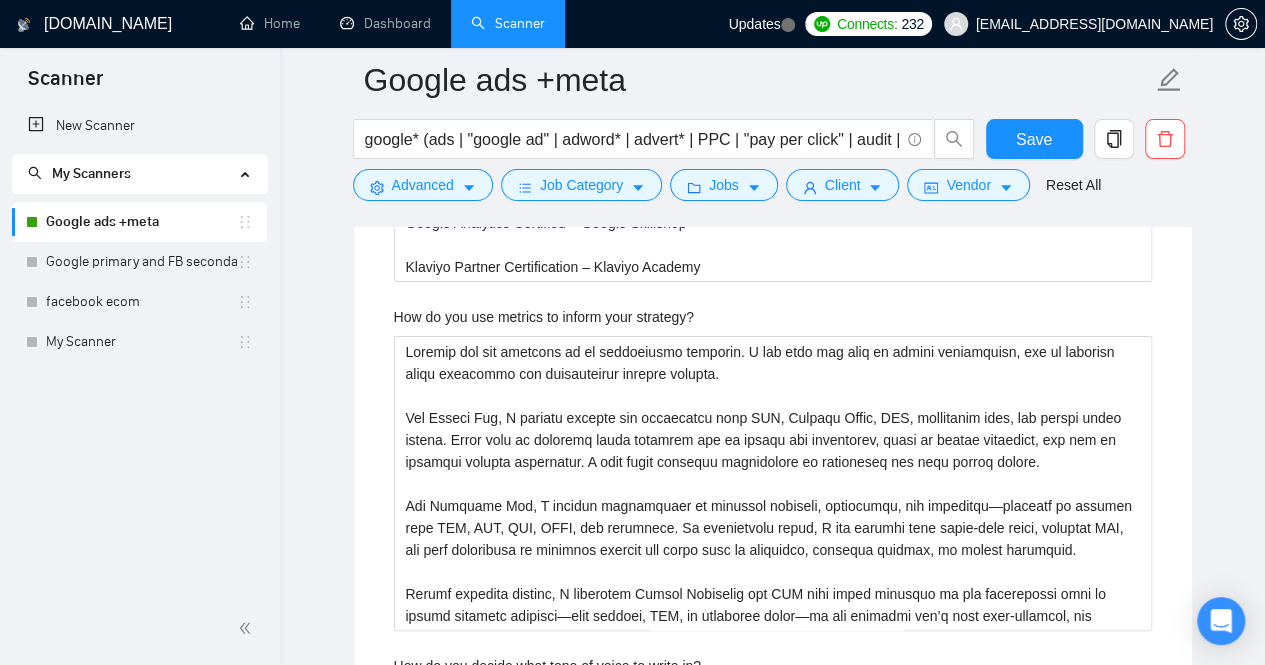 drag, startPoint x: 417, startPoint y: 453, endPoint x: 1180, endPoint y: 277, distance: 783.03577 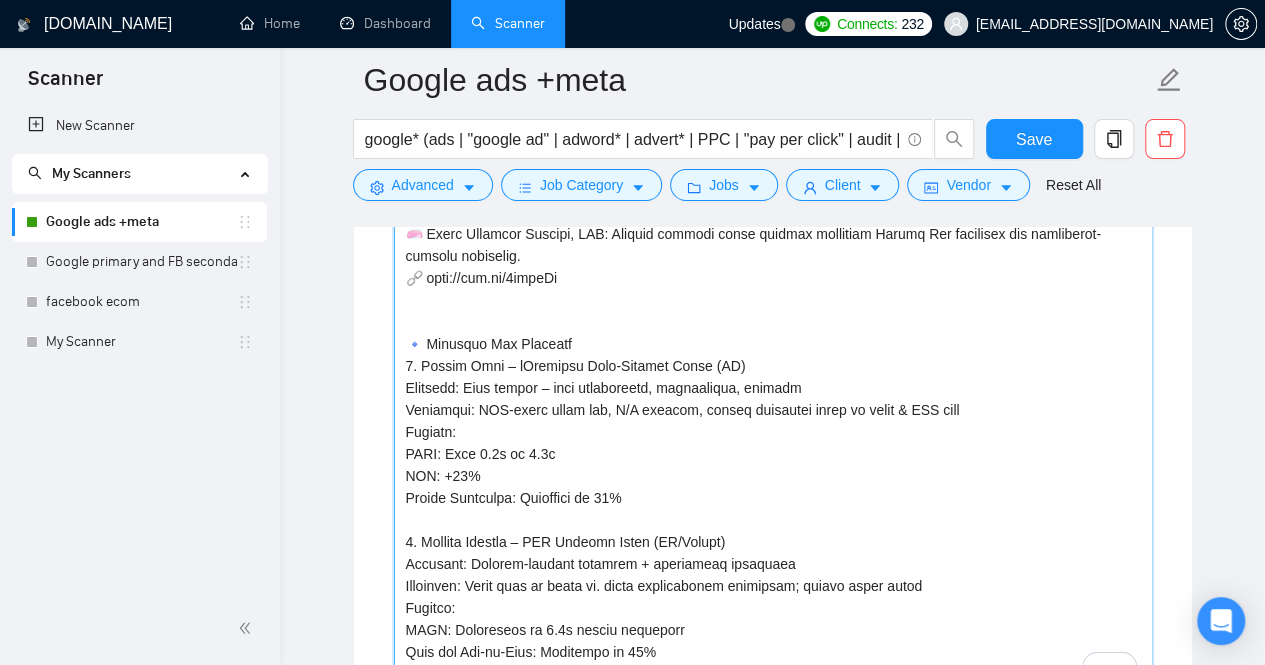 scroll, scrollTop: 3154, scrollLeft: 0, axis: vertical 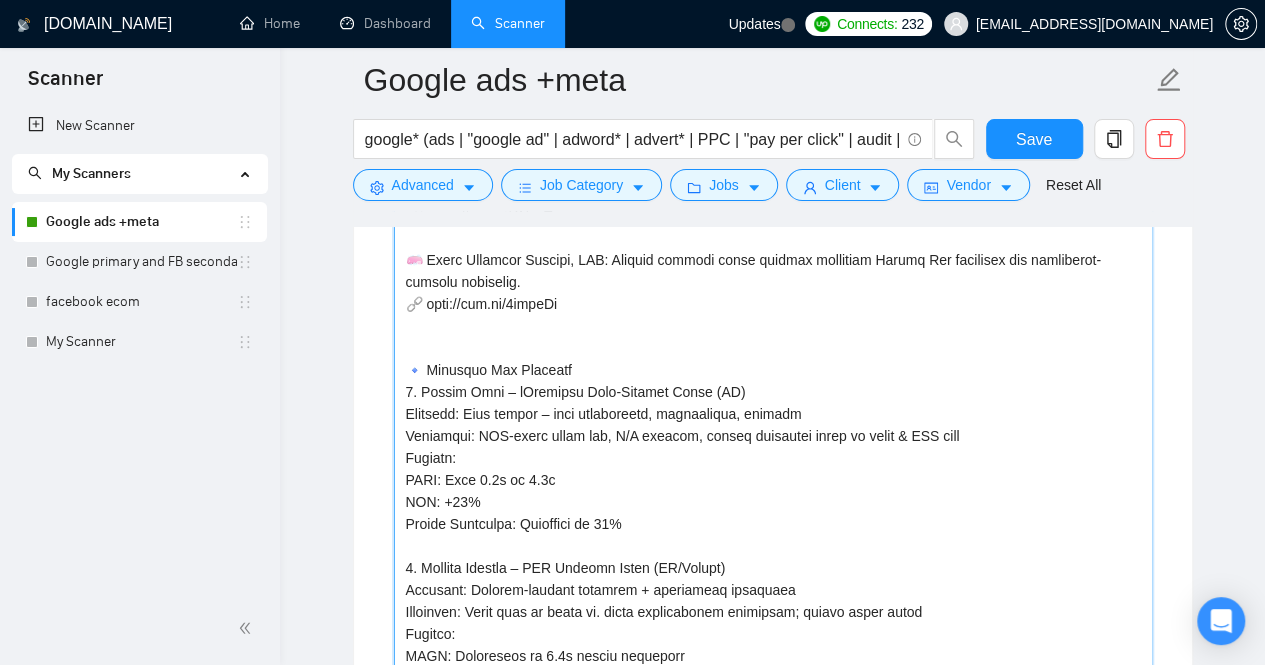 type 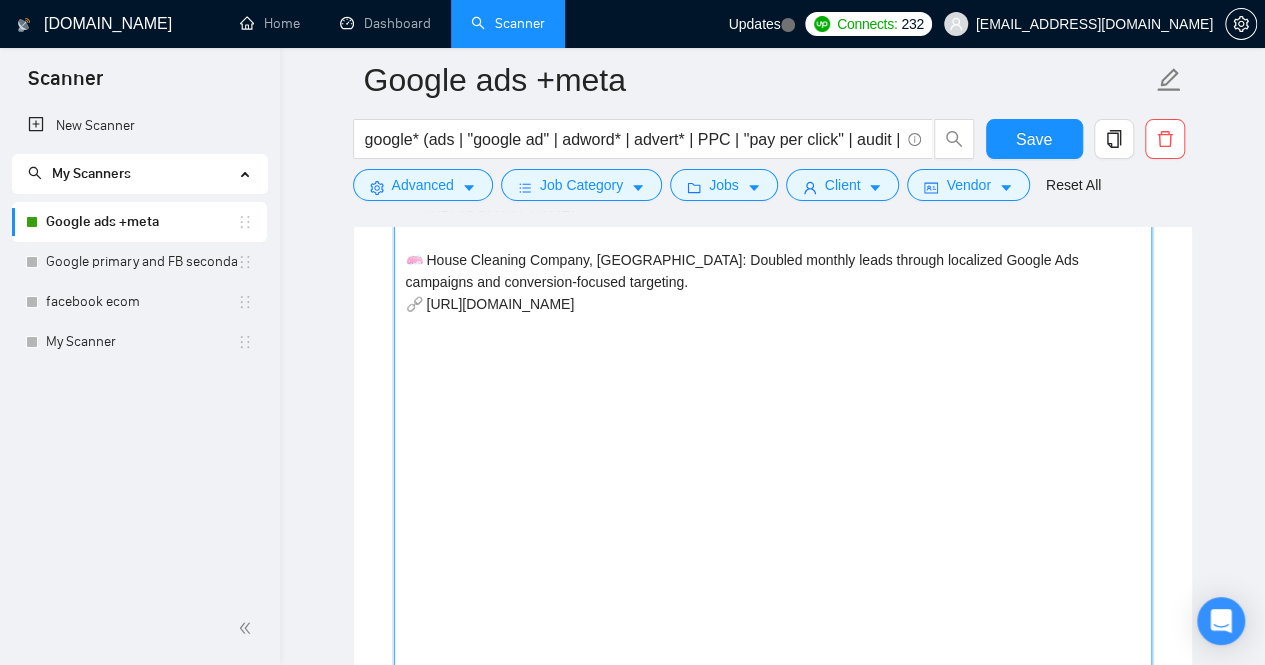 type 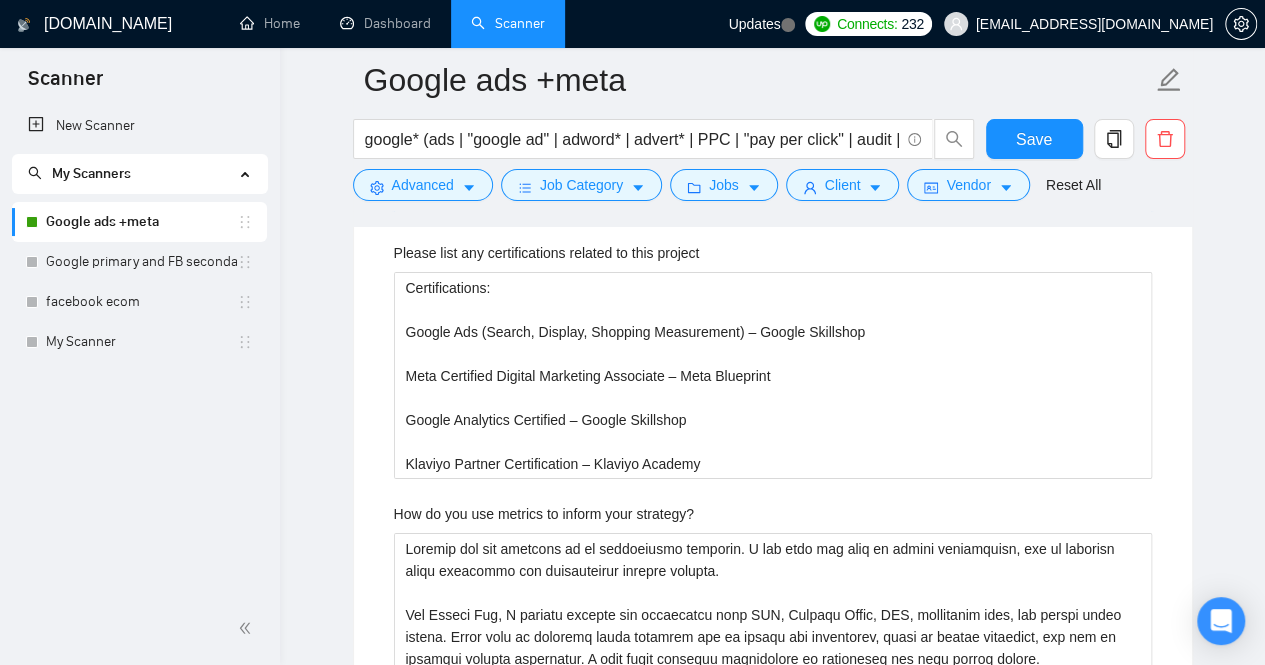 scroll, scrollTop: 3249, scrollLeft: 0, axis: vertical 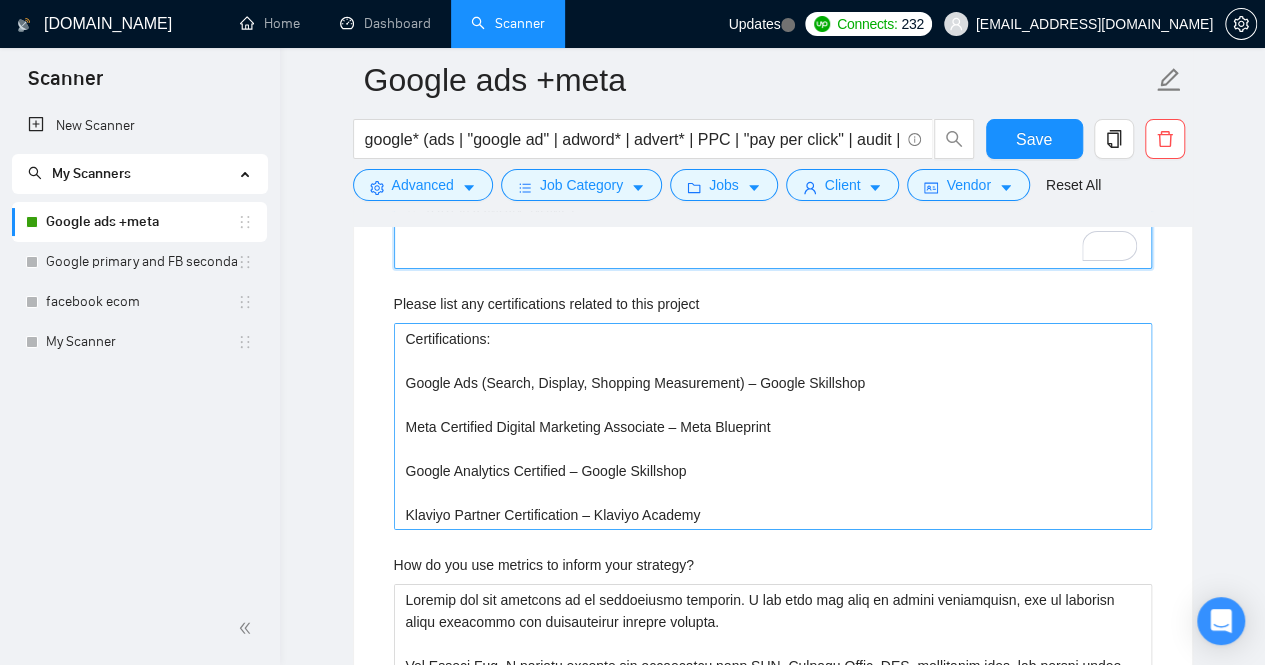 type on "I’ve recently worked on multiple performance marketing projects where I managed end-to-end campaigns on both Google and Facebook Ads, focusing on acquisition, ROAS improvement, and conversion tracking accuracy.
🚀 Studio14 Fitness, UAE: Doubled conversions and reduced CPA by 46.7% through smart funnel segmentation and Performance Max optimization.
🔗 http://bit.ly/44sejne
🦷 Dental Clinic, UAE: Achieved 67% more high-ticket leads and slashed CPA by 26% for implant and orthodontics campaigns.
🔗 http://bit.ly/45TqUlV
💄 Method Lash, USA: Scaled ROAS by 154% and cut CPA by 44% for a beauty eCommerce brand using SKU-level segmentation.
🔗 http://bit.ly/4kjbASX
🎂 Black Velvet Cakes, AUS: Delivered 2x ROAS and 58% revenue growth by optimizing shopping feed and branded search.
🔗 http://bit.ly/3IadEzr
🧼 House Cleaning Company, USA: Doubled monthly leads through localized Google Ads campaigns and conversion-focused targeting.
🔗 http://bit.ly/4nxkaAv" 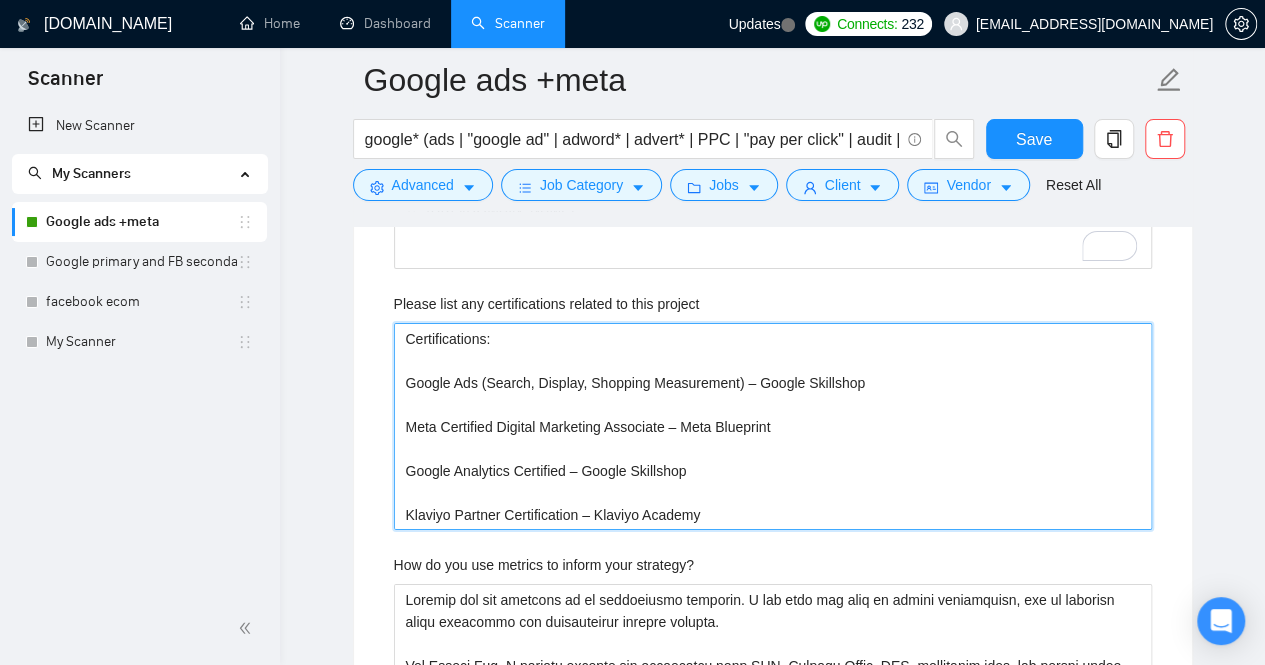 click on "Certifications:
Google Ads (Search, Display, Shopping Measurement) – Google Skillshop
Meta Certified Digital Marketing Associate – Meta Blueprint
Google Analytics Certified – Google Skillshop
Klaviyo Partner Certification – Klaviyo Academy" at bounding box center (773, 426) 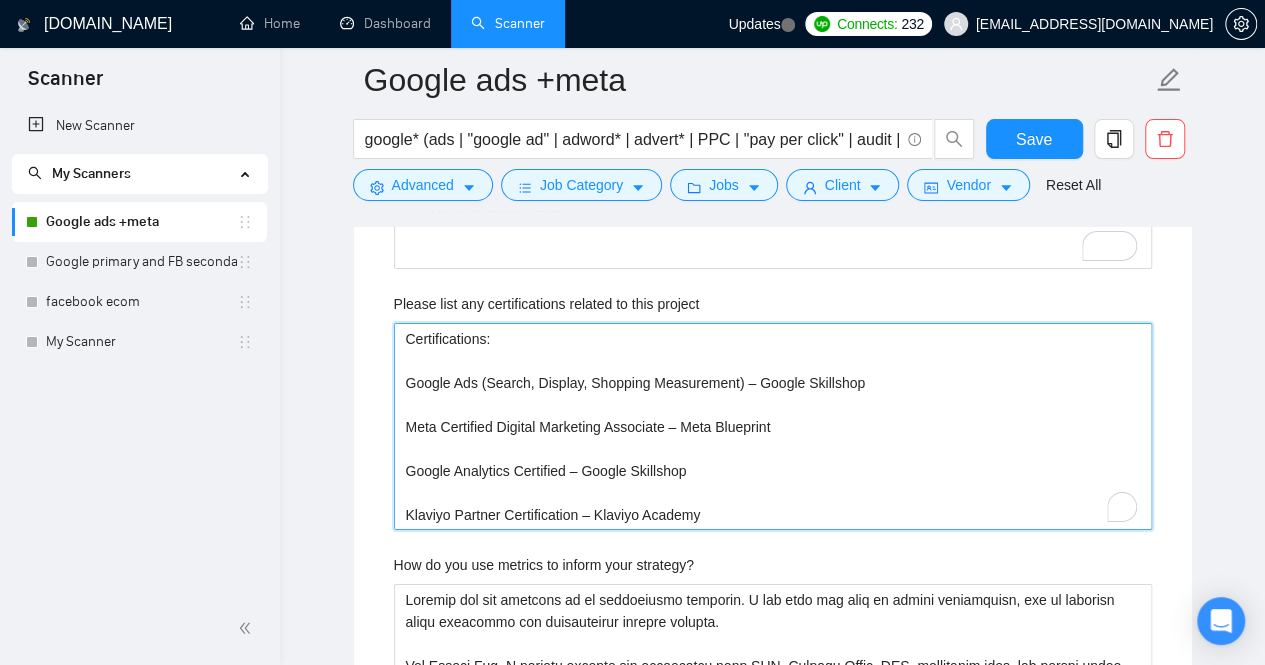 click on "Certifications:
Google Ads (Search, Display, Shopping Measurement) – Google Skillshop
Meta Certified Digital Marketing Associate – Meta Blueprint
Google Analytics Certified – Google Skillshop
Klaviyo Partner Certification – Klaviyo Academy" at bounding box center (773, 426) 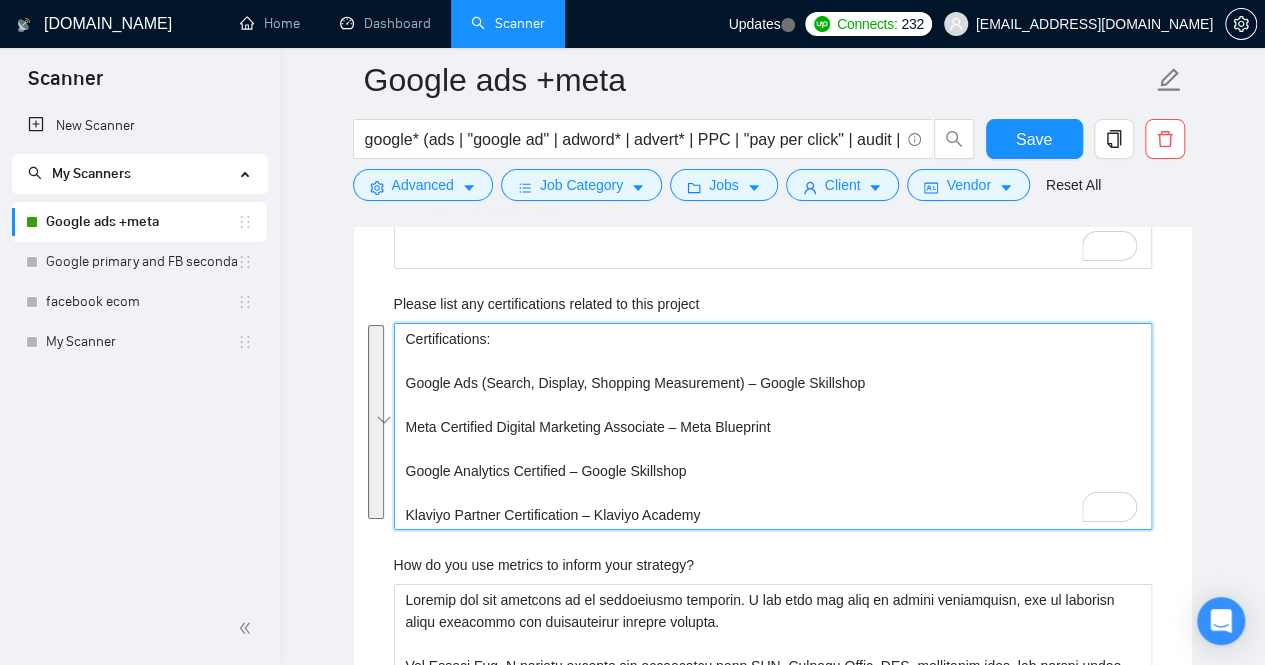 drag, startPoint x: 404, startPoint y: 333, endPoint x: 794, endPoint y: 527, distance: 435.58698 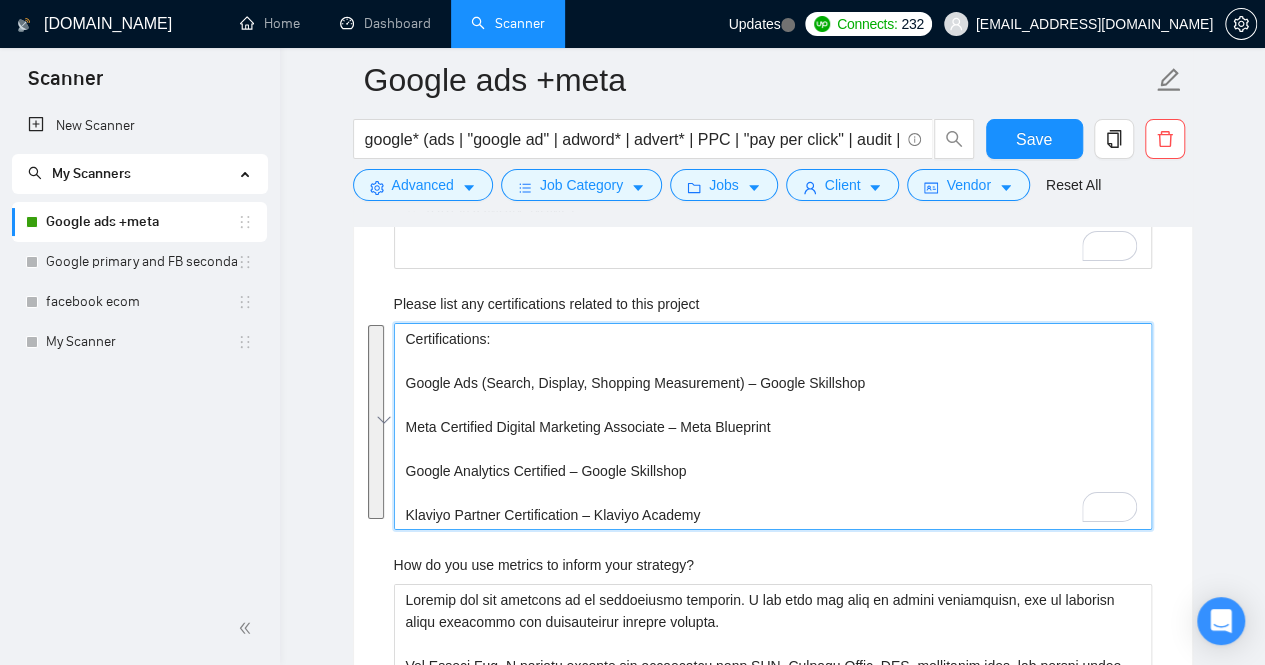 scroll, scrollTop: 3249, scrollLeft: 0, axis: vertical 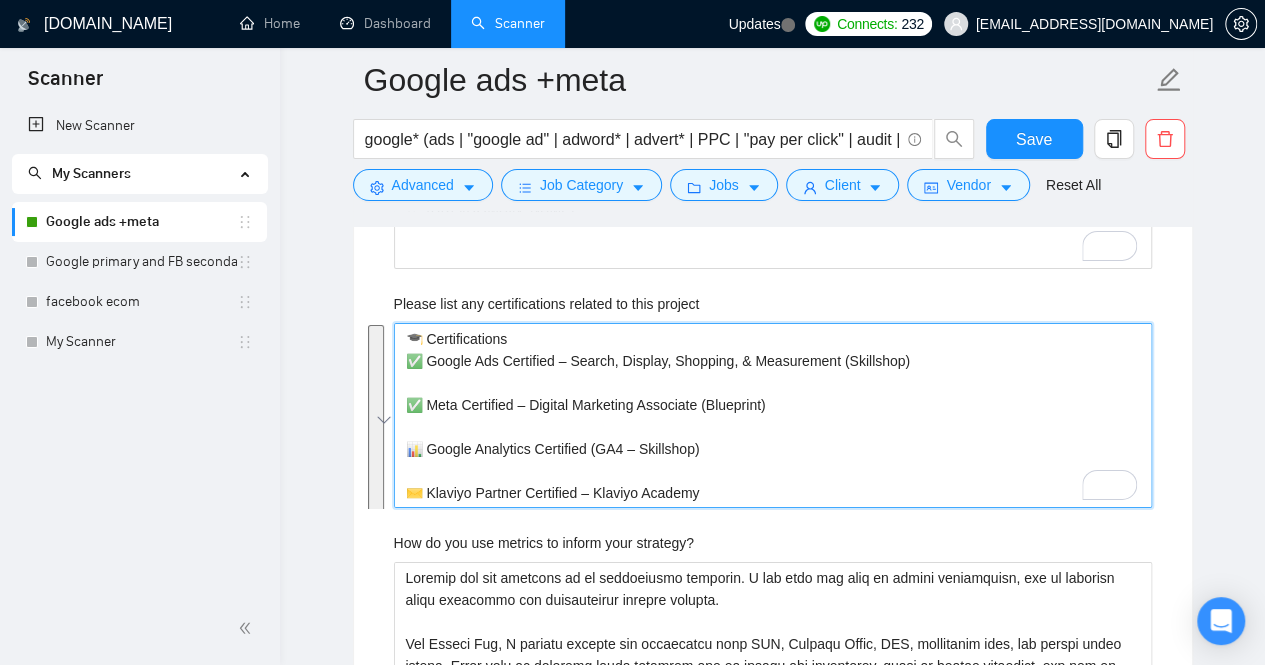 type 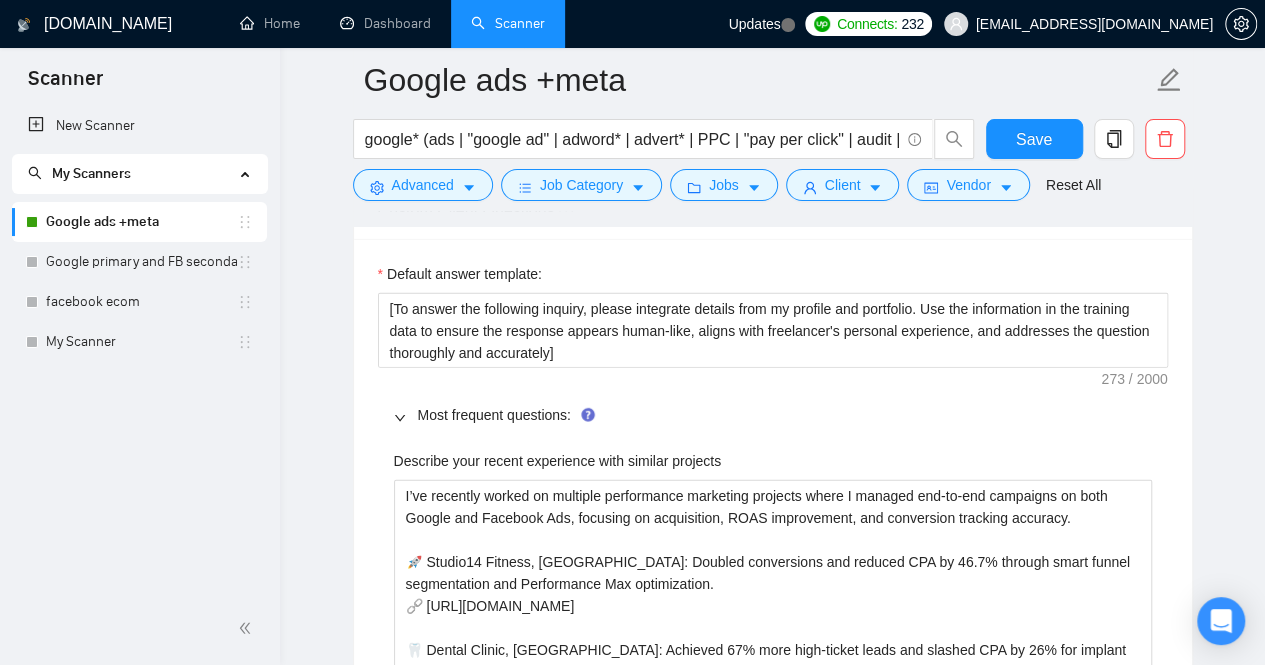 scroll, scrollTop: 2487, scrollLeft: 0, axis: vertical 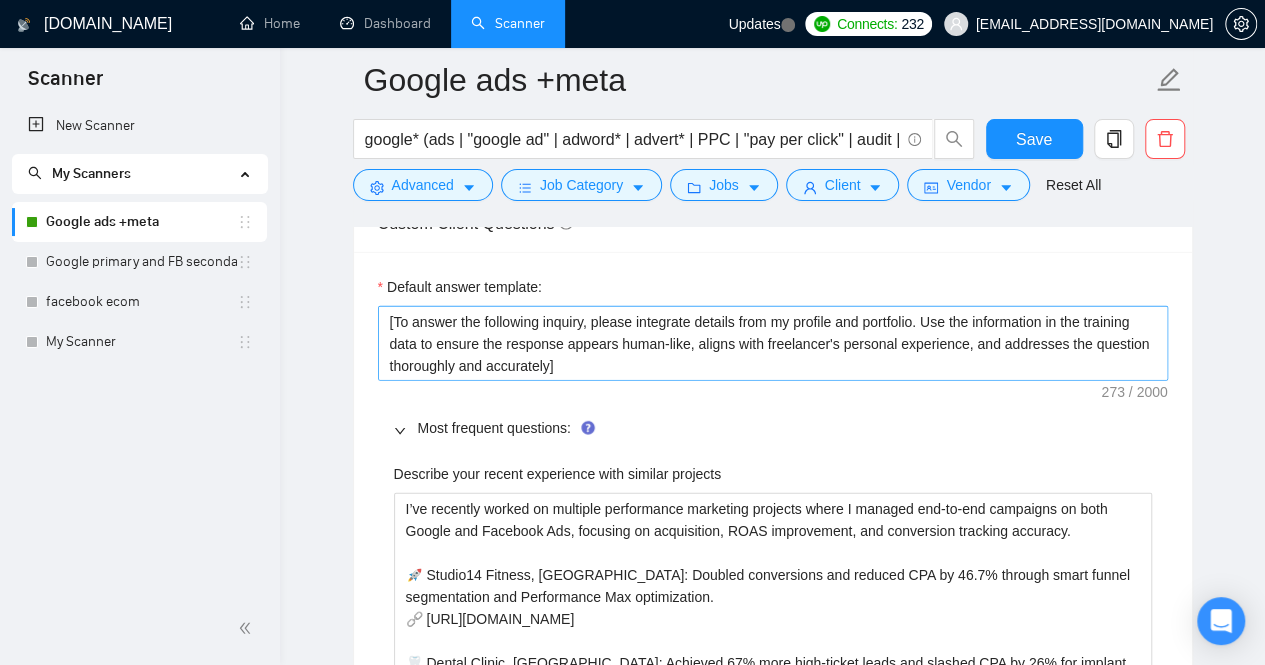 type on "🎓 Certifications
✅ Google Ads Certified – Search, Display, Shopping, & Measurement (Skillshop)
✅ Meta Certified – Digital Marketing Associate (Blueprint)
📊 Google Analytics Certified (GA4 – Skillshop)
✉️ Klaviyo Partner Certified – Klaviyo Academy" 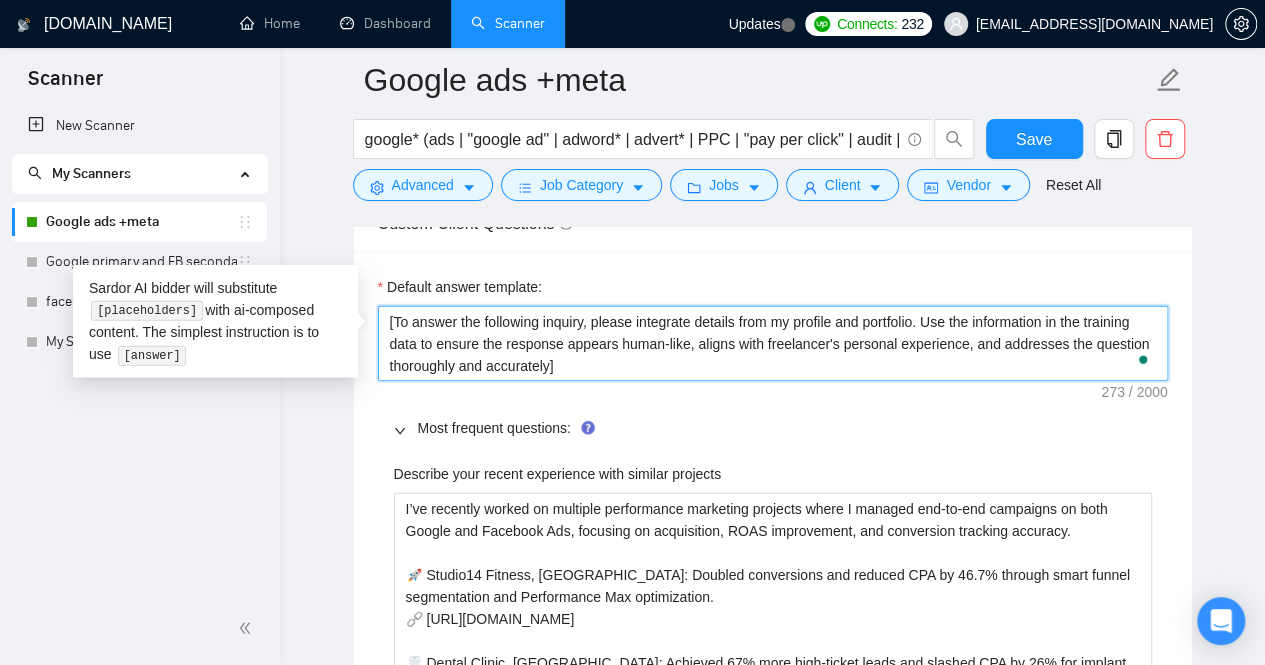 drag, startPoint x: 687, startPoint y: 338, endPoint x: 438, endPoint y: 335, distance: 249.01807 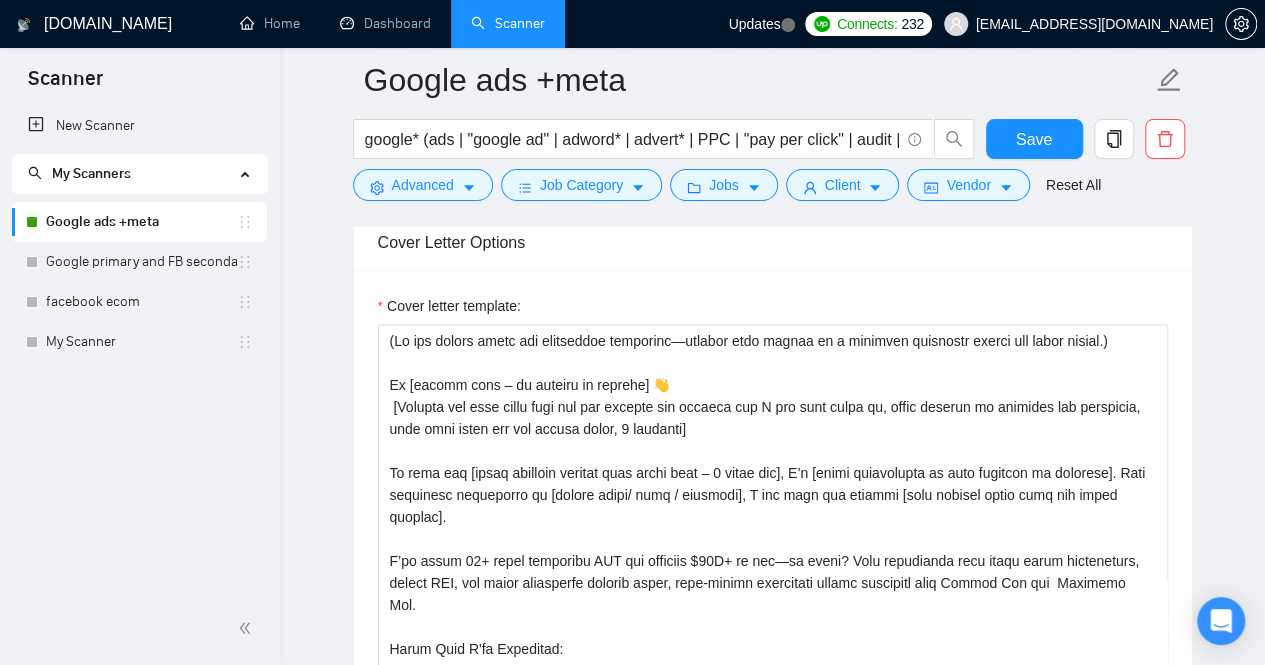 scroll, scrollTop: 1901, scrollLeft: 0, axis: vertical 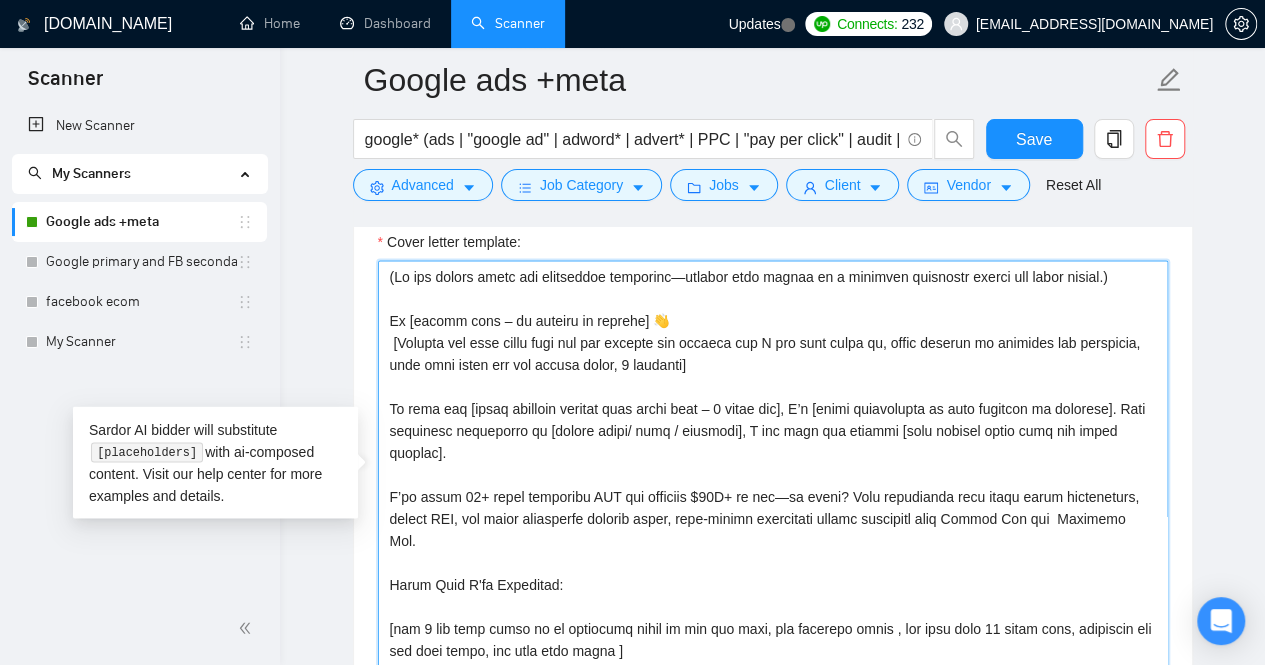 click on "Cover letter template:" at bounding box center [773, 486] 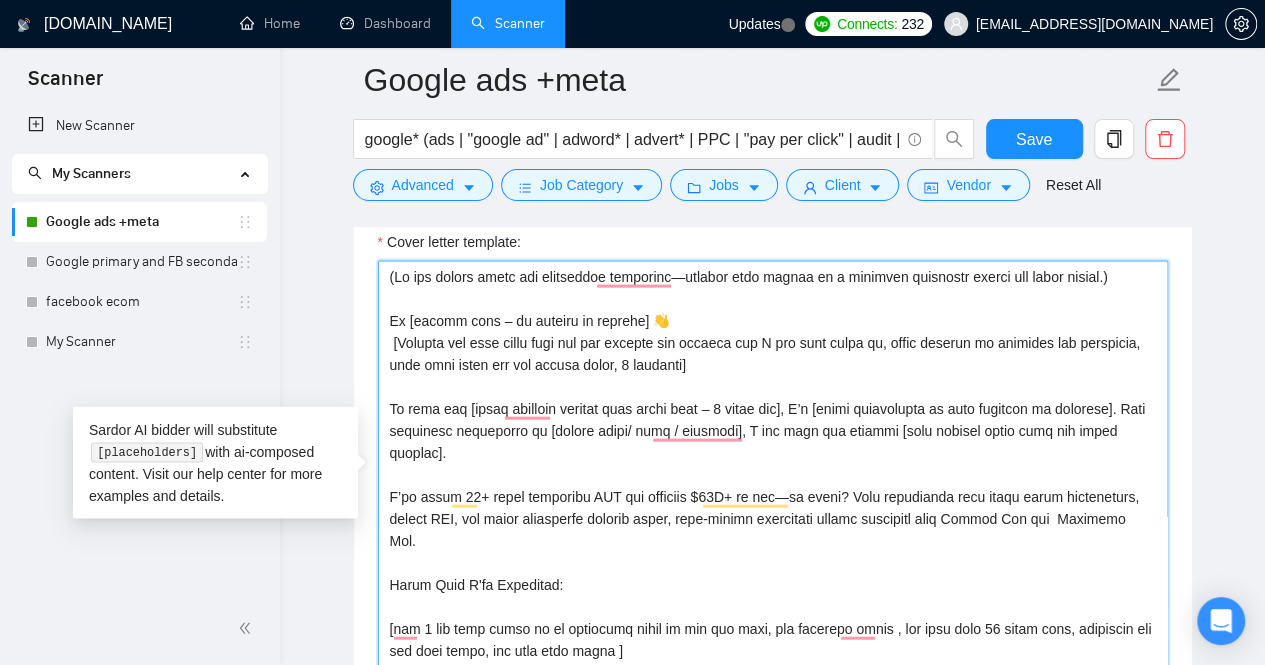 paste on "ensure the response appears human-like" 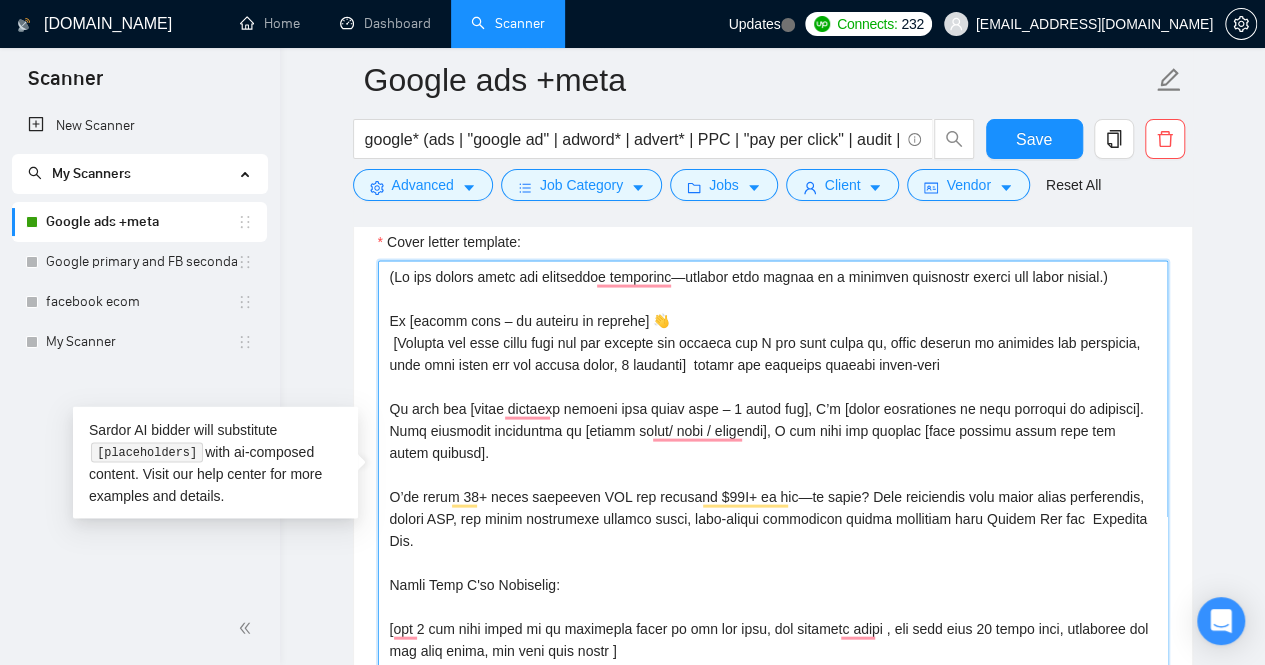click on "Cover letter template:" at bounding box center (773, 486) 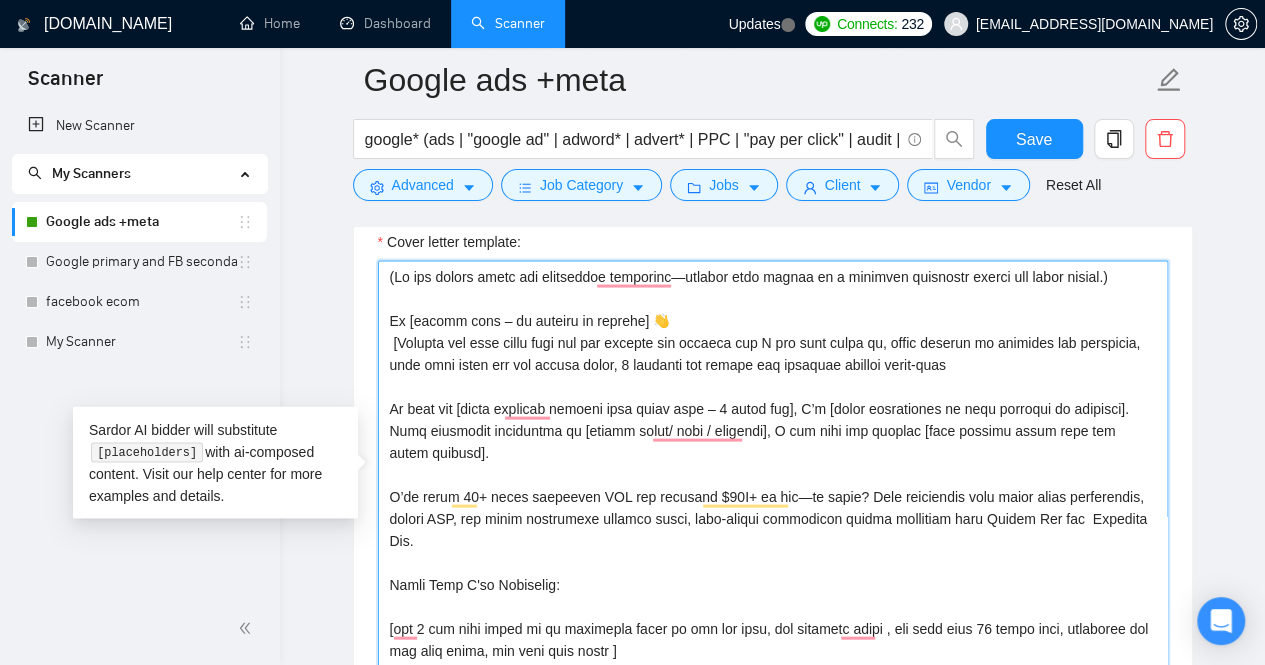 click on "Cover letter template:" at bounding box center (773, 486) 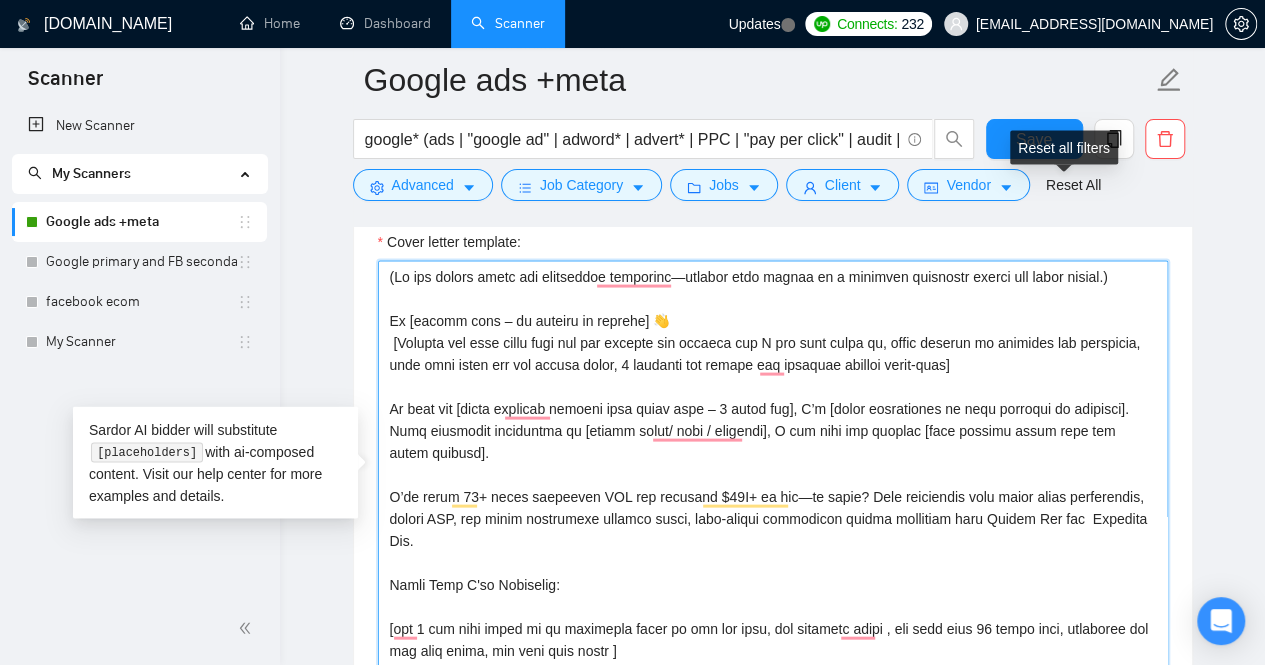 type on "(If the client asked any additional questions—include your answer as a separate paragraph before the cover letter.)
Hi [client name – no company or country] 👋
[Mention one pain point from the job posting and explain how I can help solve it, while keeping it engaging and relatable, make text short and use simple words, 1 sentence and ensure the response appears human-like]
To help you [solve specific problem from their post – 5 words max], I’d [brief explanation of your solution or approach]. With extensive experience in [client niche/ area / industry], I can help you achieve [what success looks like for their project].
I’ve spent 15+ years mastering PPC and managing $50M+ in ads—my focus? Help businesses like yours drive conversions, reduce CPA, and scale profitably through smart, data-driven strategies across platforms like Google Ads and  Facebook Ads.
Quick Wins I've Delivered:
[add 3 the best match of my portfolio cases to the job post, not skipping links , not more than 30 words each, analyzing ..." 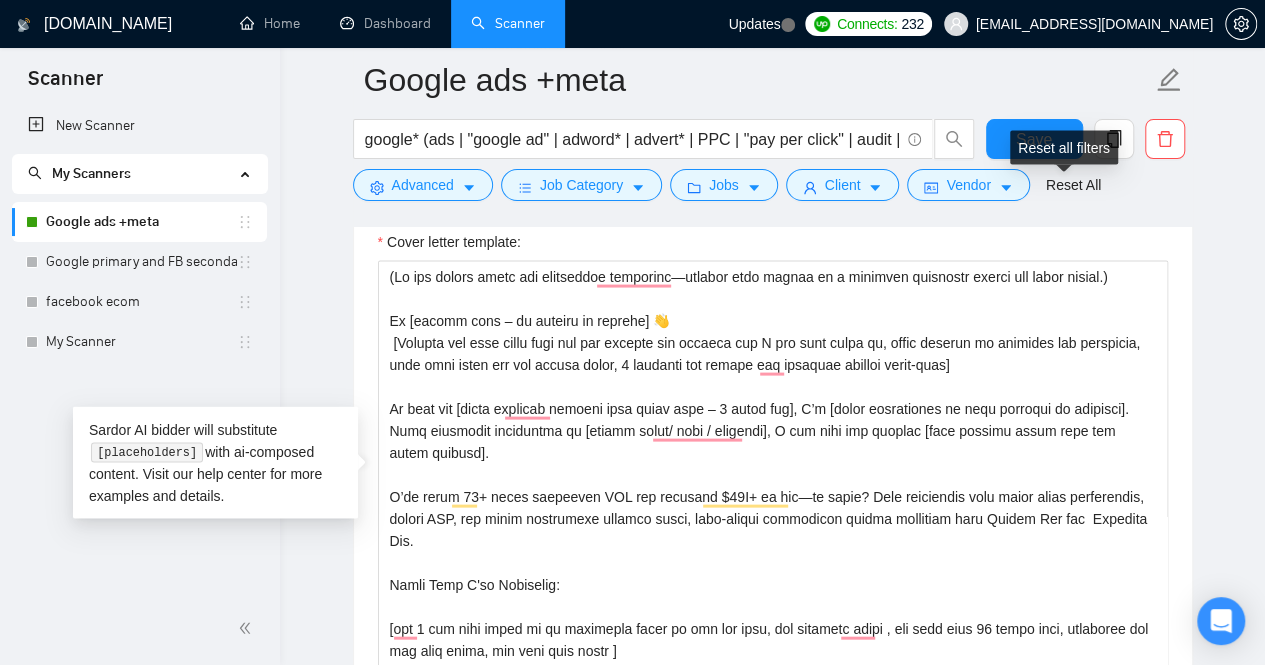click on "Reset all filters" at bounding box center (1064, 148) 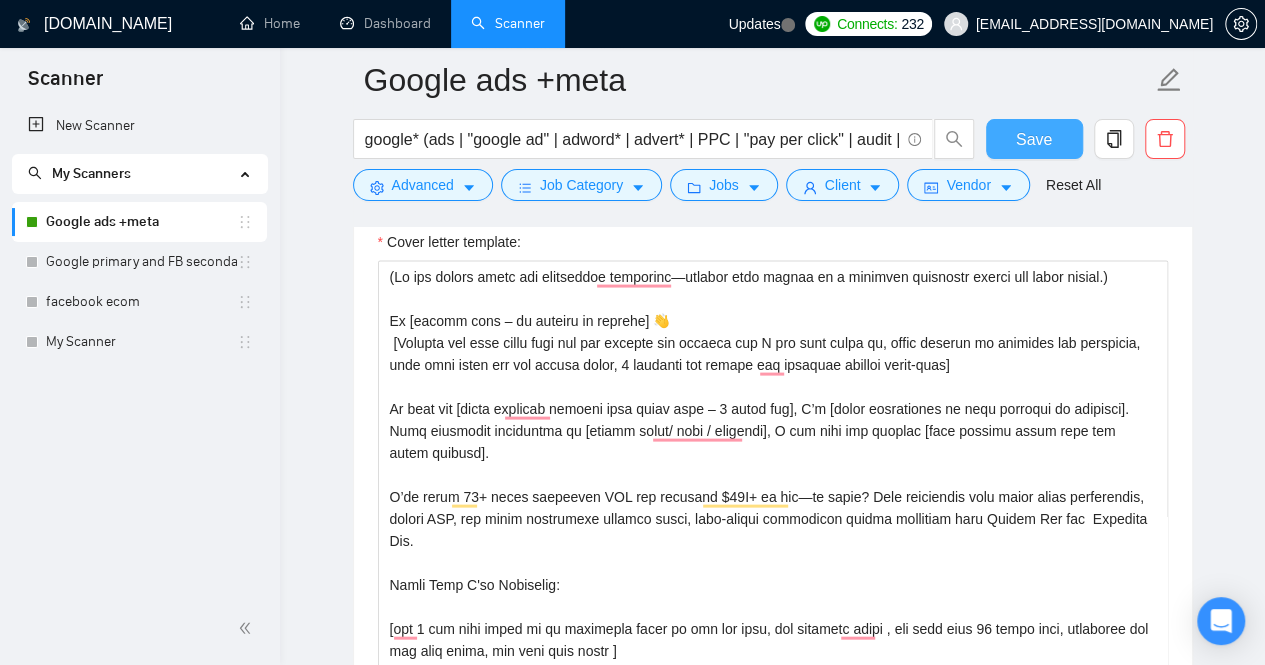 click on "Save" at bounding box center [1034, 139] 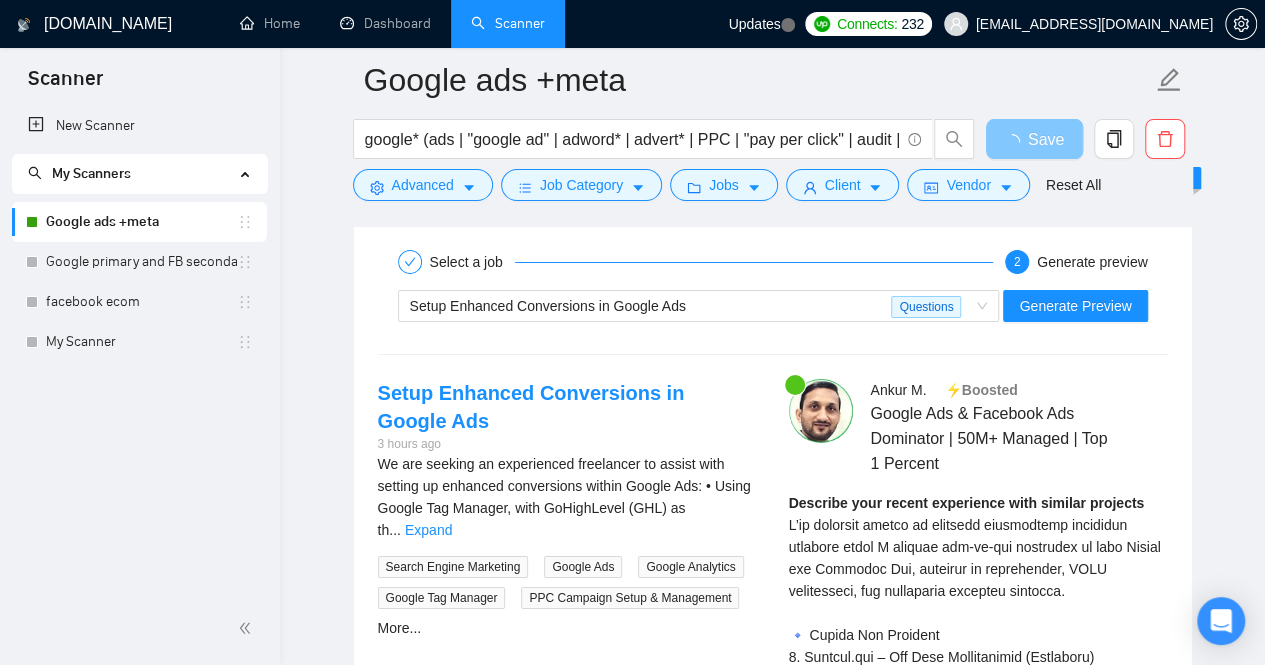 scroll, scrollTop: 3564, scrollLeft: 0, axis: vertical 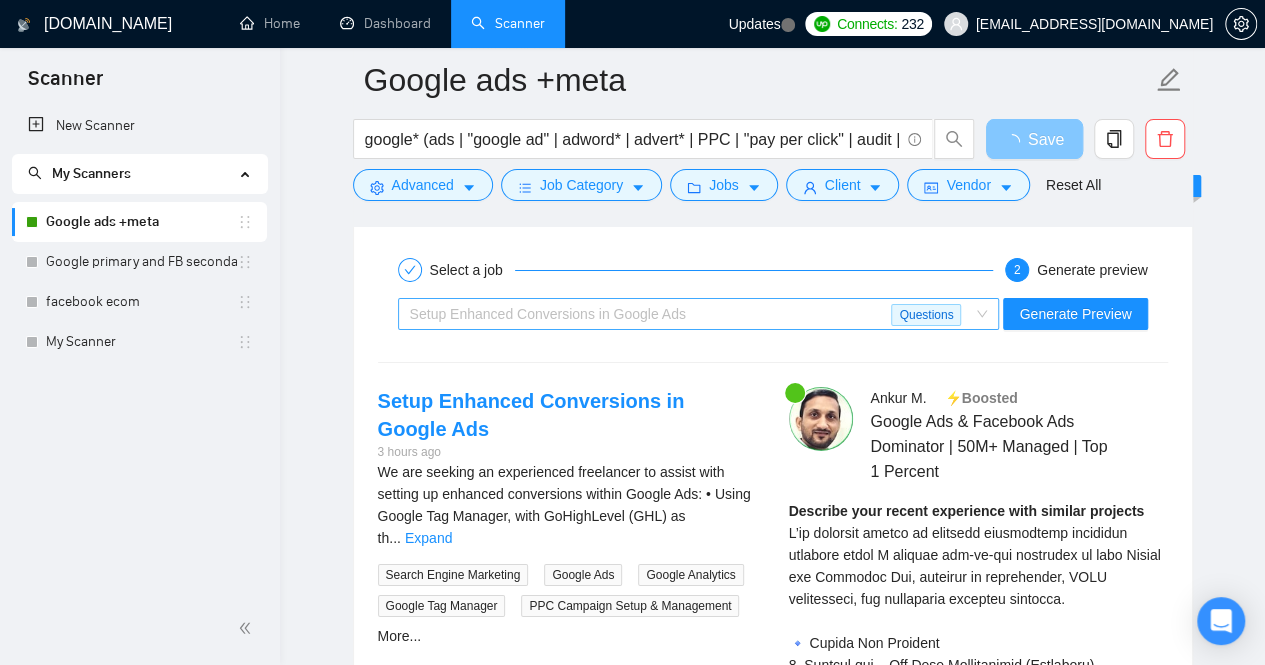 click on "Setup Enhanced Conversions in Google Ads" at bounding box center (651, 314) 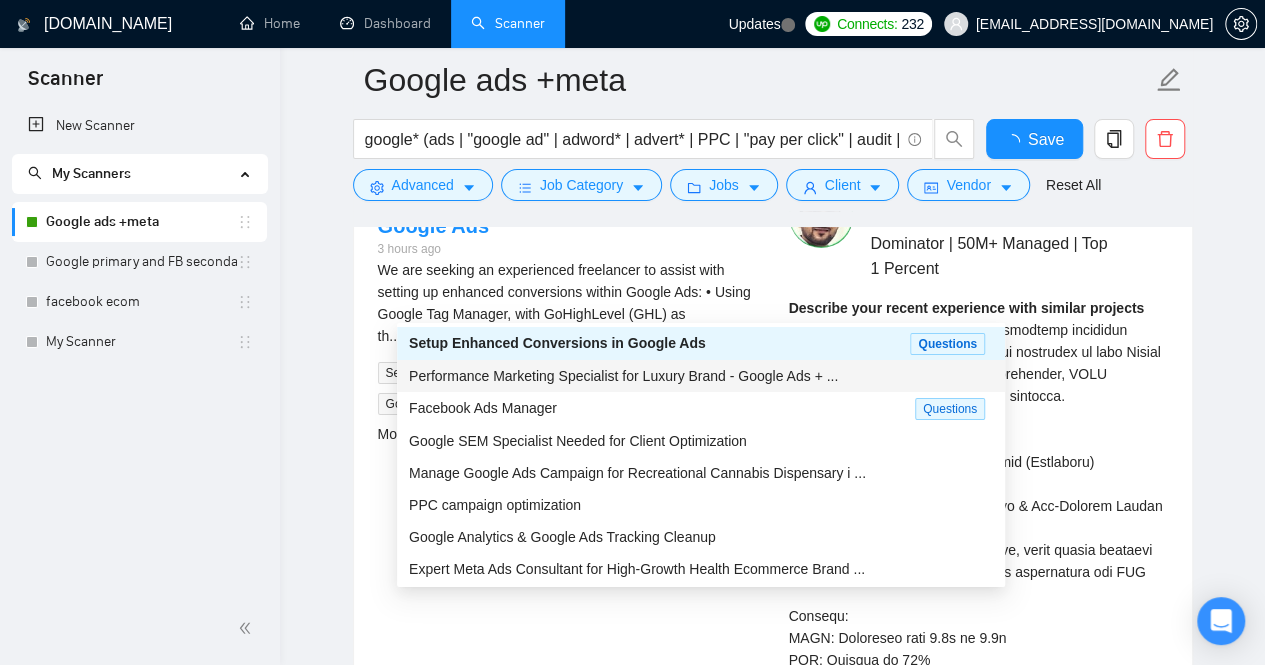 type 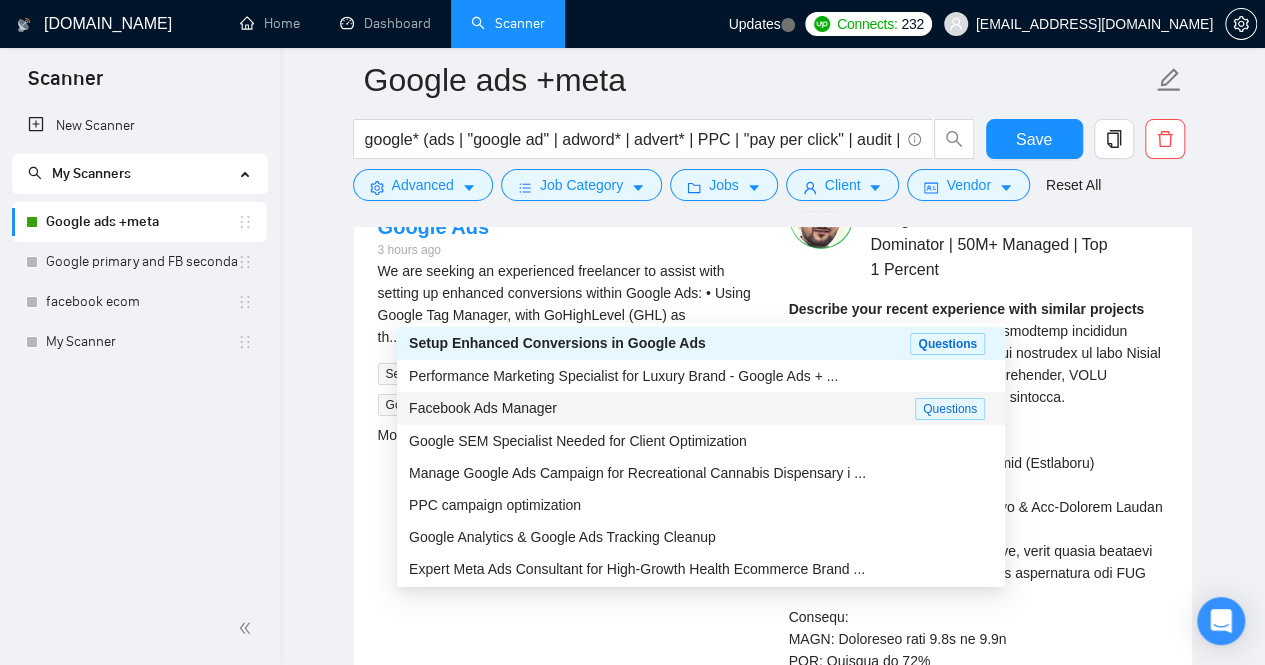 type 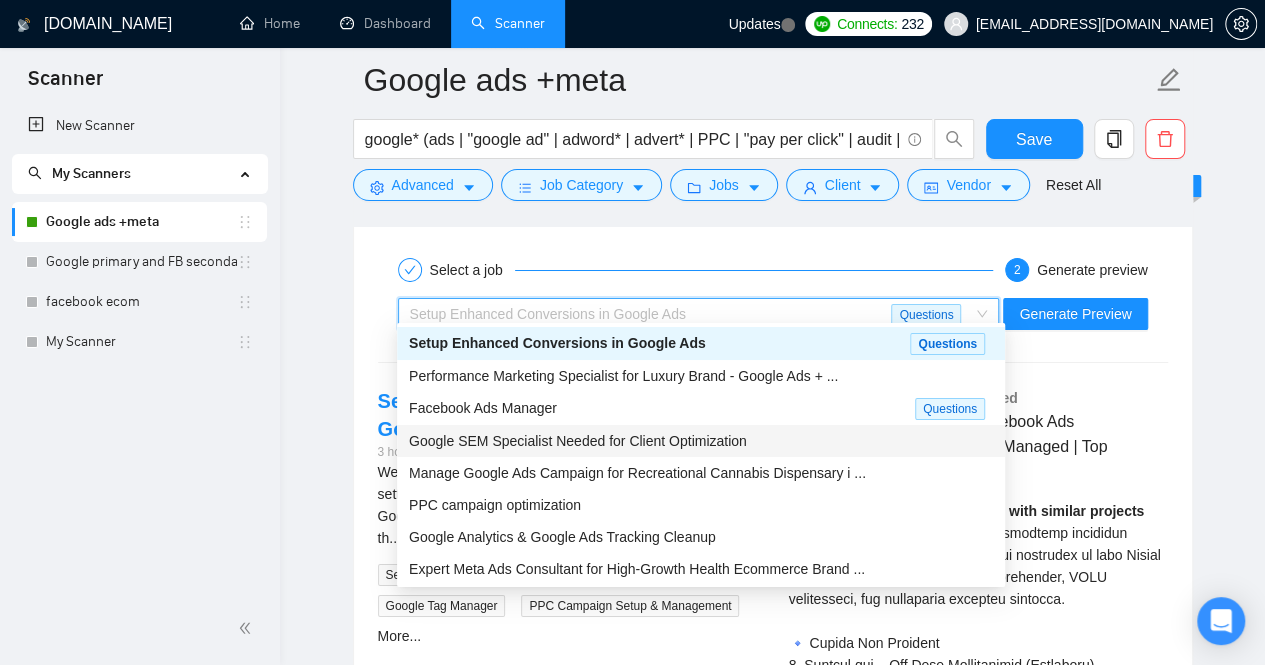 click on "Google SEM Specialist Needed for Client Optimization" at bounding box center (578, 441) 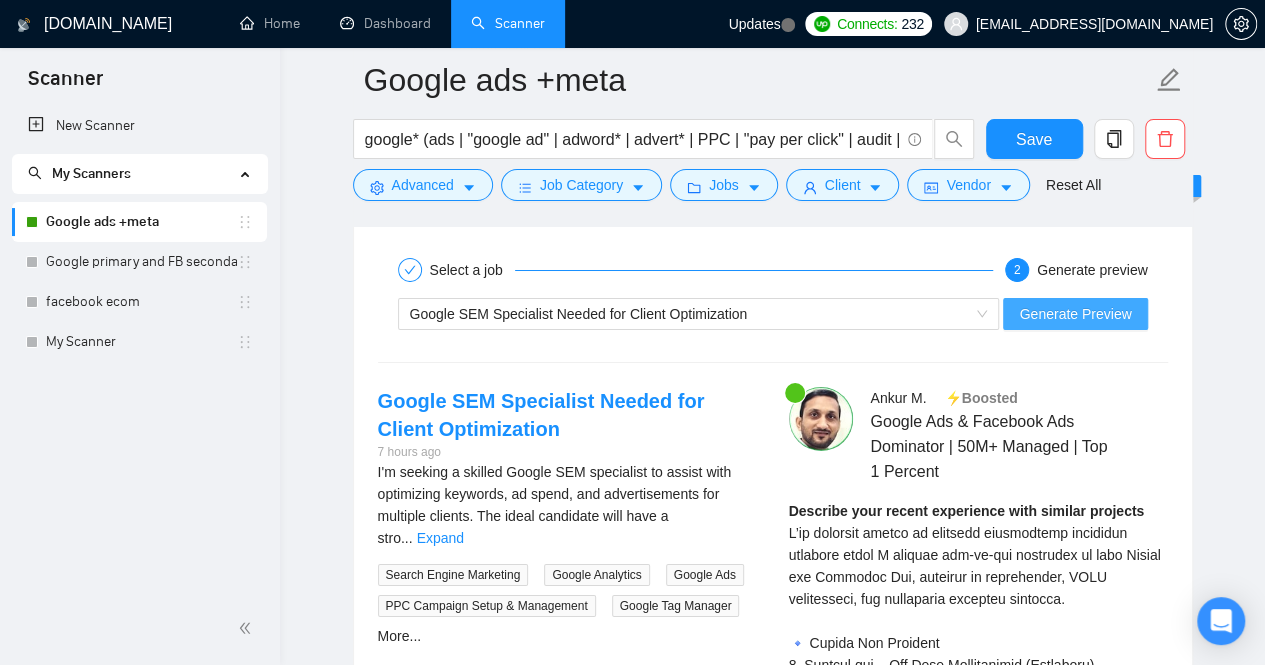 click on "Generate Preview" at bounding box center [1075, 314] 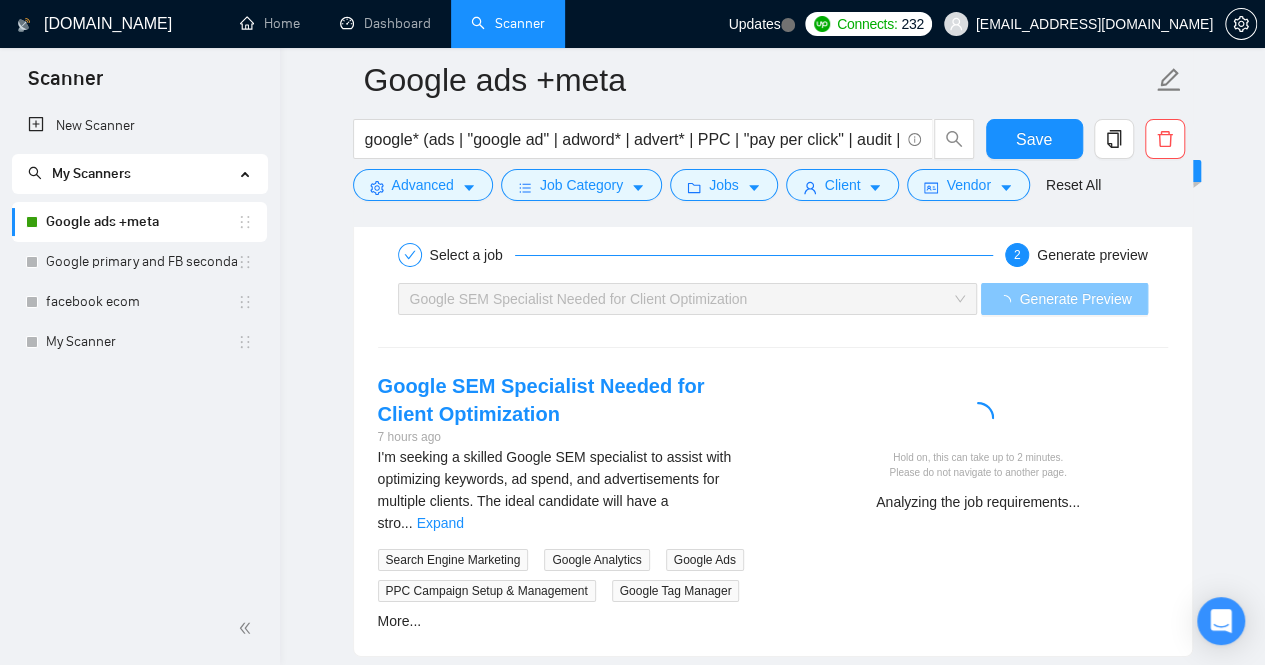 scroll, scrollTop: 3572, scrollLeft: 0, axis: vertical 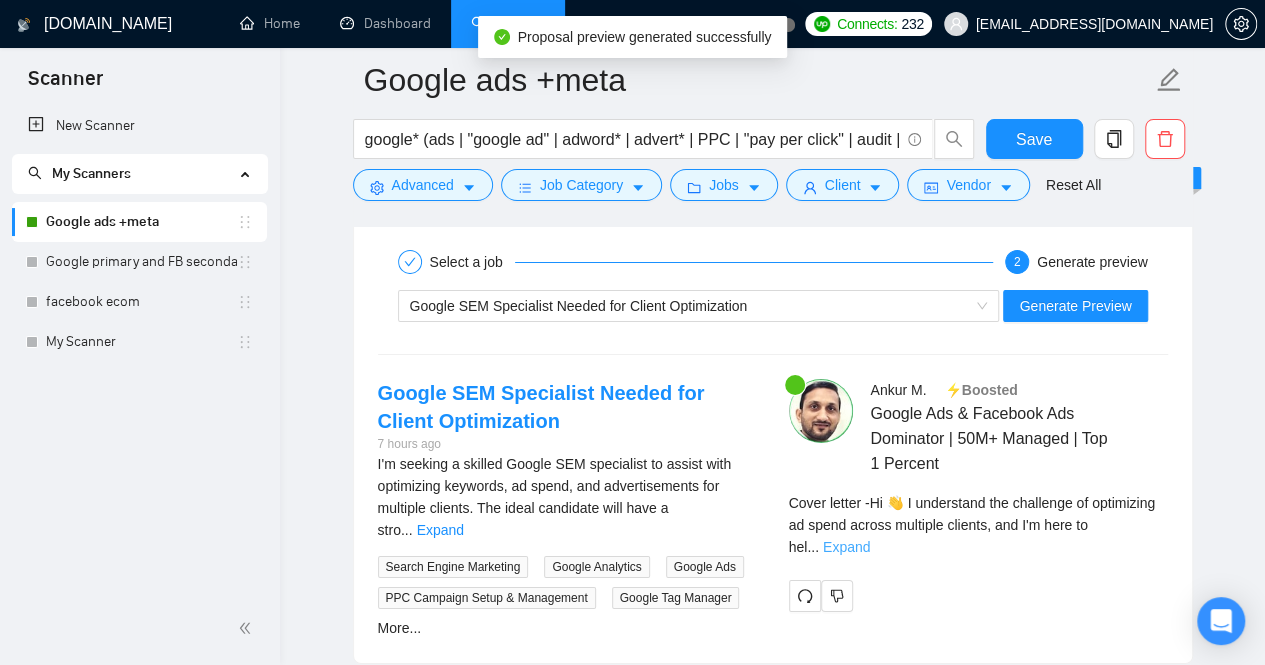 click on "Expand" at bounding box center [846, 547] 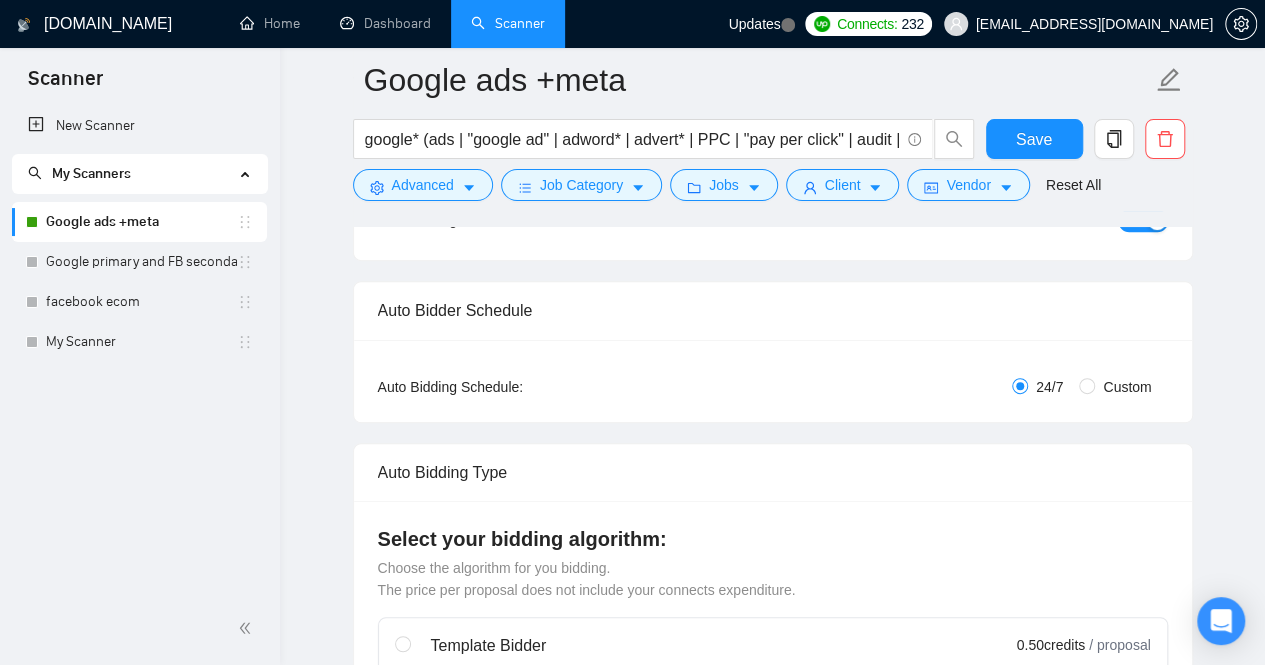 scroll, scrollTop: 174, scrollLeft: 0, axis: vertical 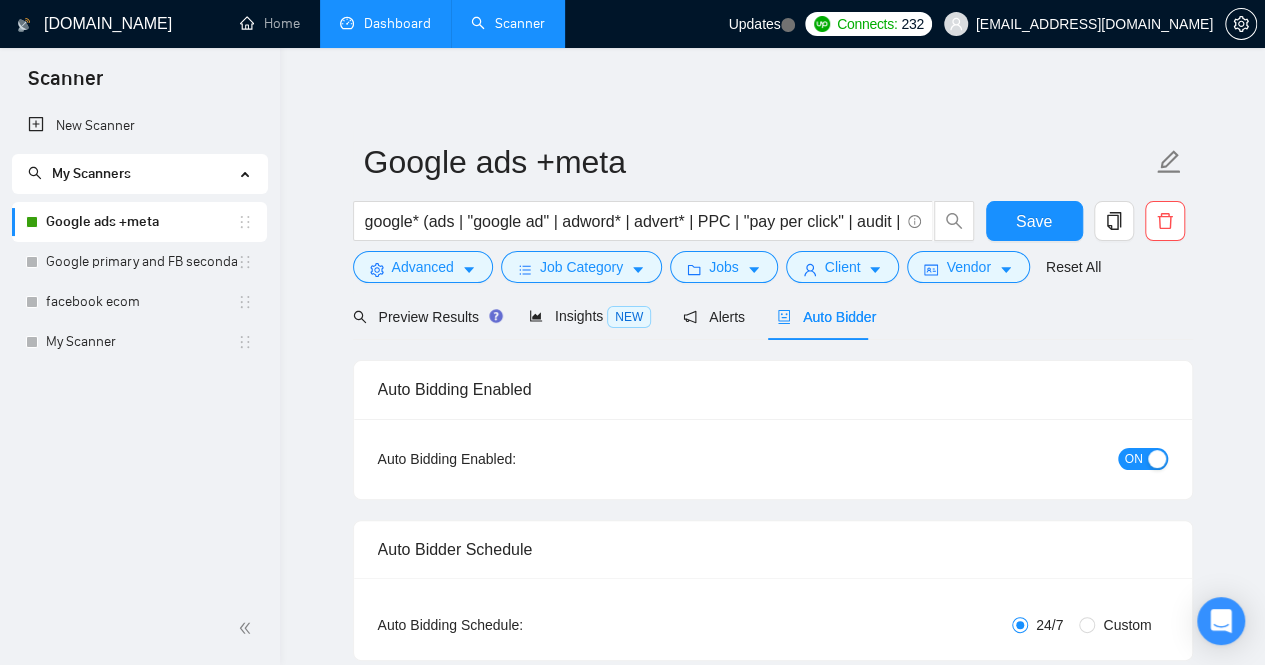 click on "Dashboard" at bounding box center (385, 23) 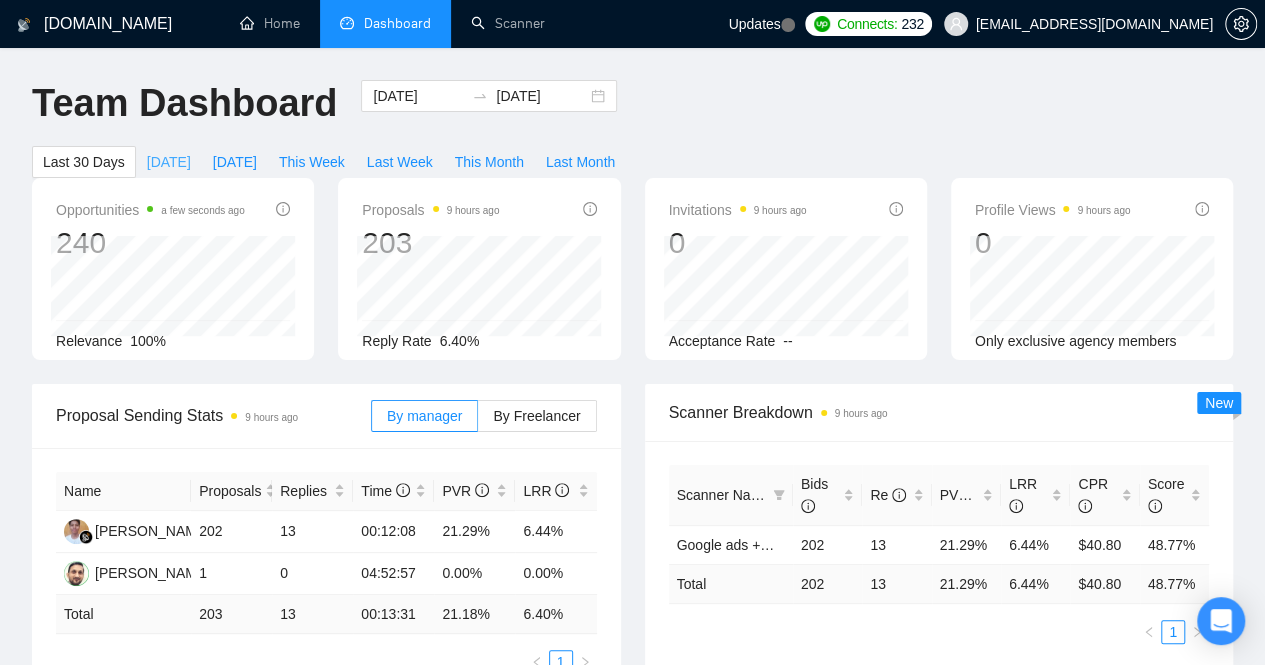 click on "[DATE]" at bounding box center (169, 162) 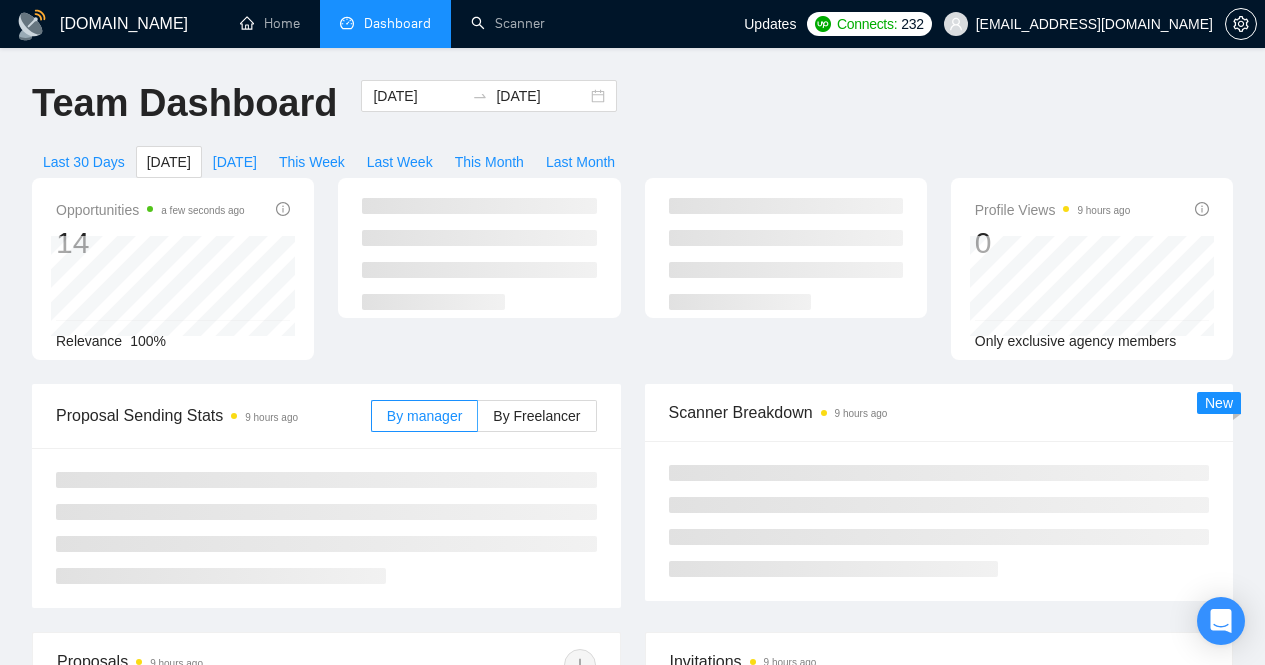 scroll, scrollTop: 0, scrollLeft: 0, axis: both 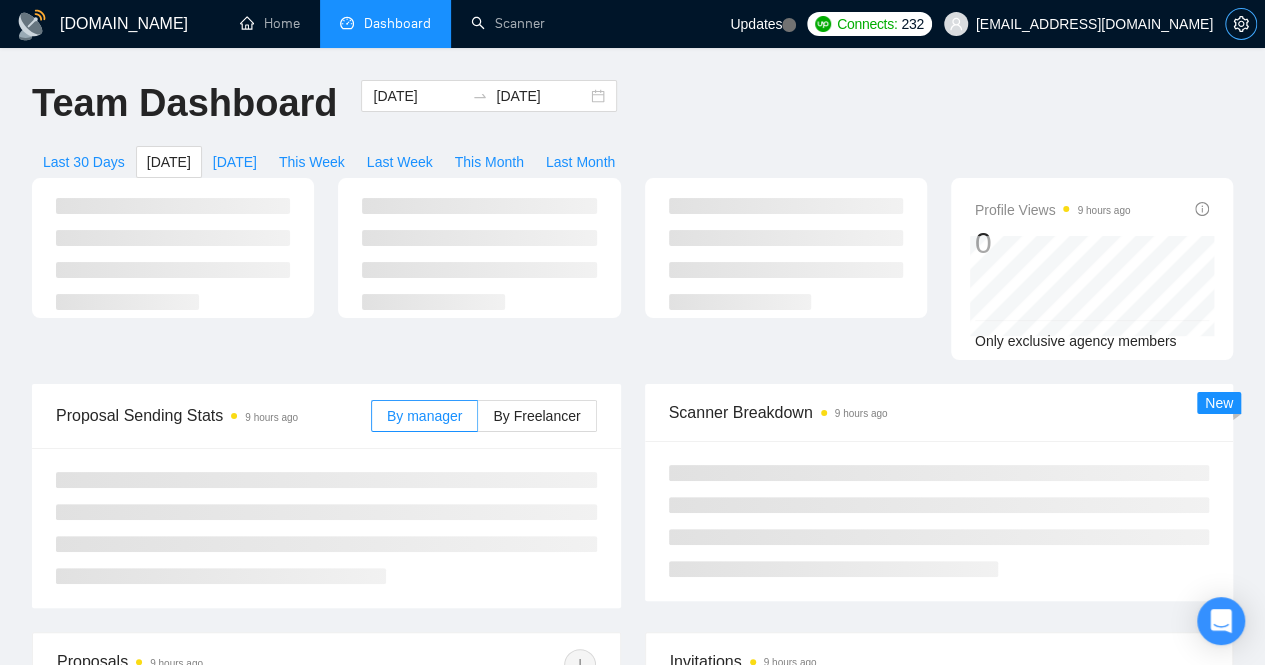 click 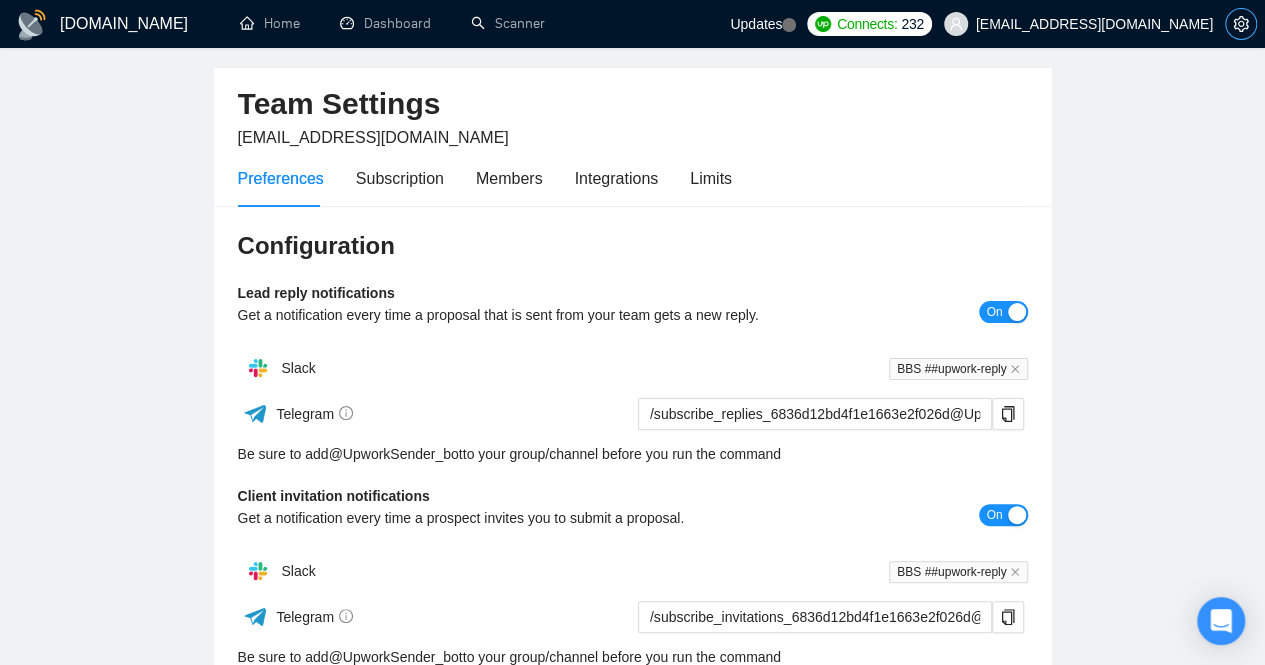 scroll, scrollTop: 0, scrollLeft: 0, axis: both 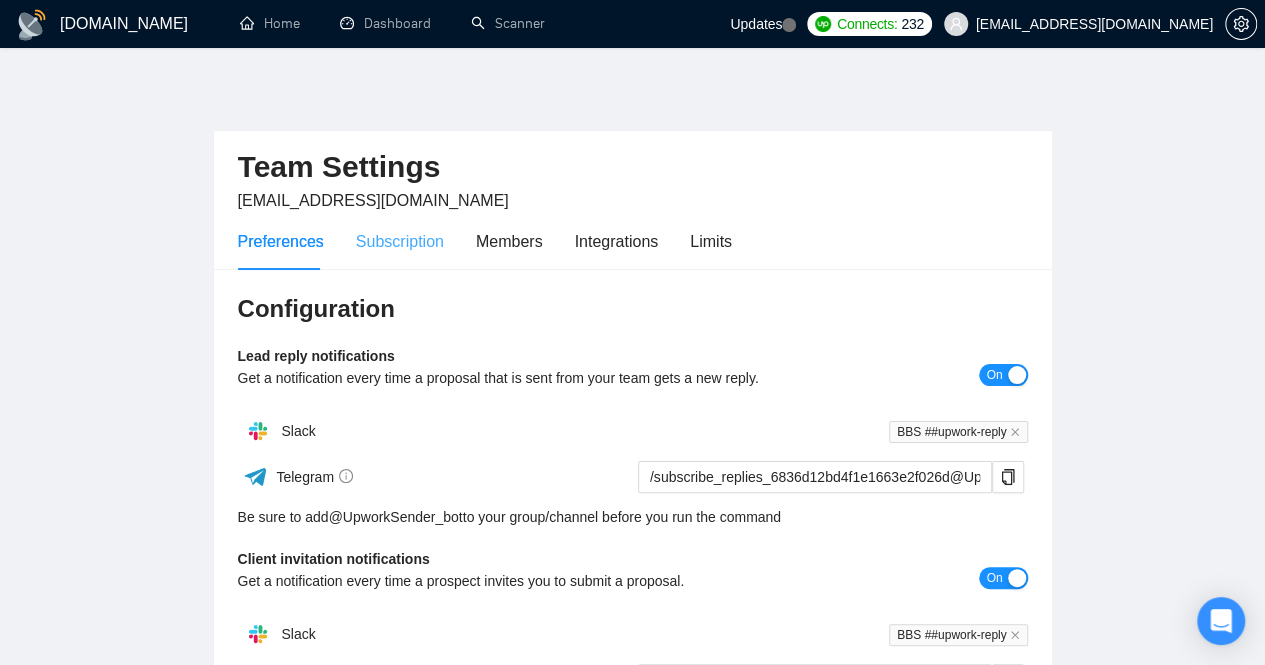 click on "Subscription" at bounding box center [400, 241] 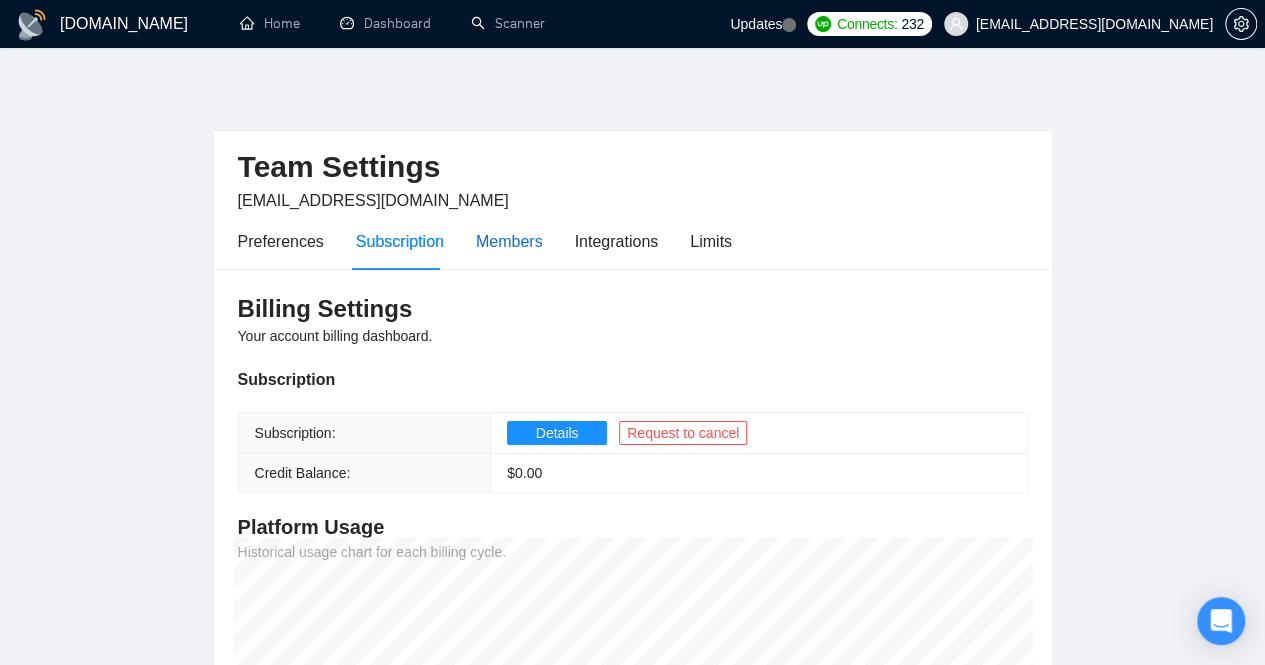 click on "Members" at bounding box center [509, 241] 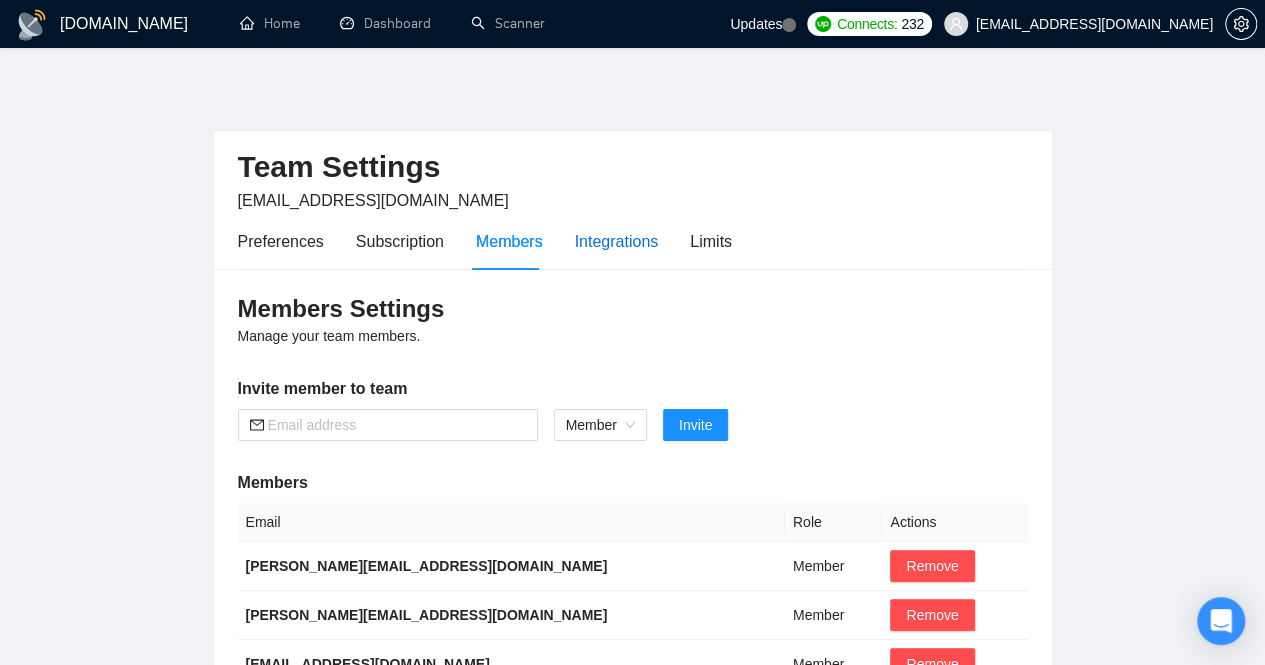 click on "Integrations" at bounding box center [617, 241] 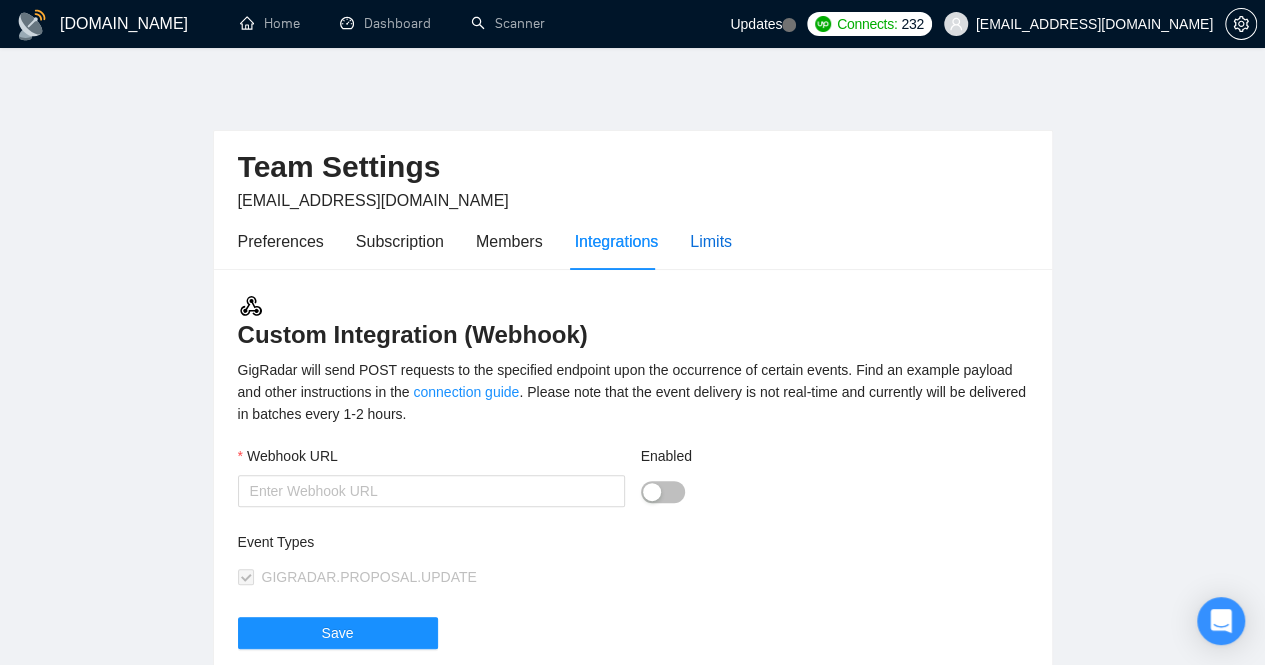 click on "Limits" at bounding box center [711, 241] 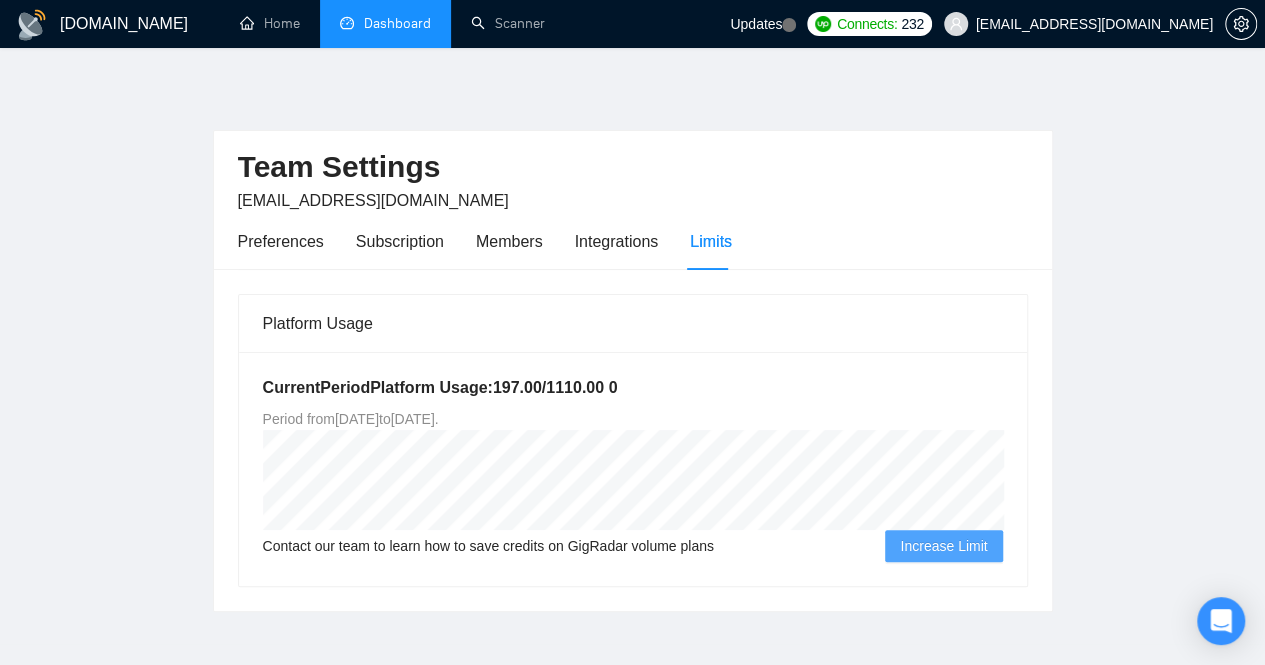 click on "Dashboard" at bounding box center (385, 23) 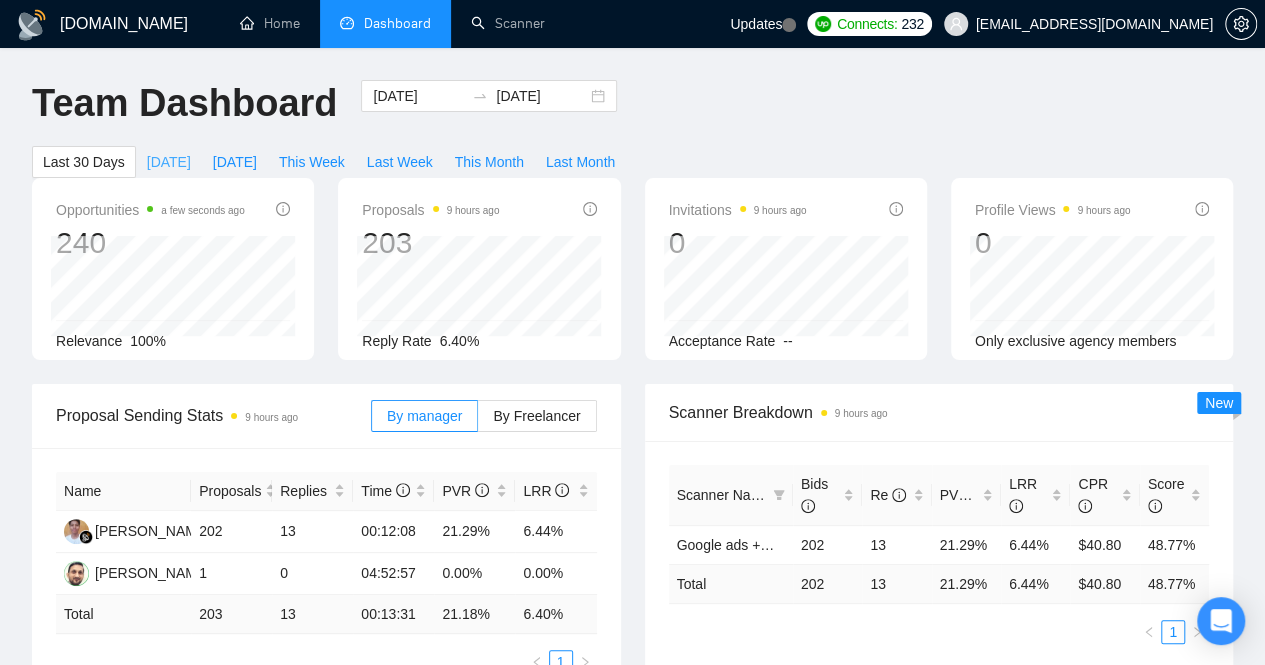 click on "[DATE]" at bounding box center [169, 162] 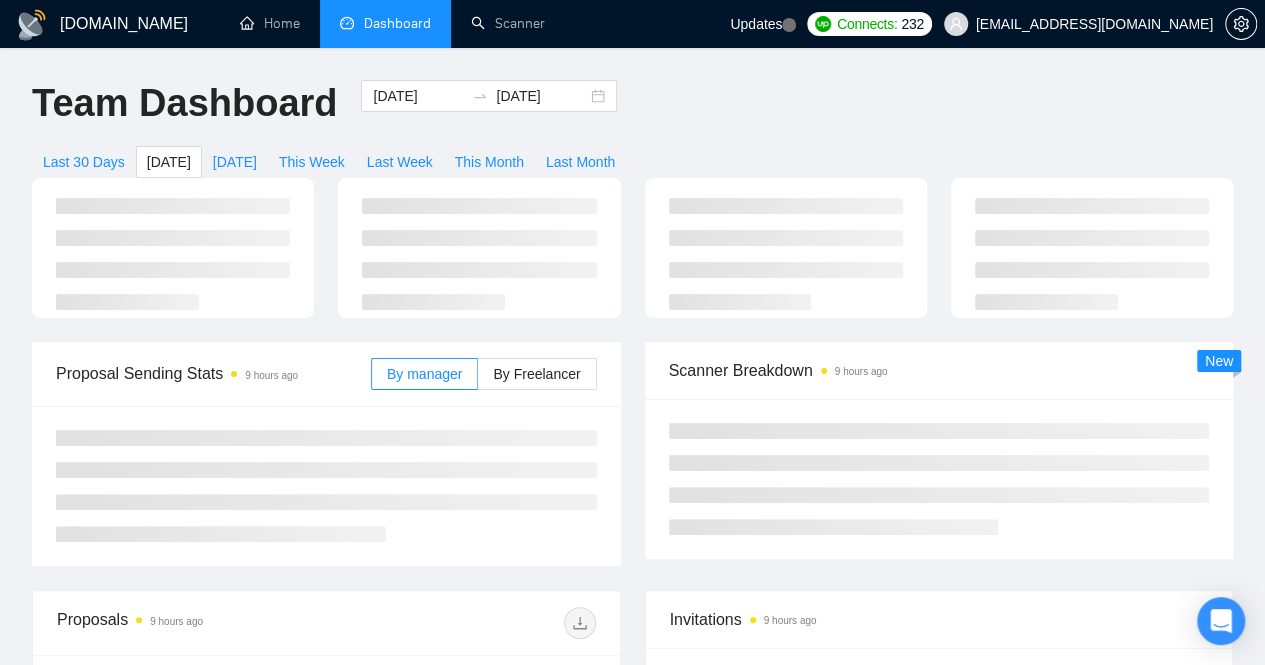 type on "[DATE]" 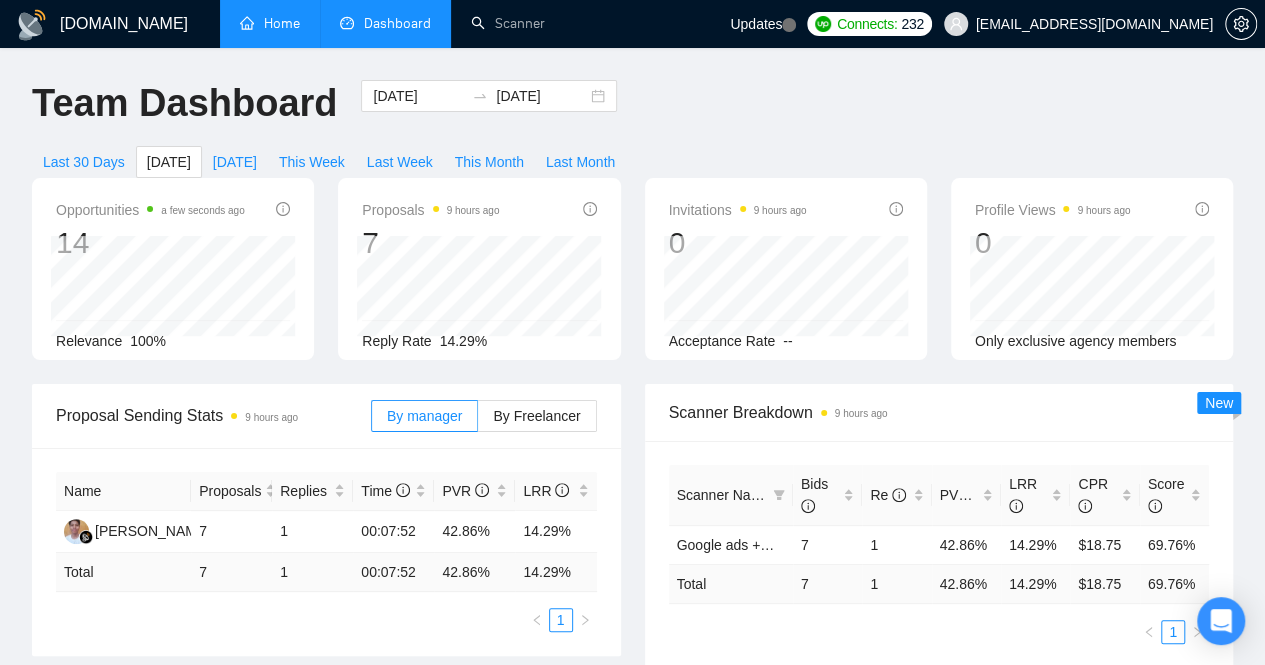click on "Home" at bounding box center [270, 23] 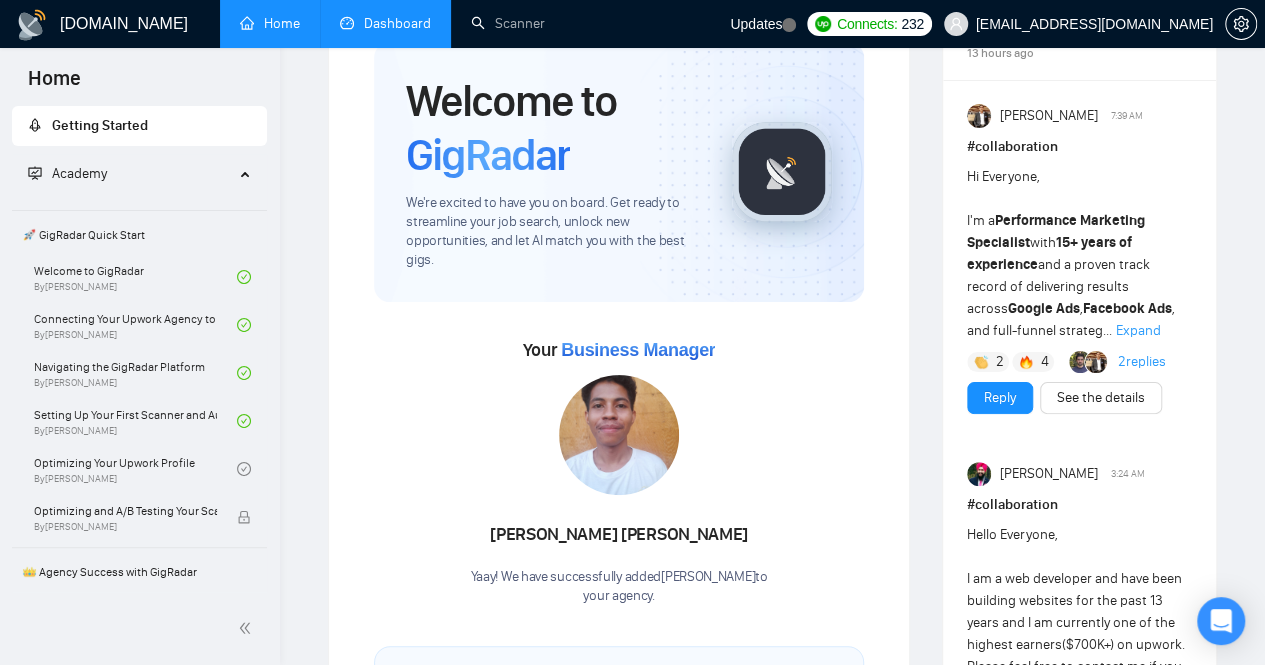 scroll, scrollTop: 62, scrollLeft: 0, axis: vertical 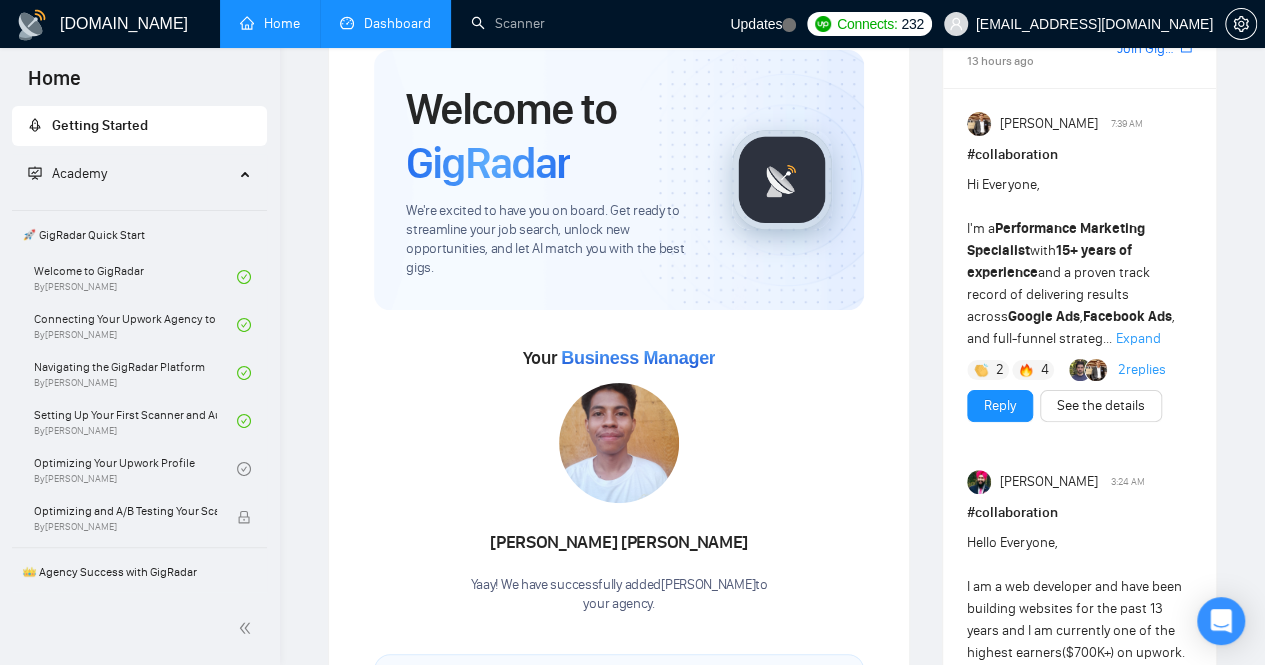 click on "Expand" at bounding box center (1138, 338) 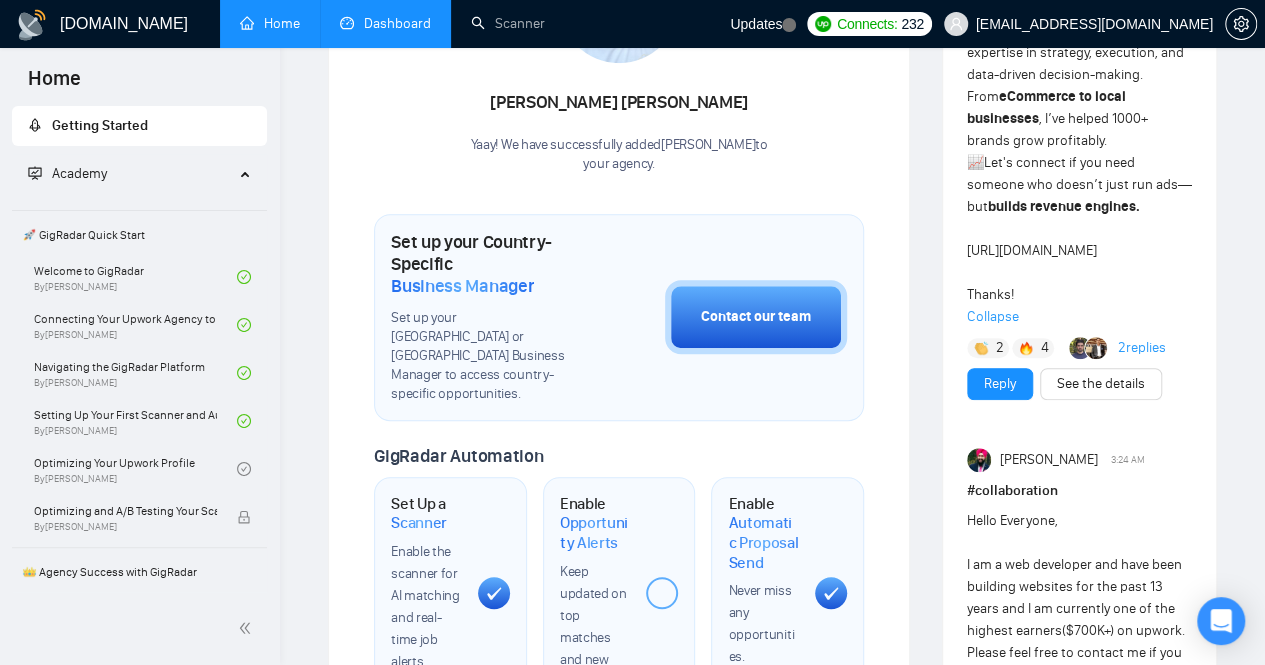 scroll, scrollTop: 506, scrollLeft: 0, axis: vertical 